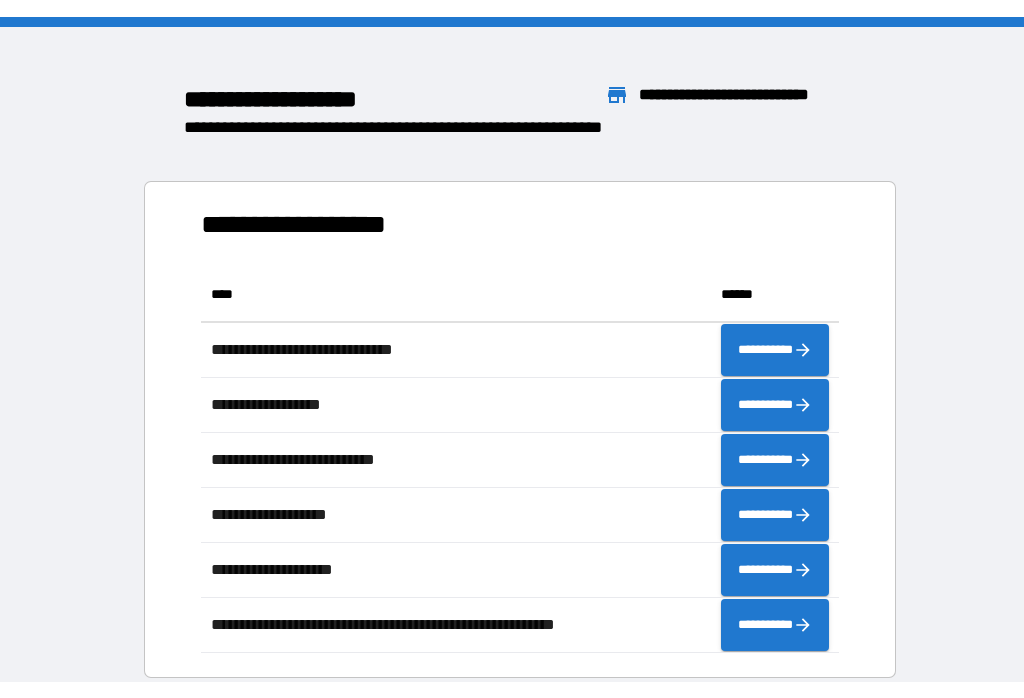 scroll, scrollTop: 0, scrollLeft: 0, axis: both 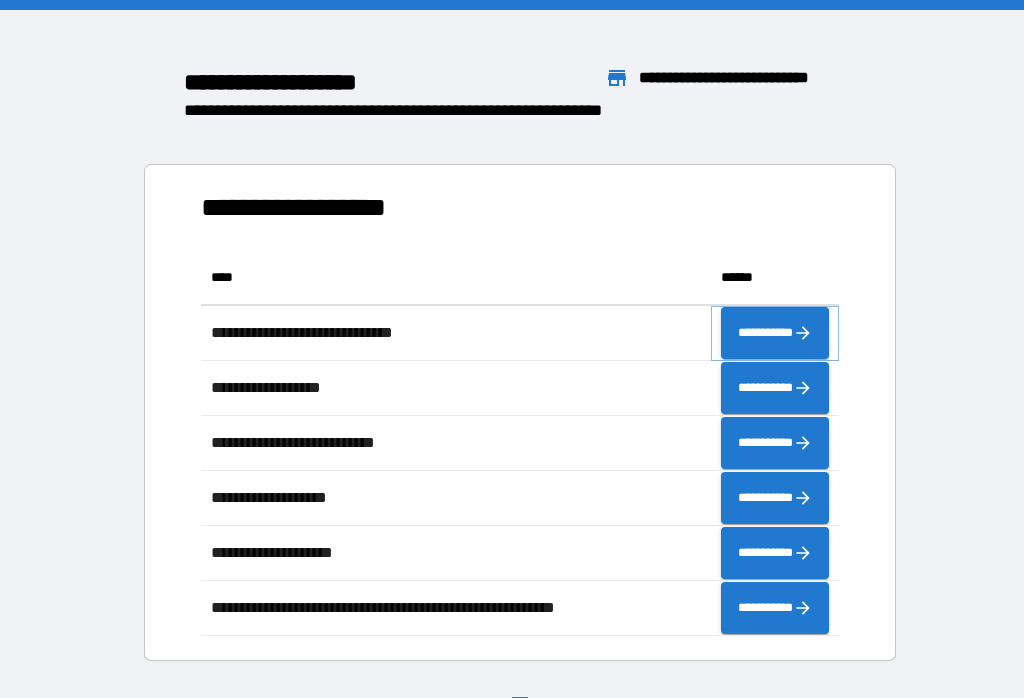 click on "**********" at bounding box center [775, 333] 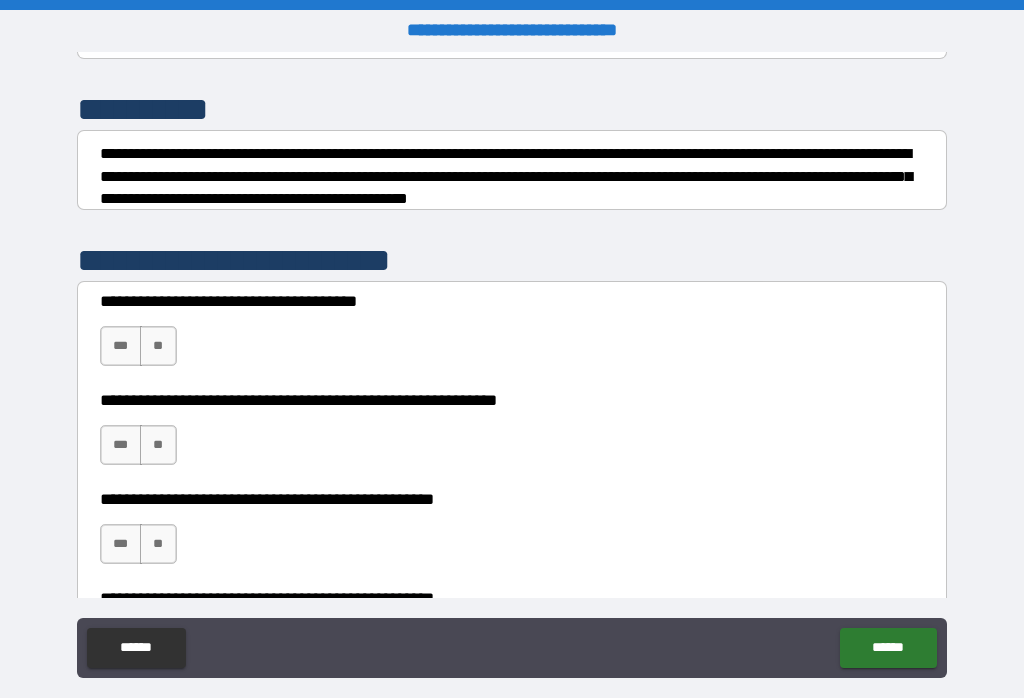 scroll, scrollTop: 239, scrollLeft: 0, axis: vertical 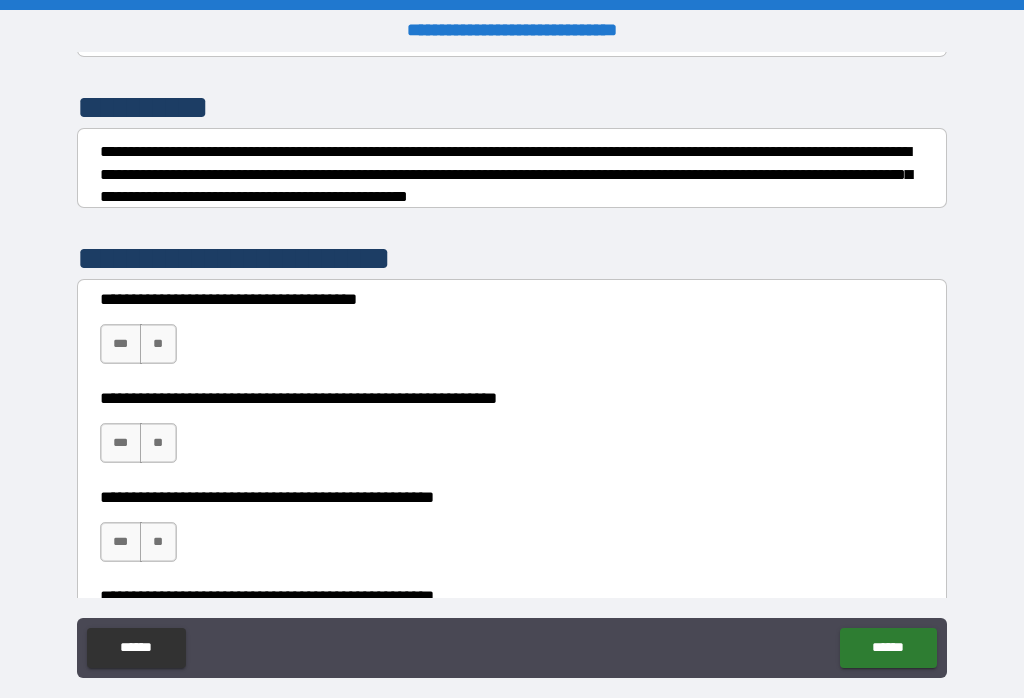 click on "***" at bounding box center [121, 344] 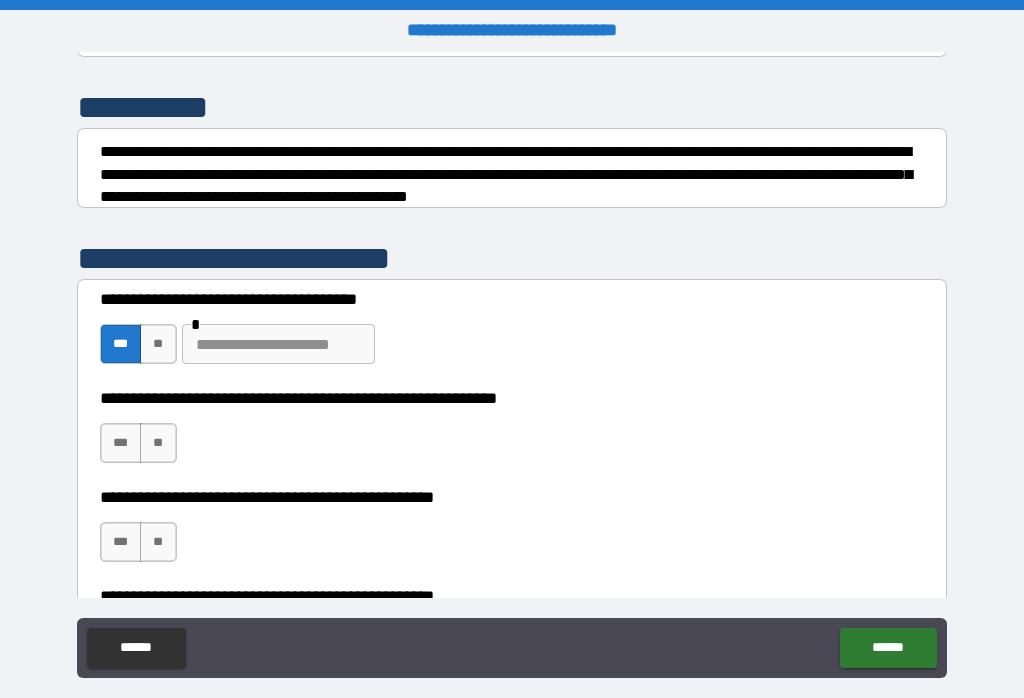 click on "**" at bounding box center [158, 443] 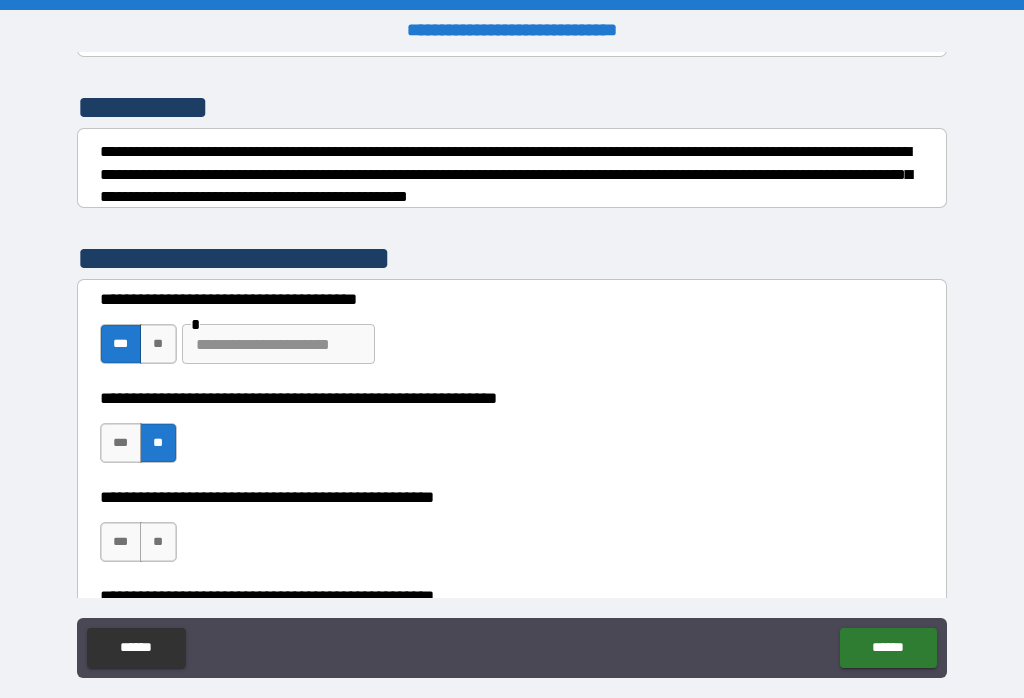 click on "**" at bounding box center (158, 542) 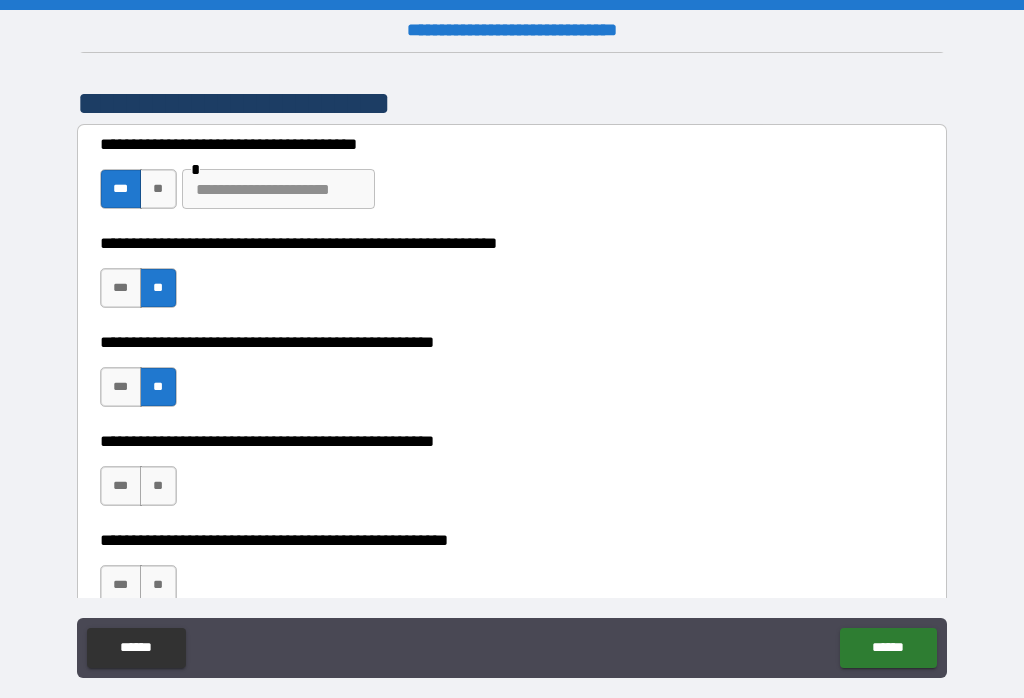 scroll, scrollTop: 407, scrollLeft: 0, axis: vertical 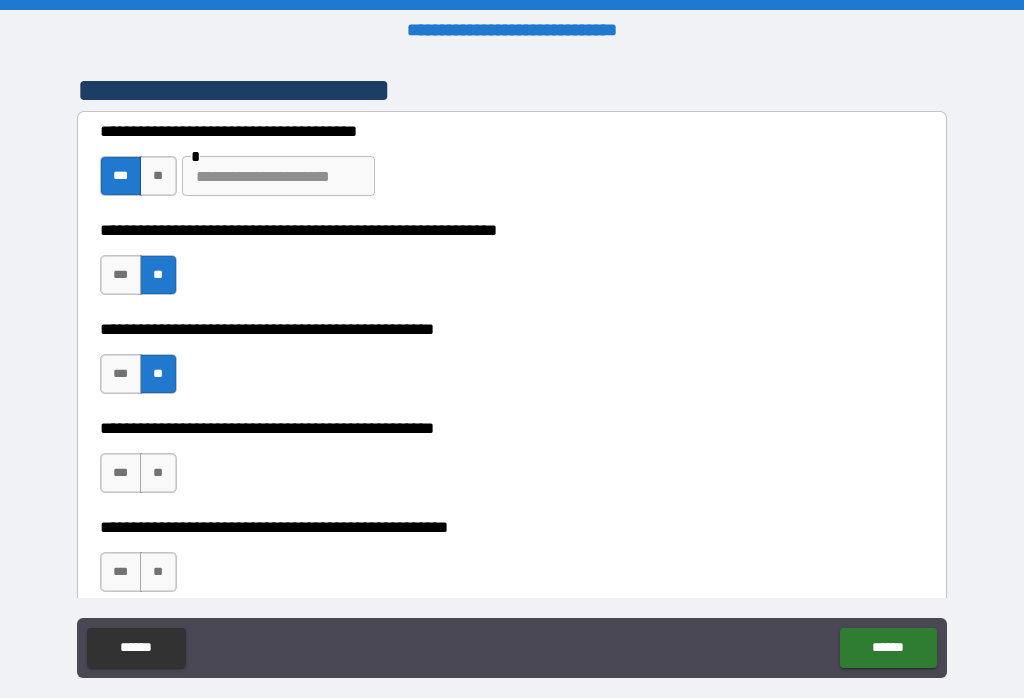 click on "**" at bounding box center (158, 473) 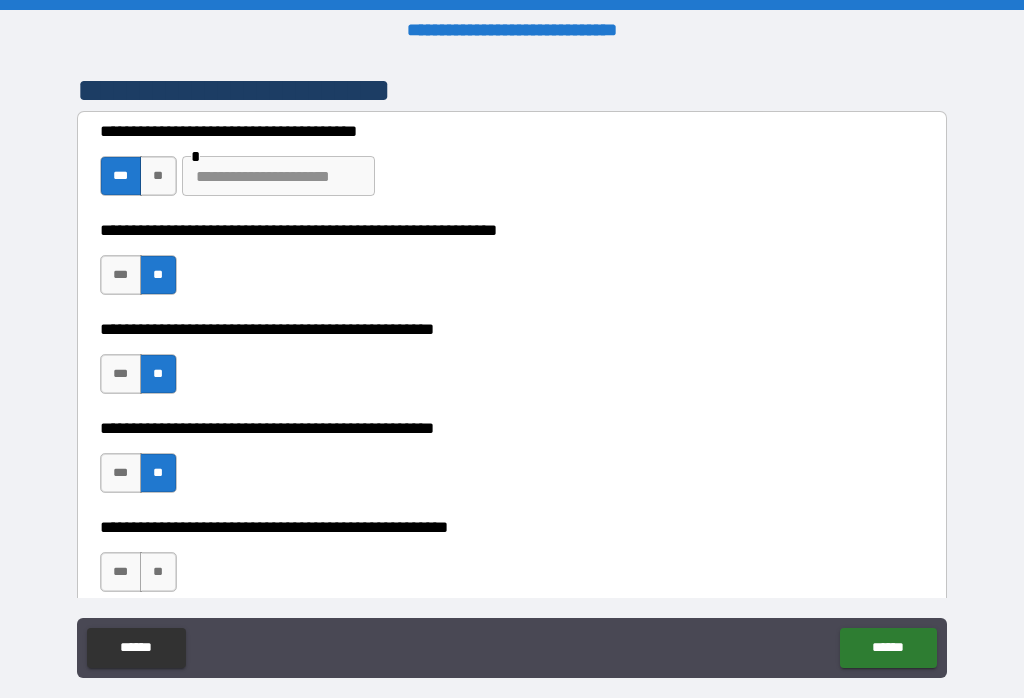 scroll, scrollTop: 484, scrollLeft: 0, axis: vertical 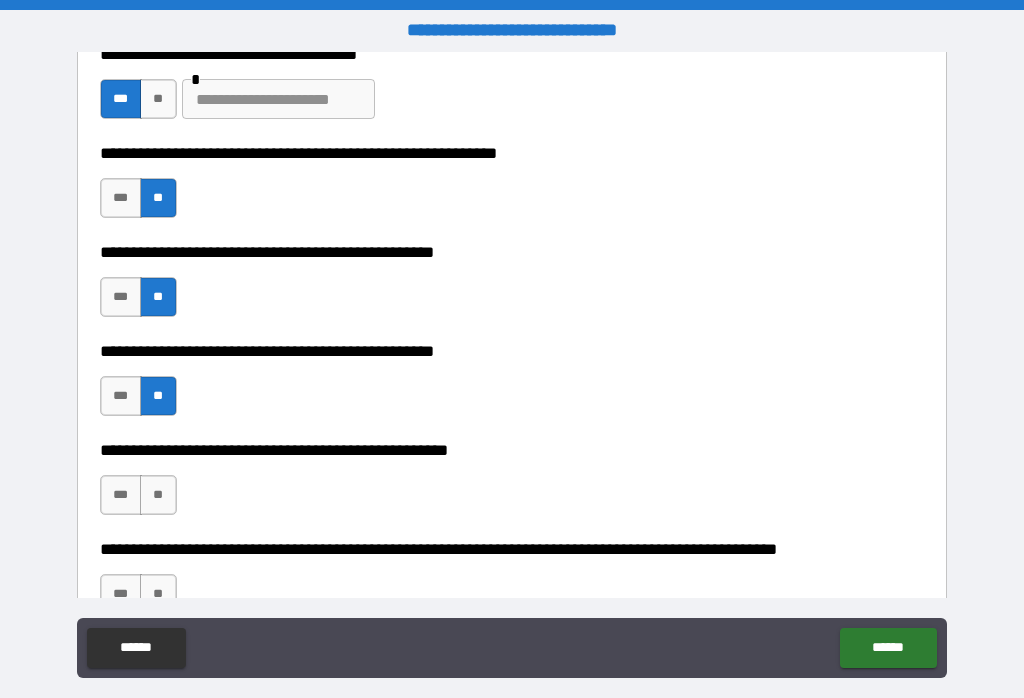 click on "**" at bounding box center [158, 495] 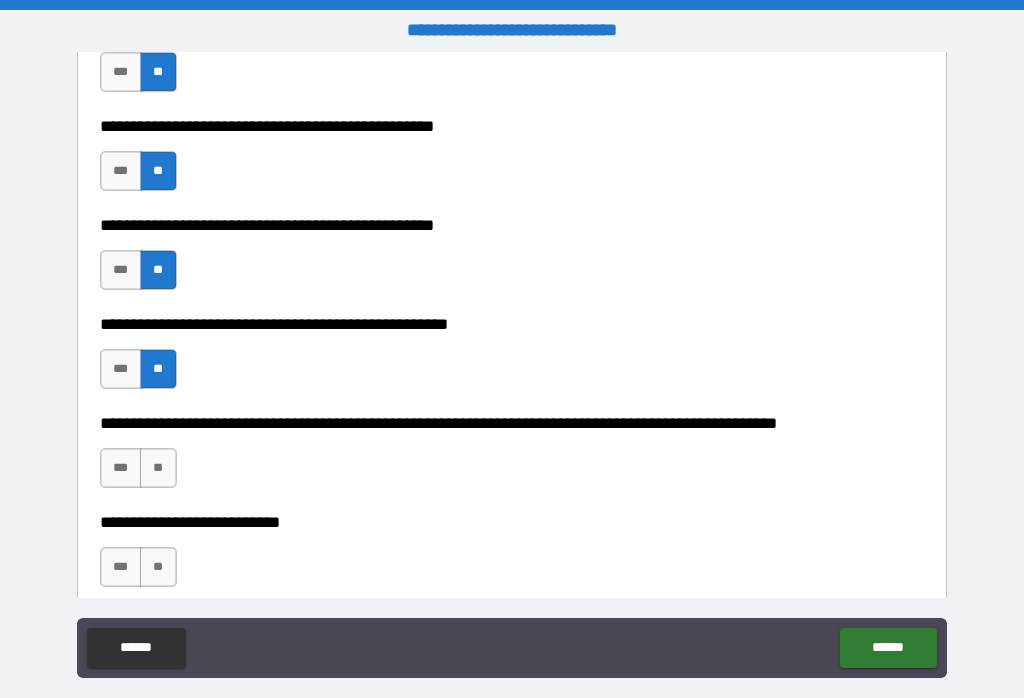 scroll, scrollTop: 614, scrollLeft: 0, axis: vertical 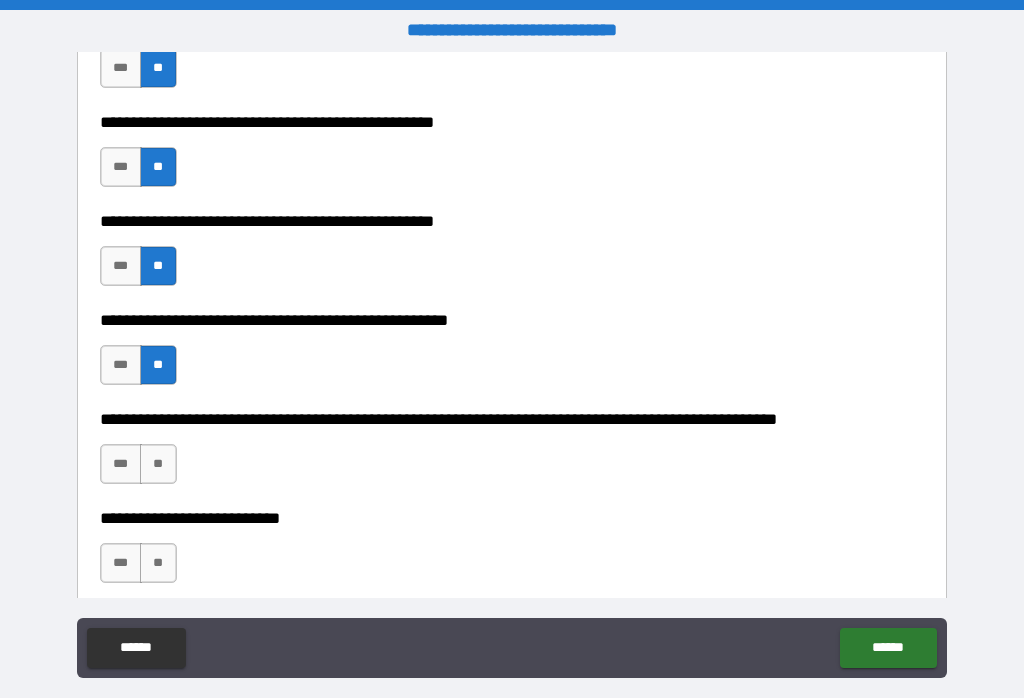 click on "**" at bounding box center (158, 464) 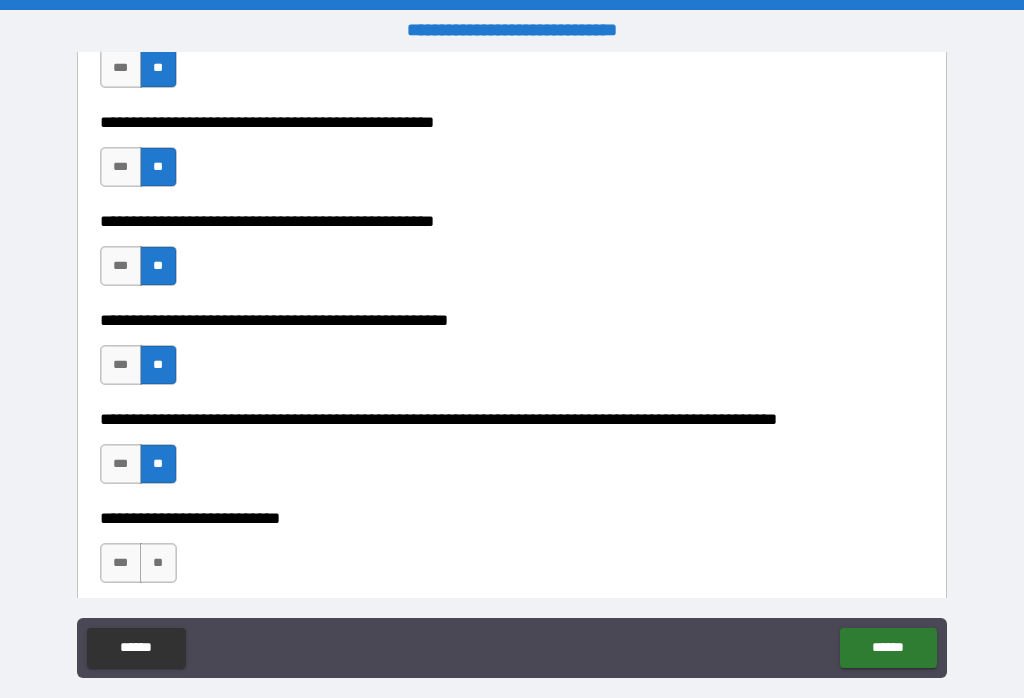 click on "**" at bounding box center (158, 563) 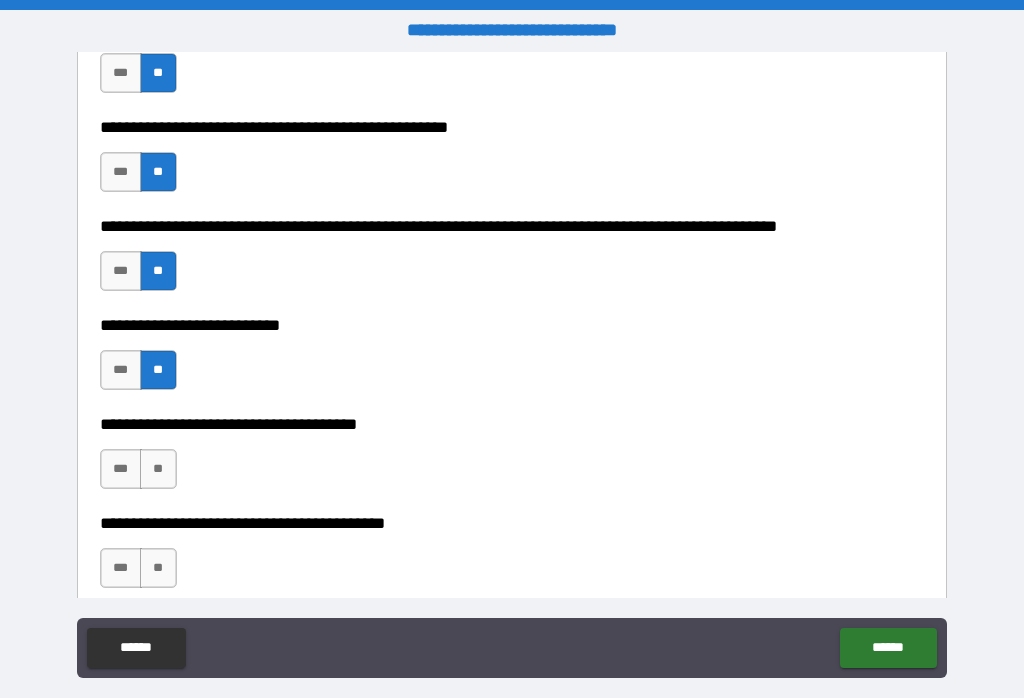 scroll, scrollTop: 808, scrollLeft: 0, axis: vertical 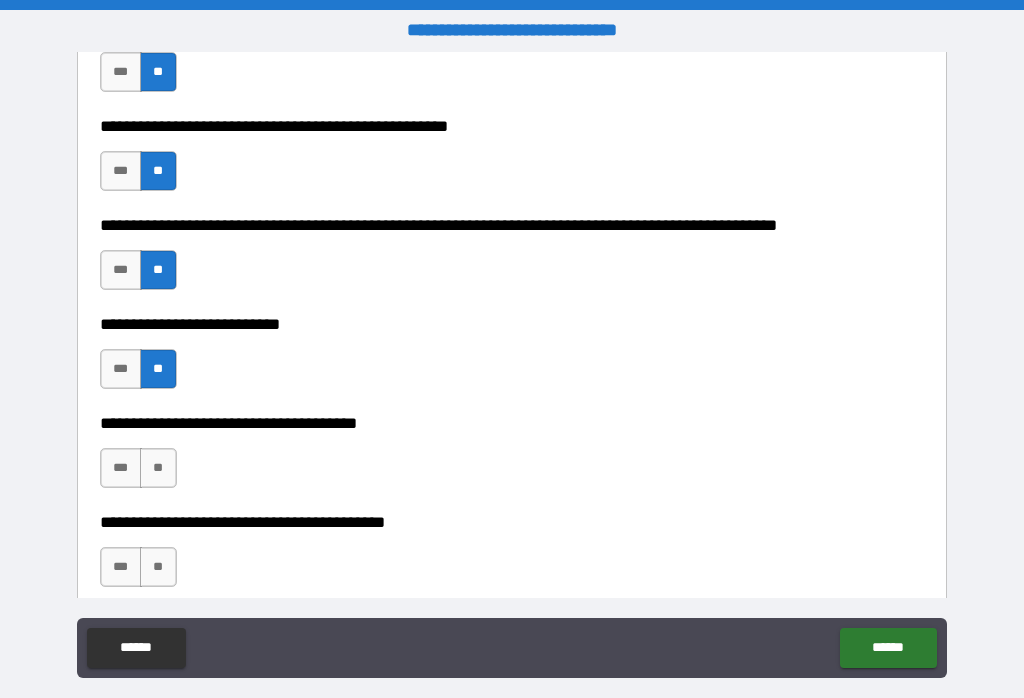 click on "**" at bounding box center (158, 468) 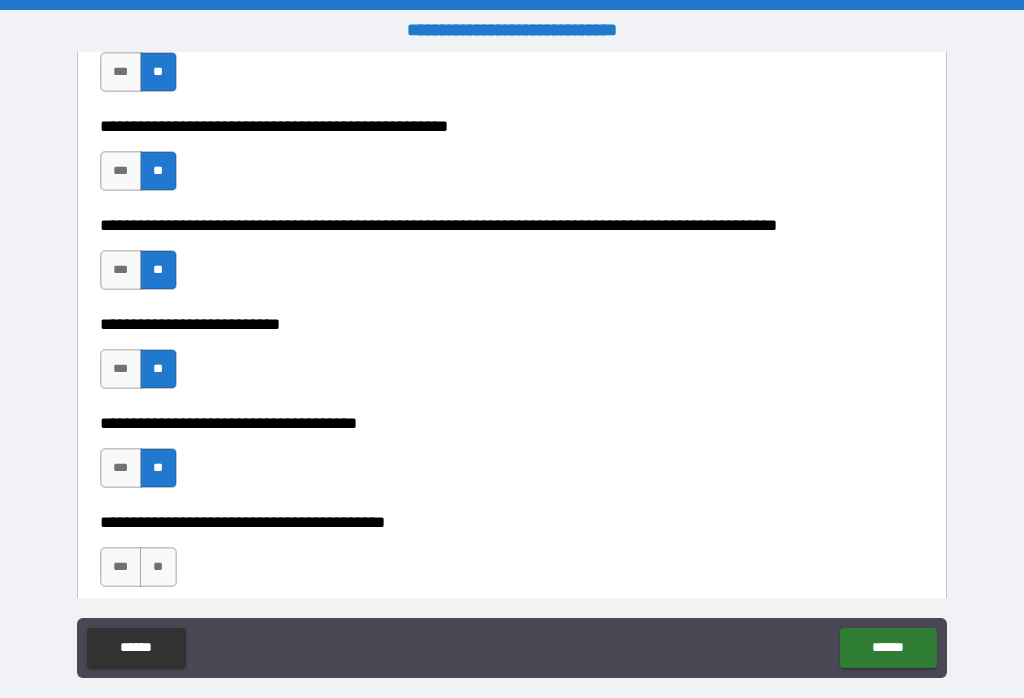 click on "**" at bounding box center (158, 567) 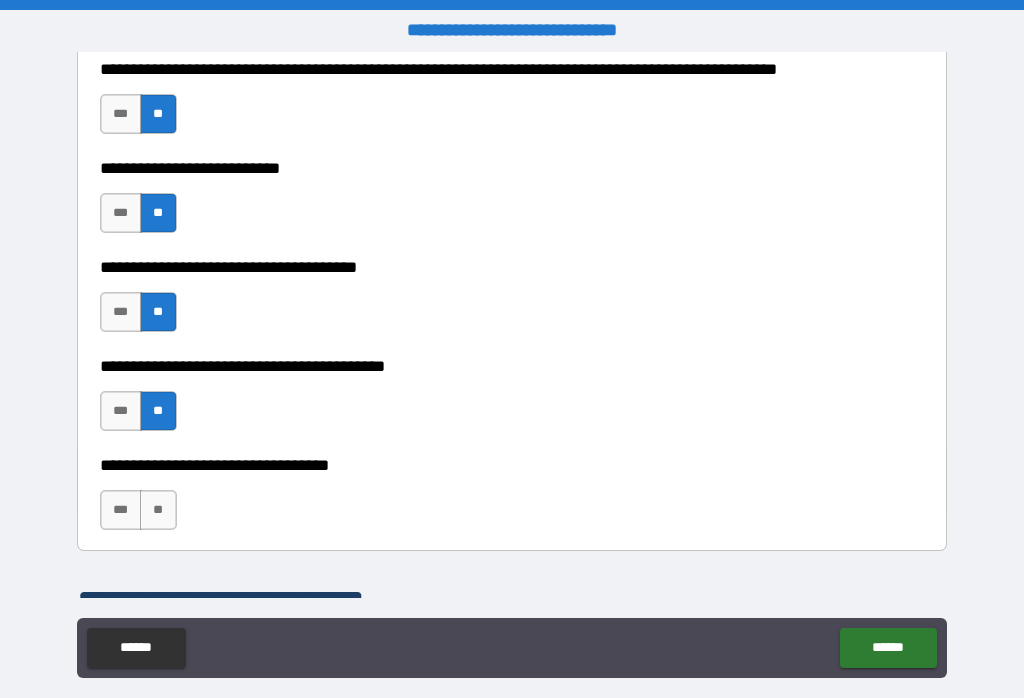 scroll, scrollTop: 988, scrollLeft: 0, axis: vertical 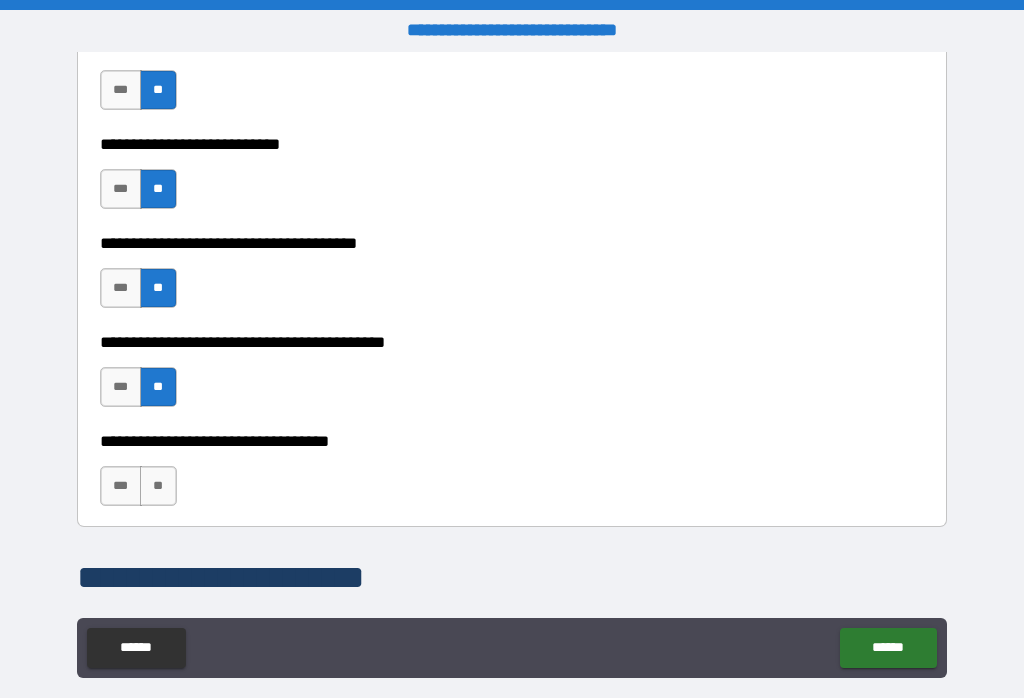 click on "**" at bounding box center (158, 486) 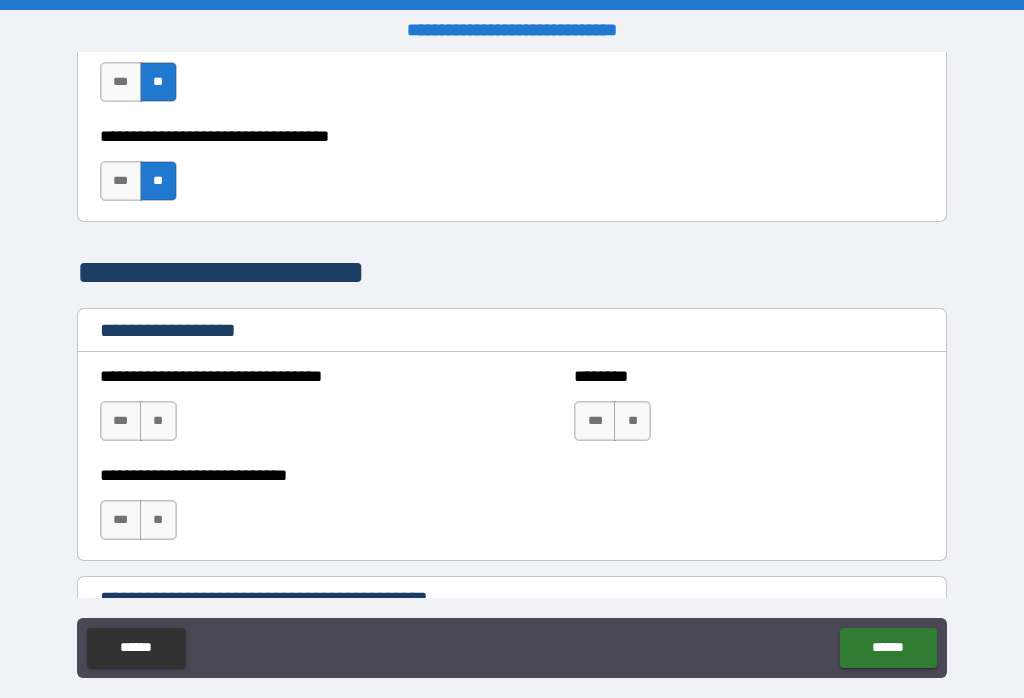 scroll, scrollTop: 1295, scrollLeft: 0, axis: vertical 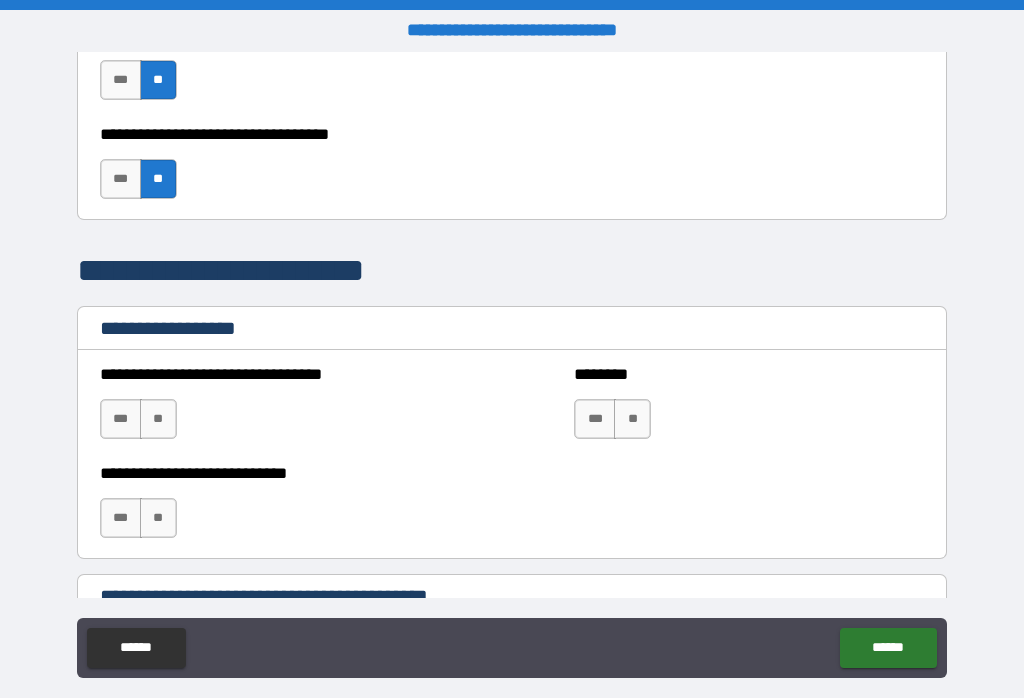 click on "**" at bounding box center (158, 419) 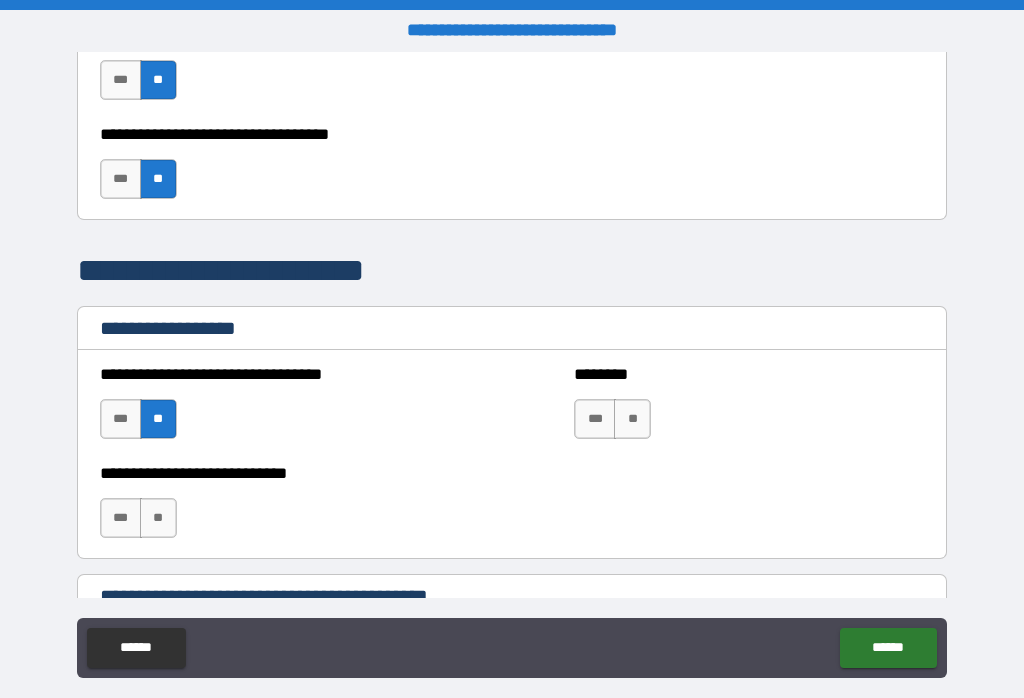 click on "**" at bounding box center (158, 518) 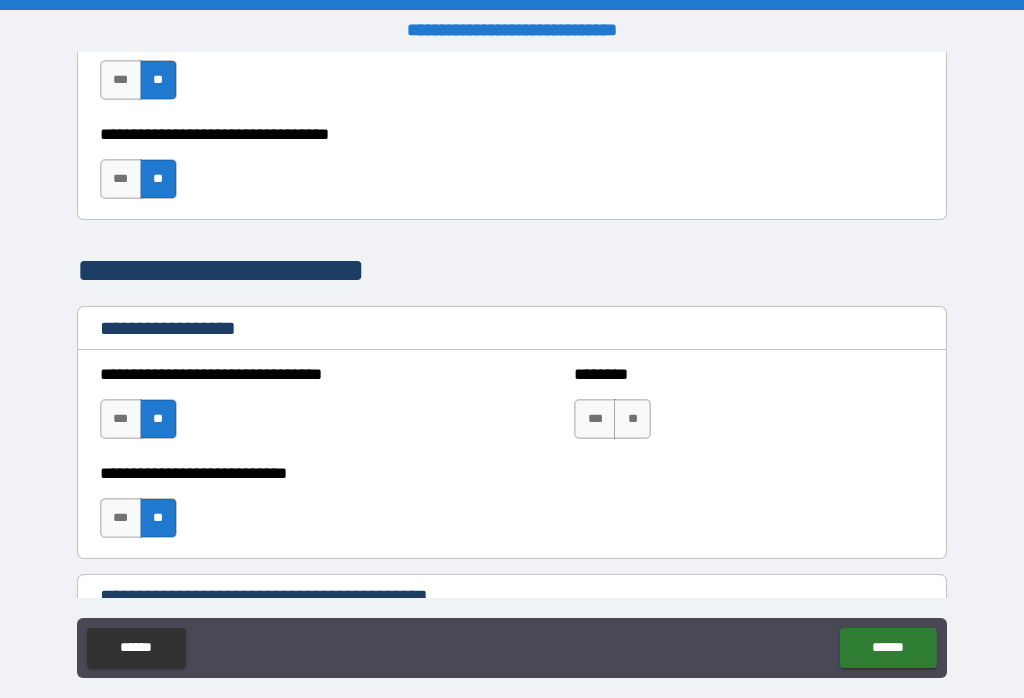 click on "**" at bounding box center (632, 419) 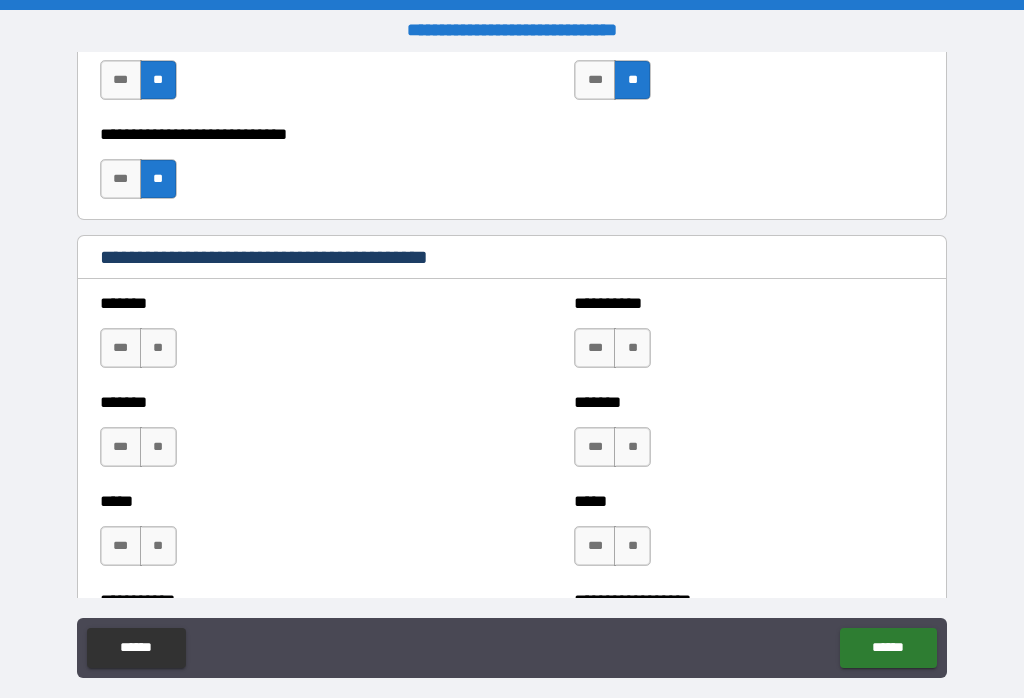 scroll, scrollTop: 1637, scrollLeft: 0, axis: vertical 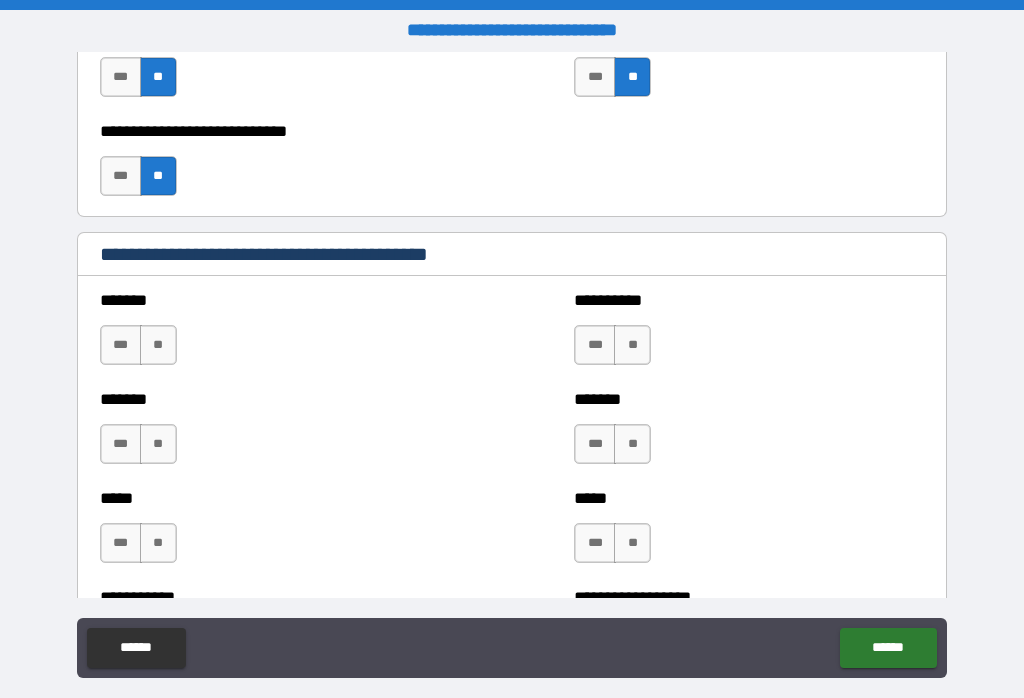 click on "**" at bounding box center [158, 345] 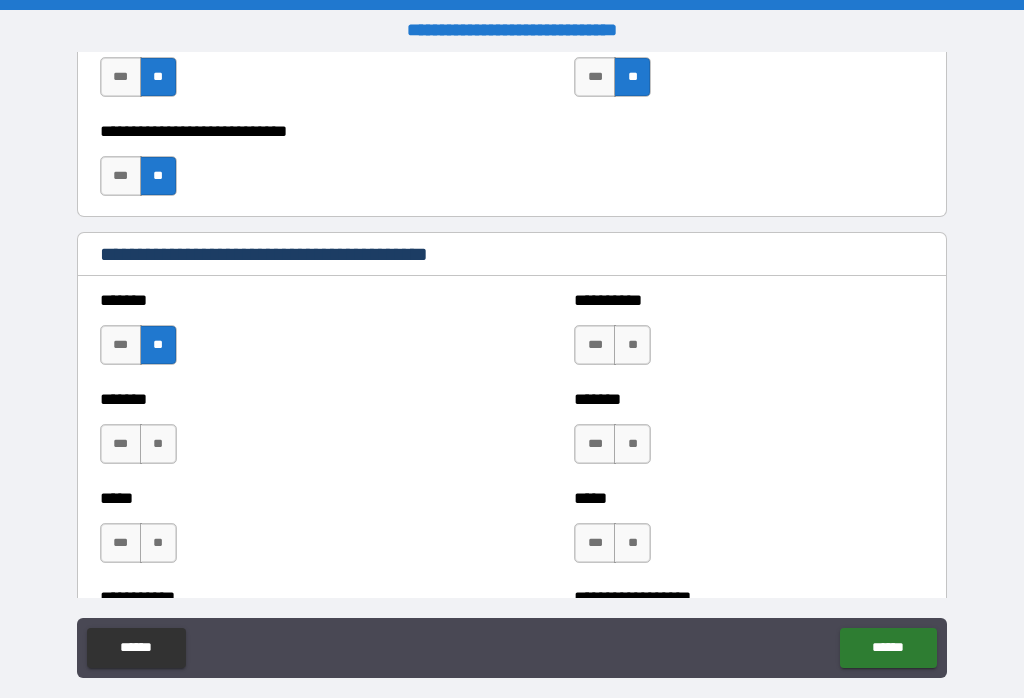 click on "**" at bounding box center [632, 345] 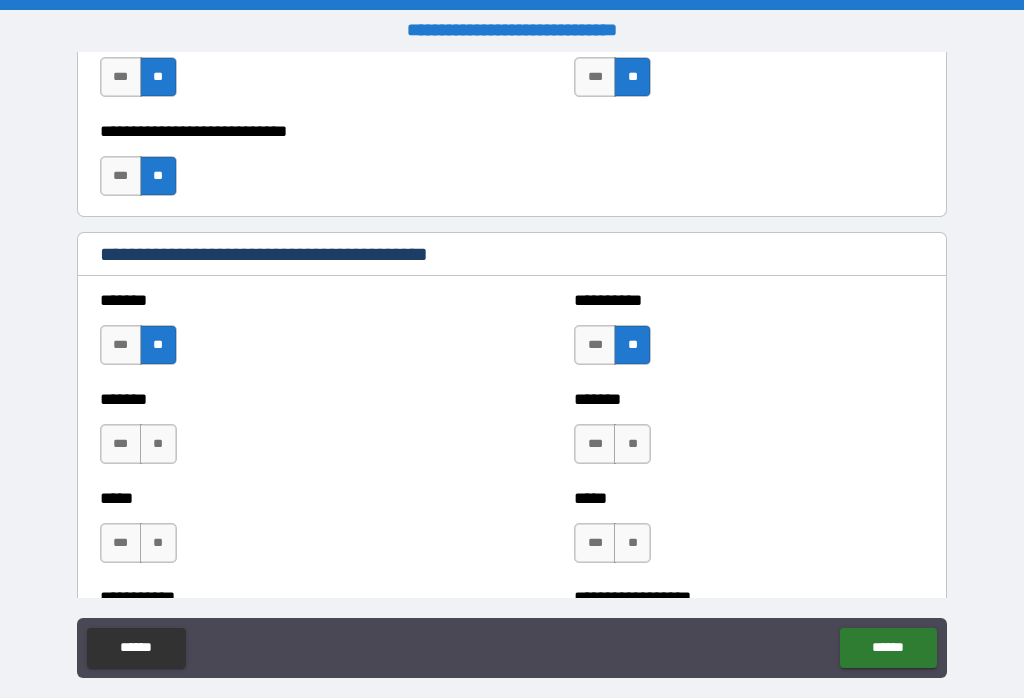 click on "**" at bounding box center [632, 444] 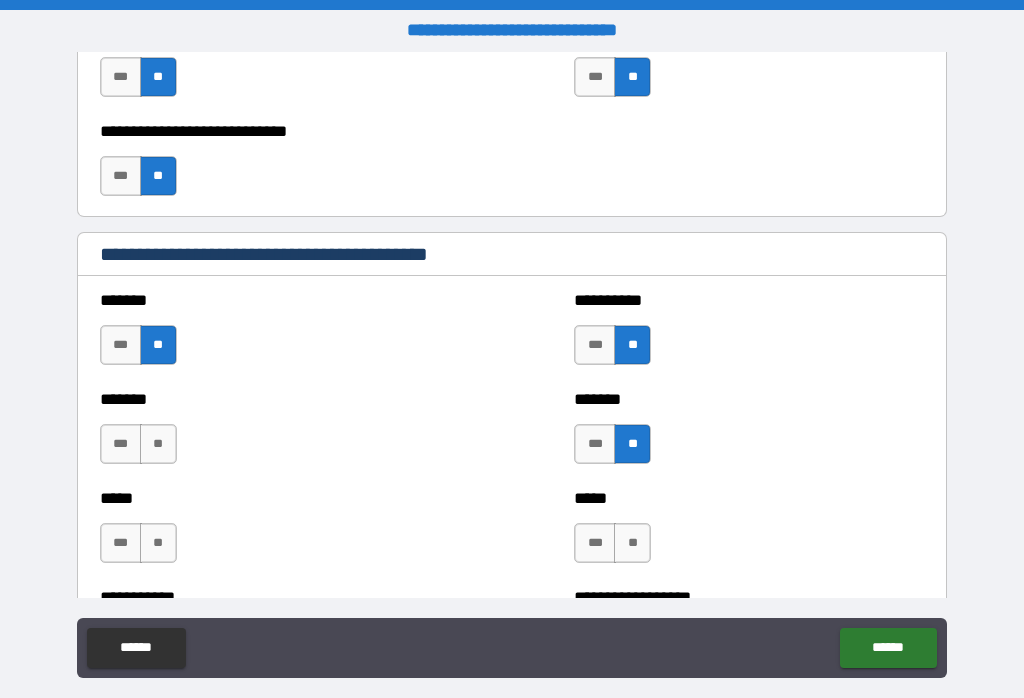 click on "**" at bounding box center (158, 444) 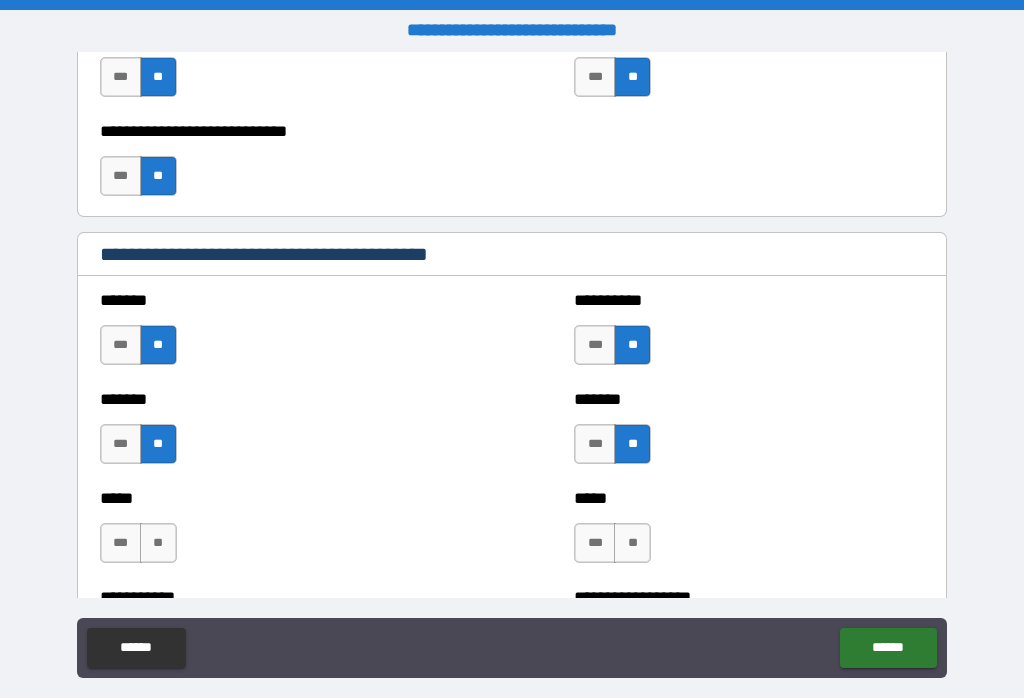 click on "**" at bounding box center (158, 543) 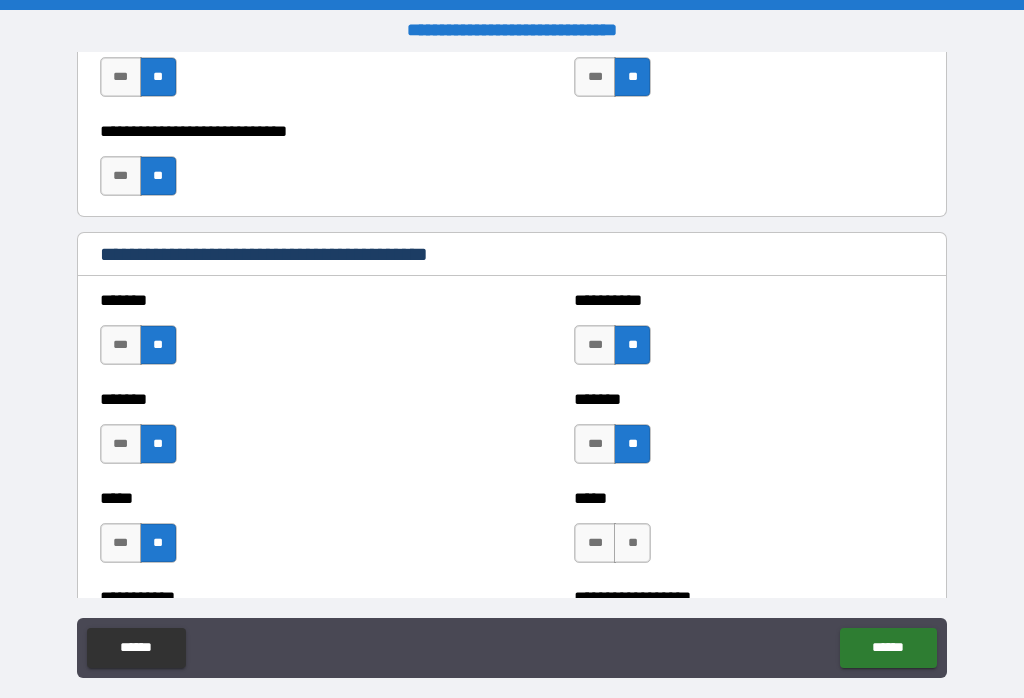 click on "**" at bounding box center (632, 543) 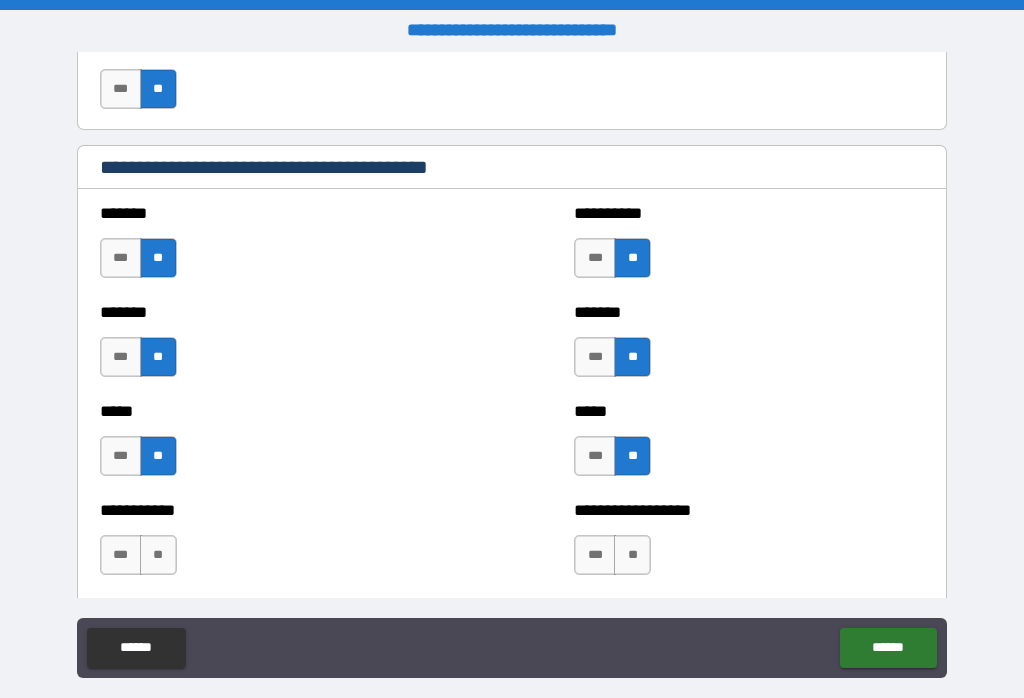 scroll, scrollTop: 1823, scrollLeft: 0, axis: vertical 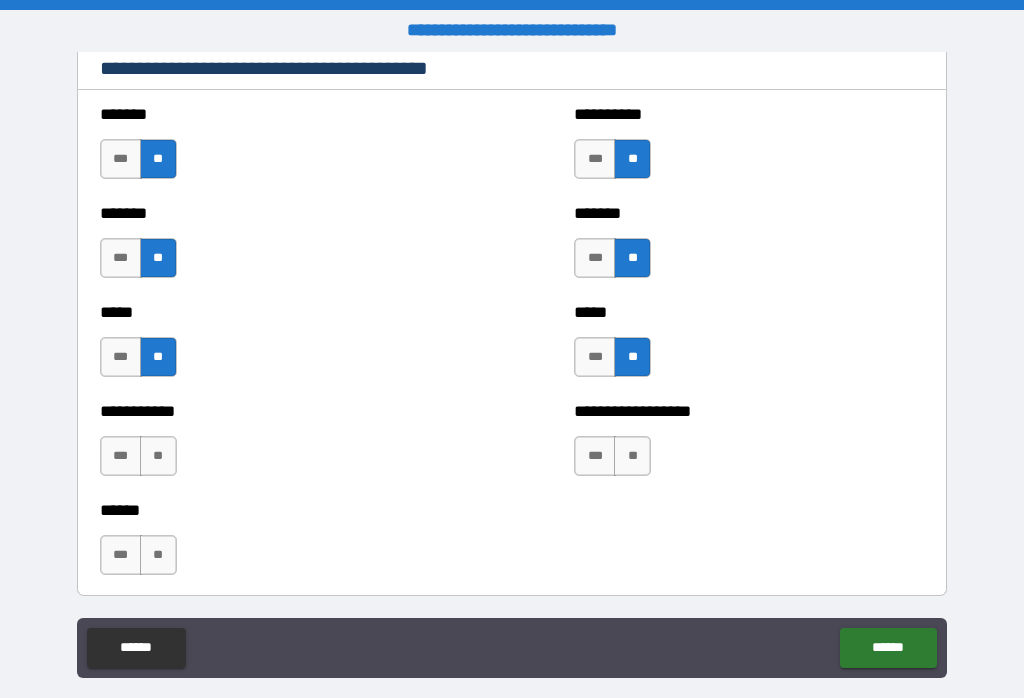 click on "**" at bounding box center (158, 456) 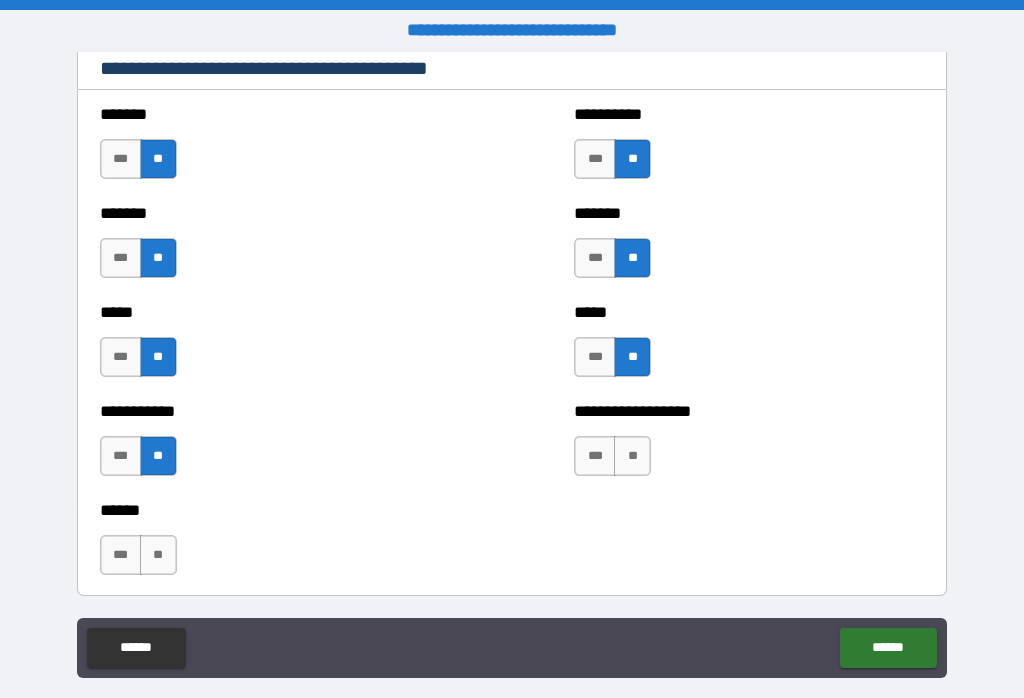 click on "**" at bounding box center (158, 555) 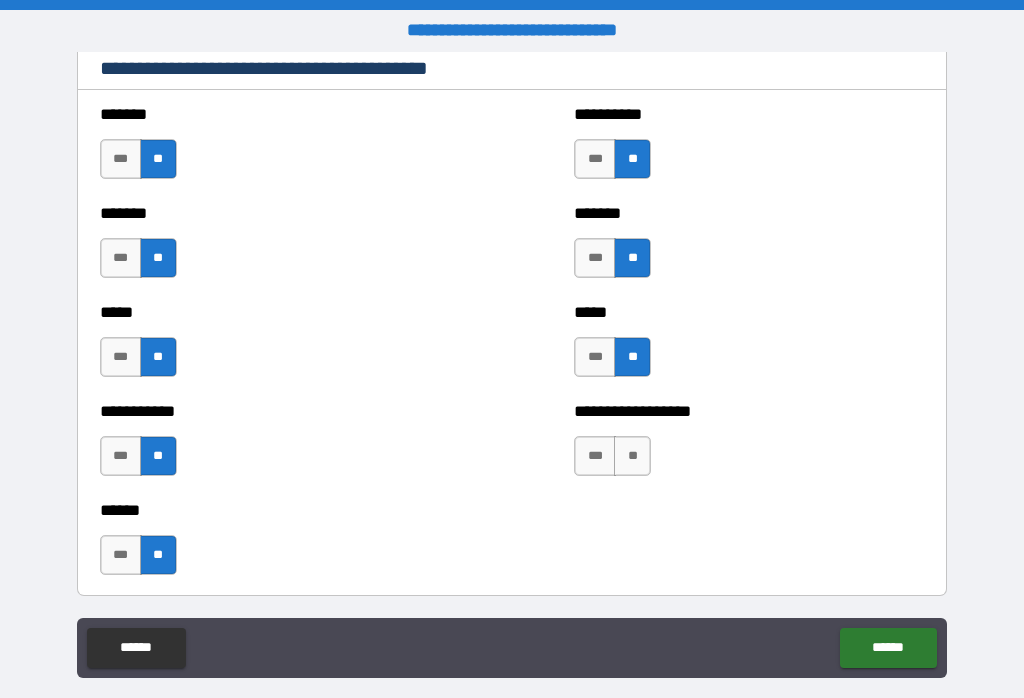 click on "**" at bounding box center (632, 456) 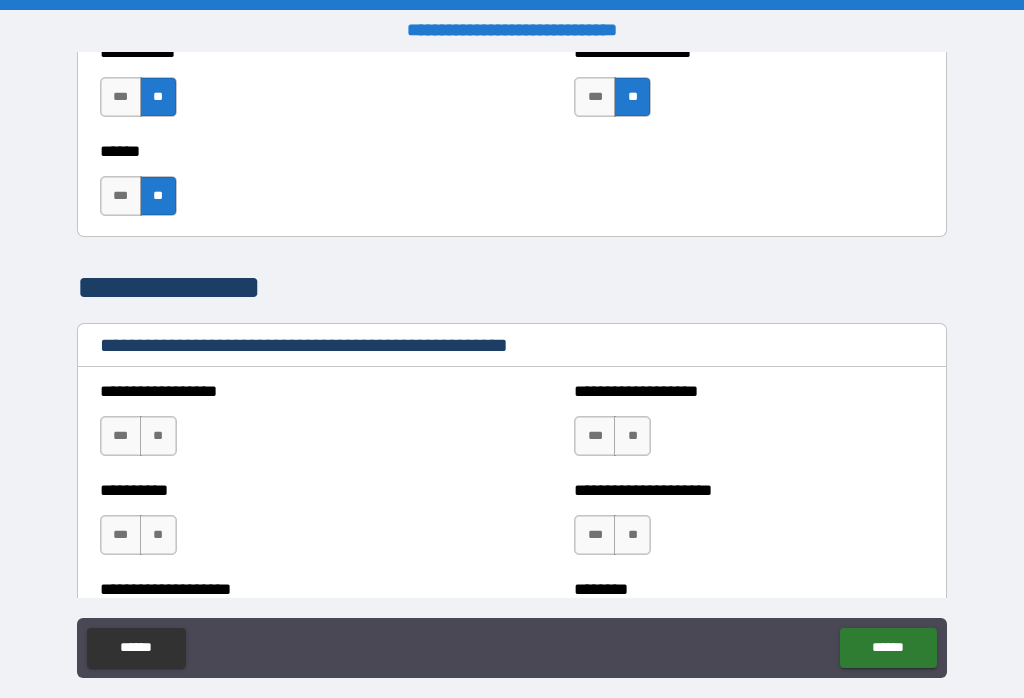 scroll, scrollTop: 2183, scrollLeft: 0, axis: vertical 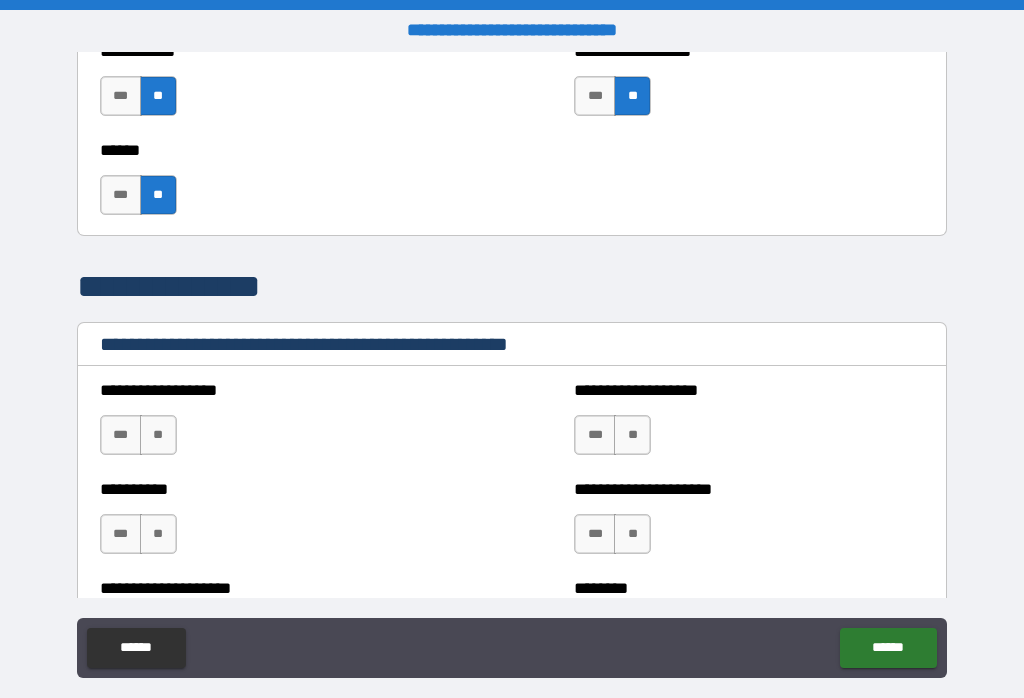click on "**" at bounding box center (158, 435) 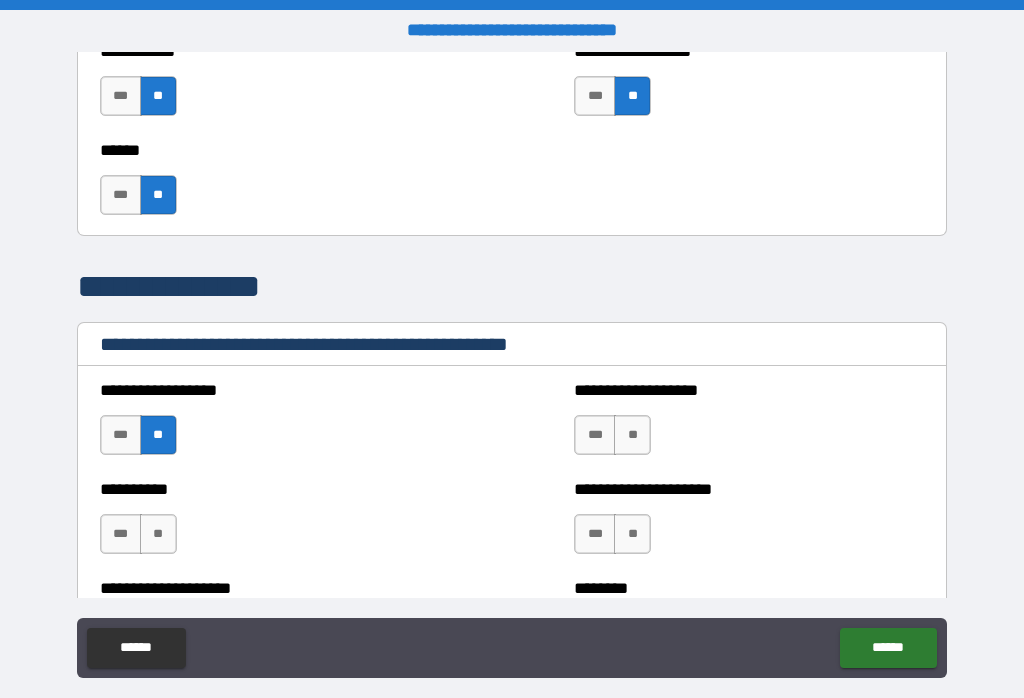 click on "**" at bounding box center (158, 534) 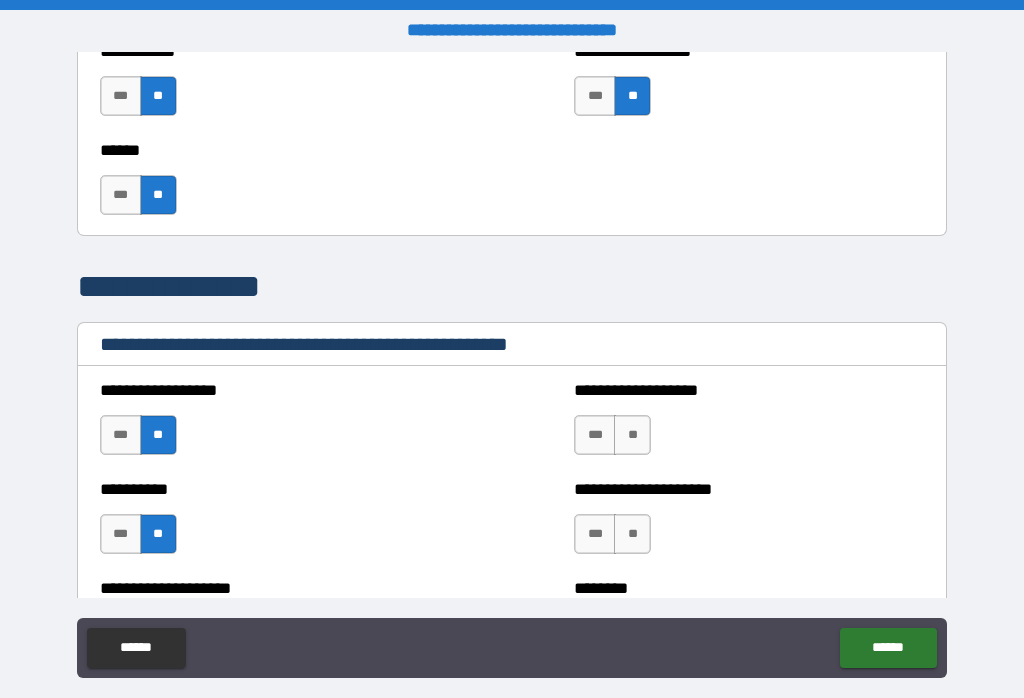 click on "**" at bounding box center [632, 435] 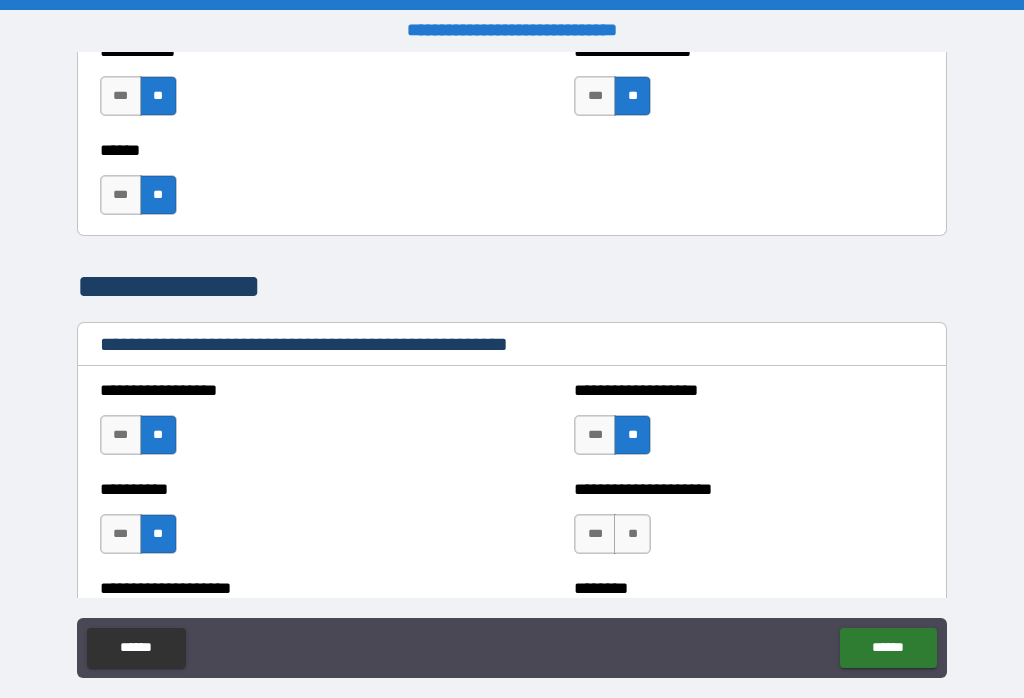 click on "**" at bounding box center (632, 534) 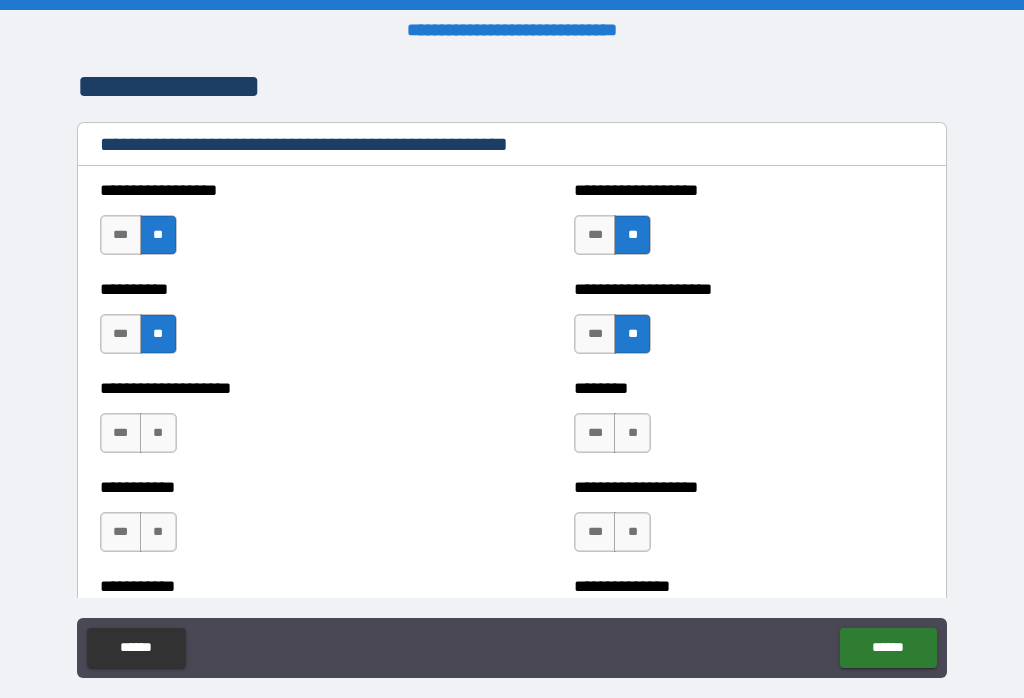 scroll, scrollTop: 2387, scrollLeft: 0, axis: vertical 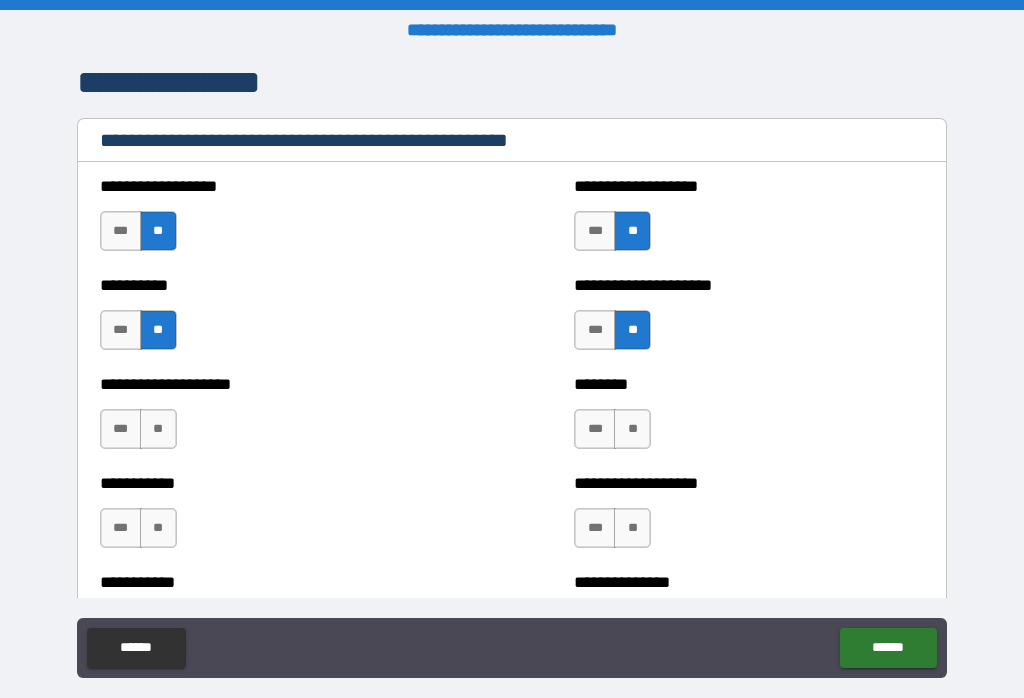click on "**" at bounding box center (632, 429) 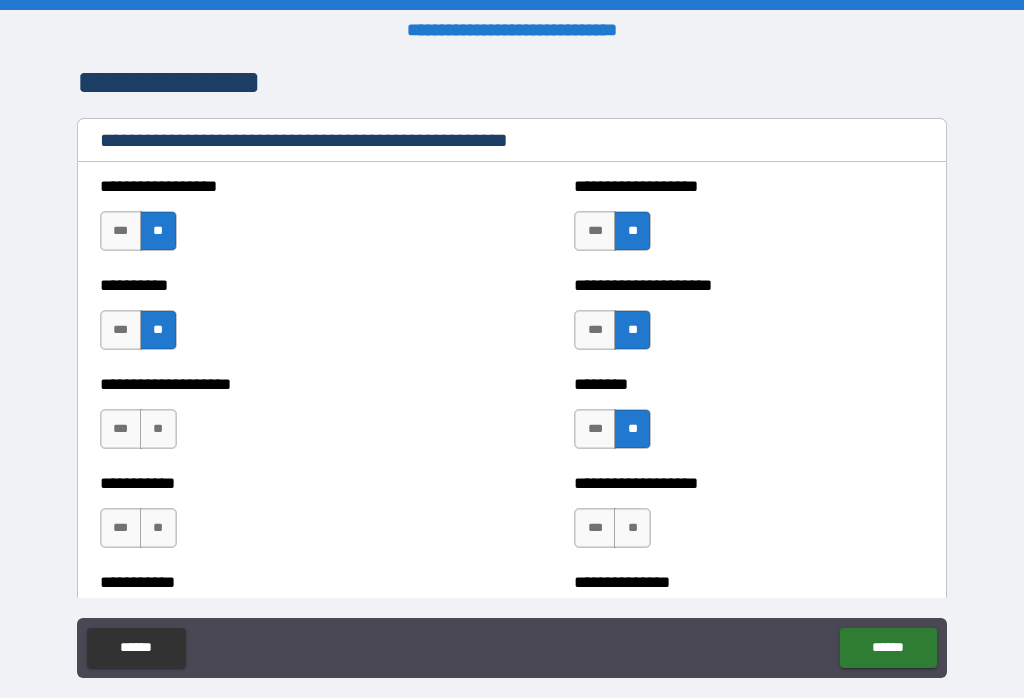click on "**" at bounding box center (632, 528) 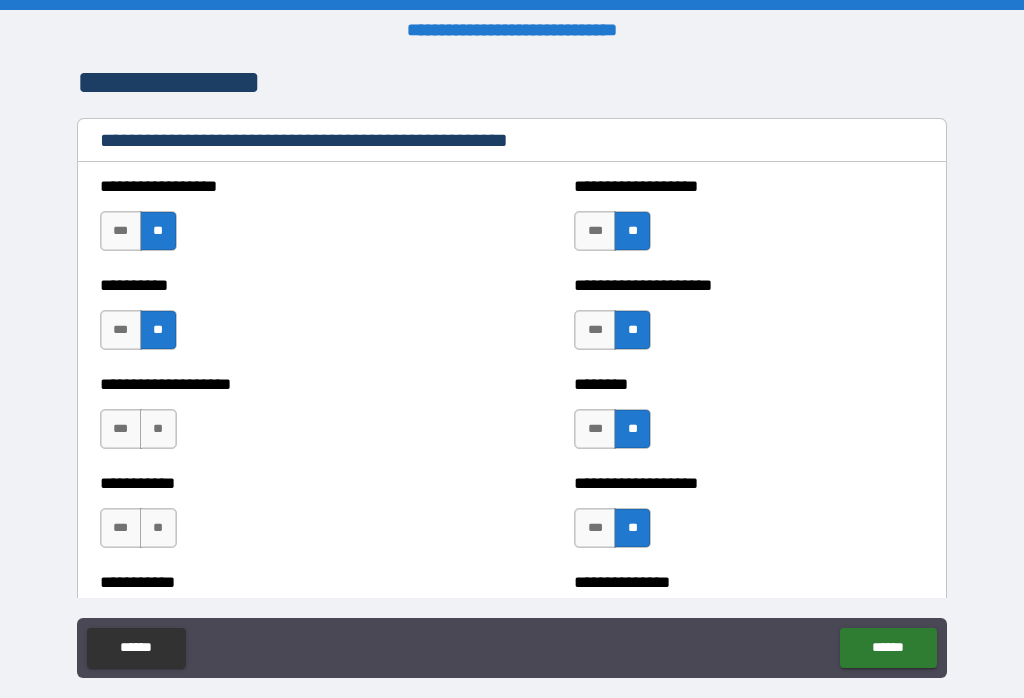 click on "**" at bounding box center [158, 429] 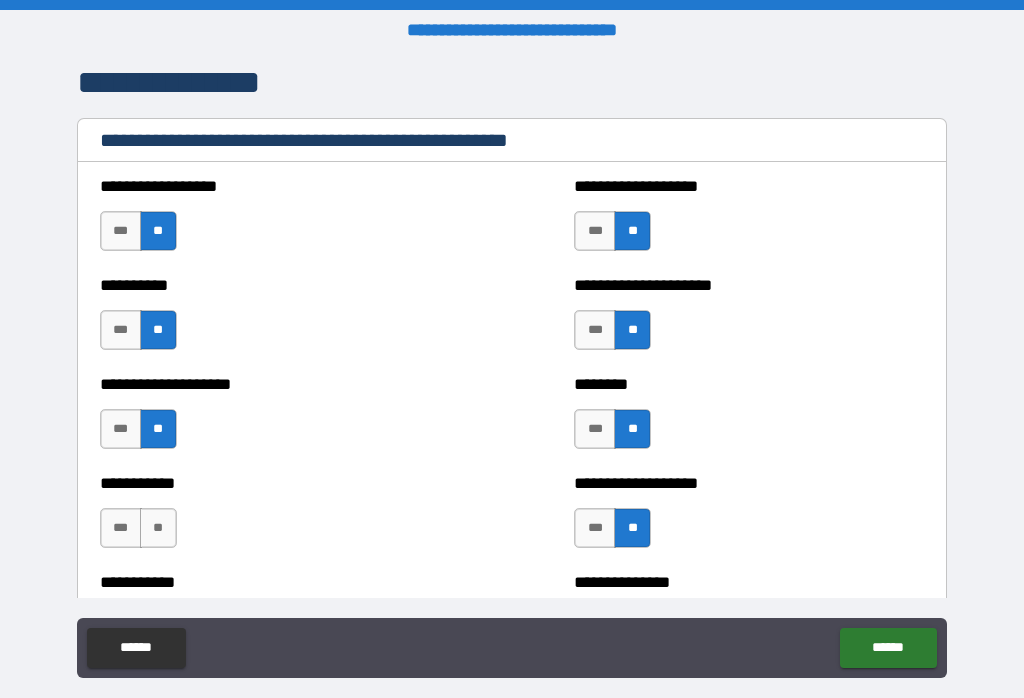 click on "**" at bounding box center (158, 528) 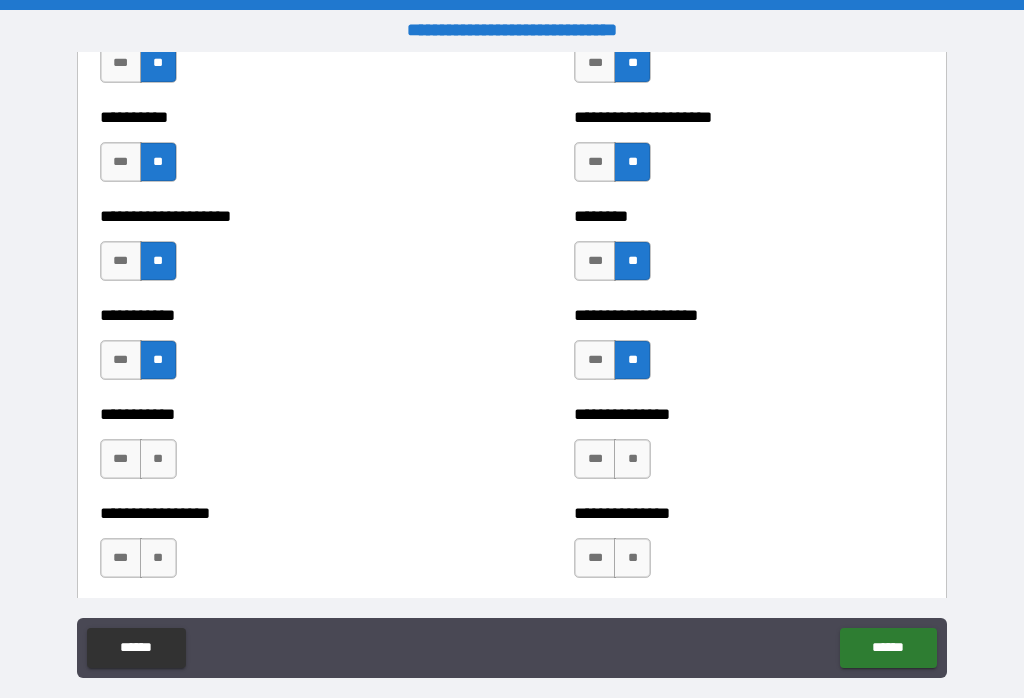 scroll, scrollTop: 2584, scrollLeft: 0, axis: vertical 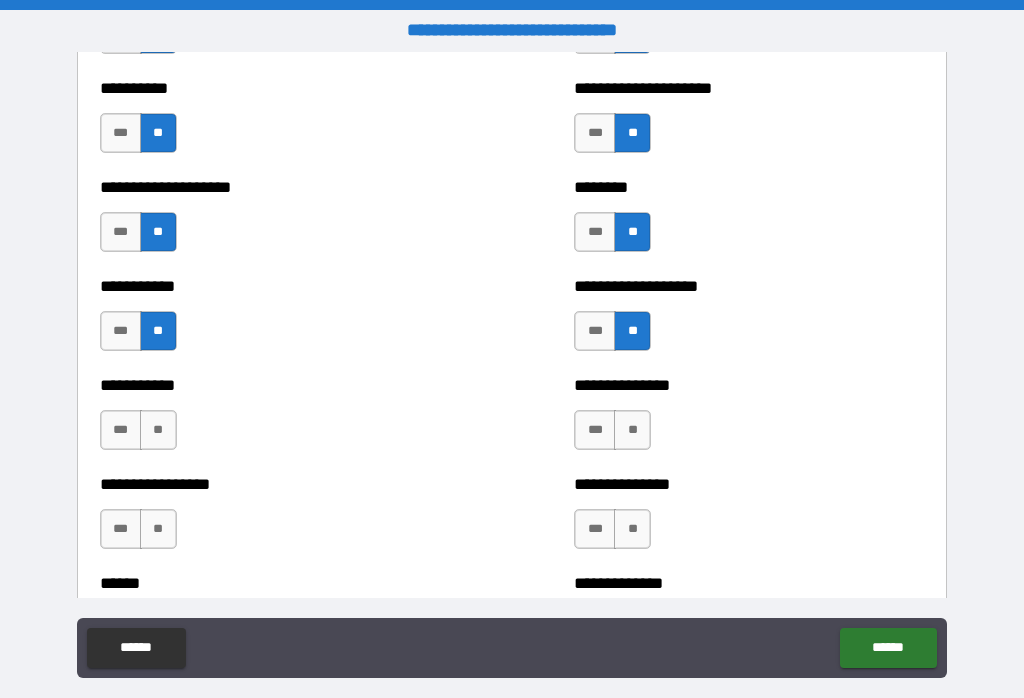 click on "**" at bounding box center (158, 430) 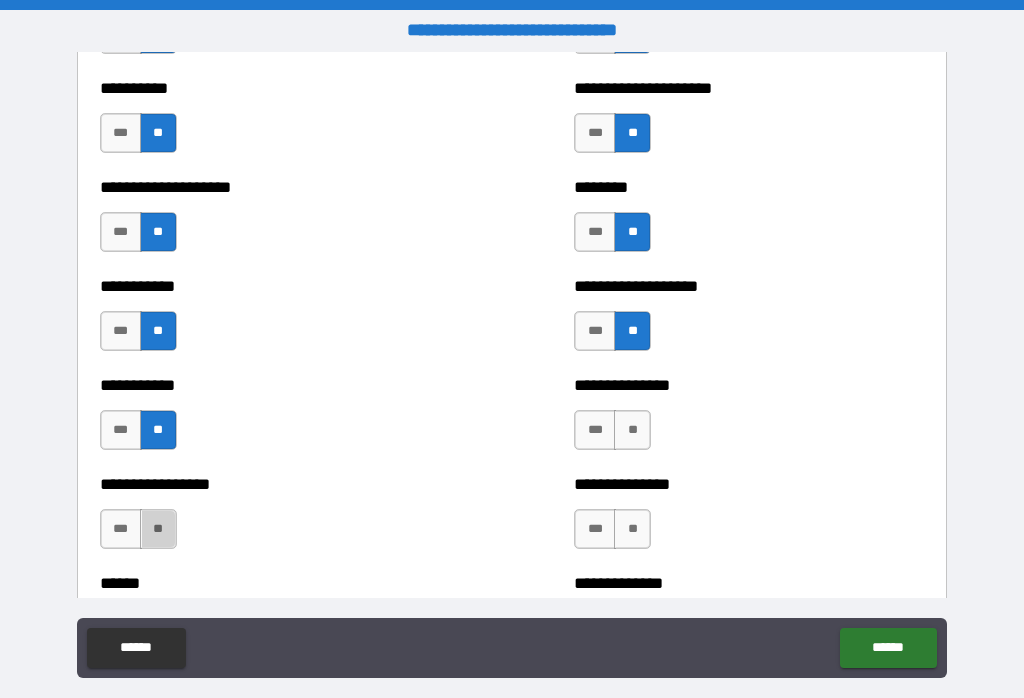 click on "**" at bounding box center [158, 529] 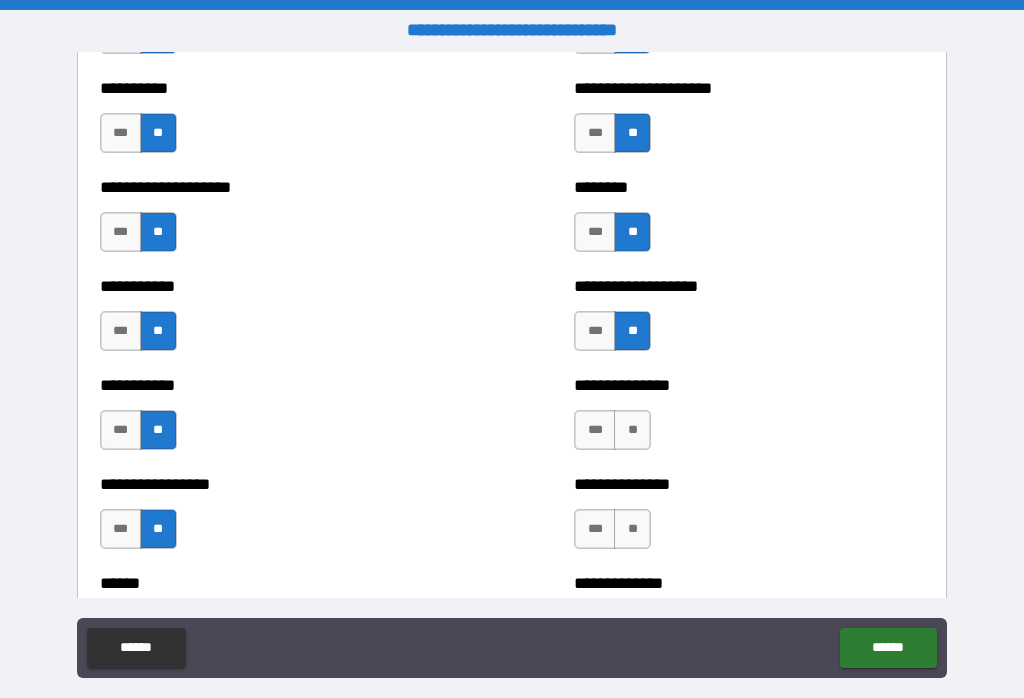 click on "**" at bounding box center [632, 430] 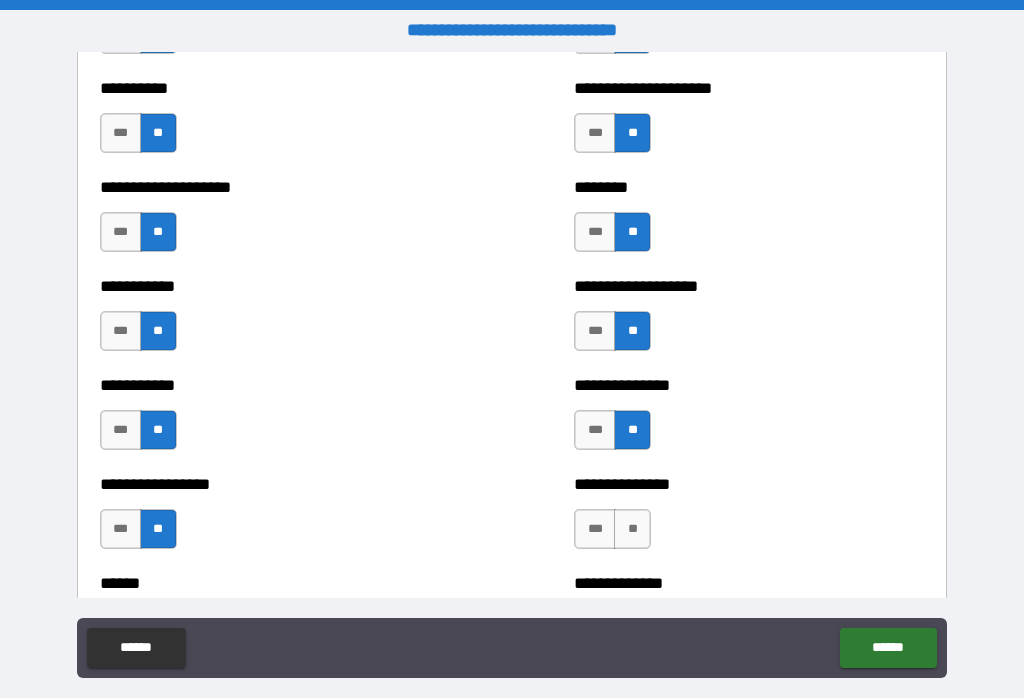 click on "**" at bounding box center [632, 529] 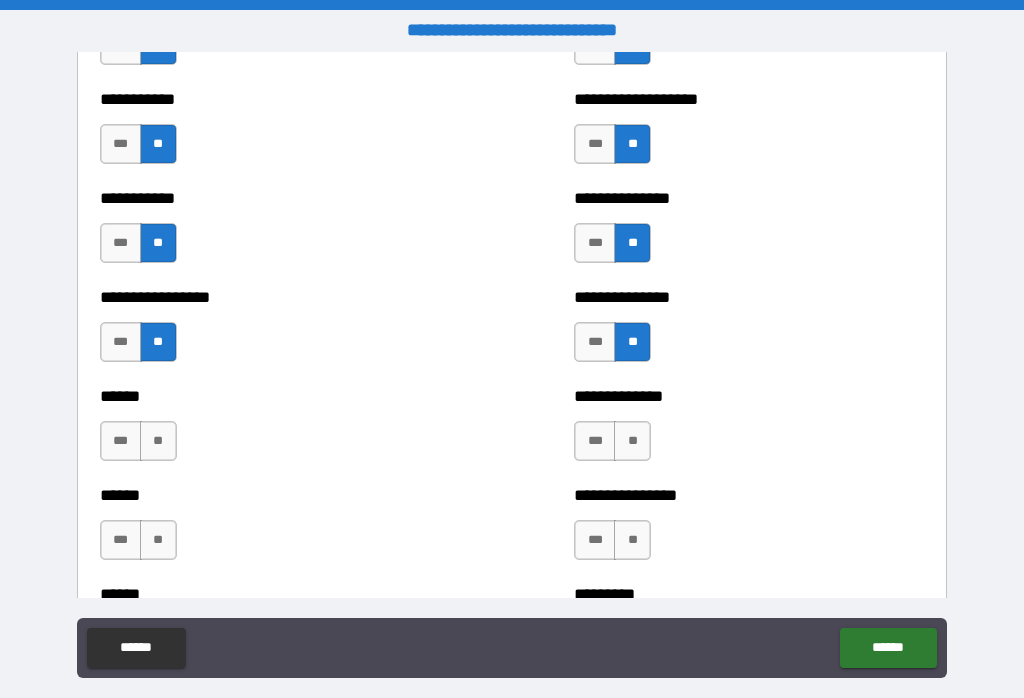 scroll, scrollTop: 2778, scrollLeft: 0, axis: vertical 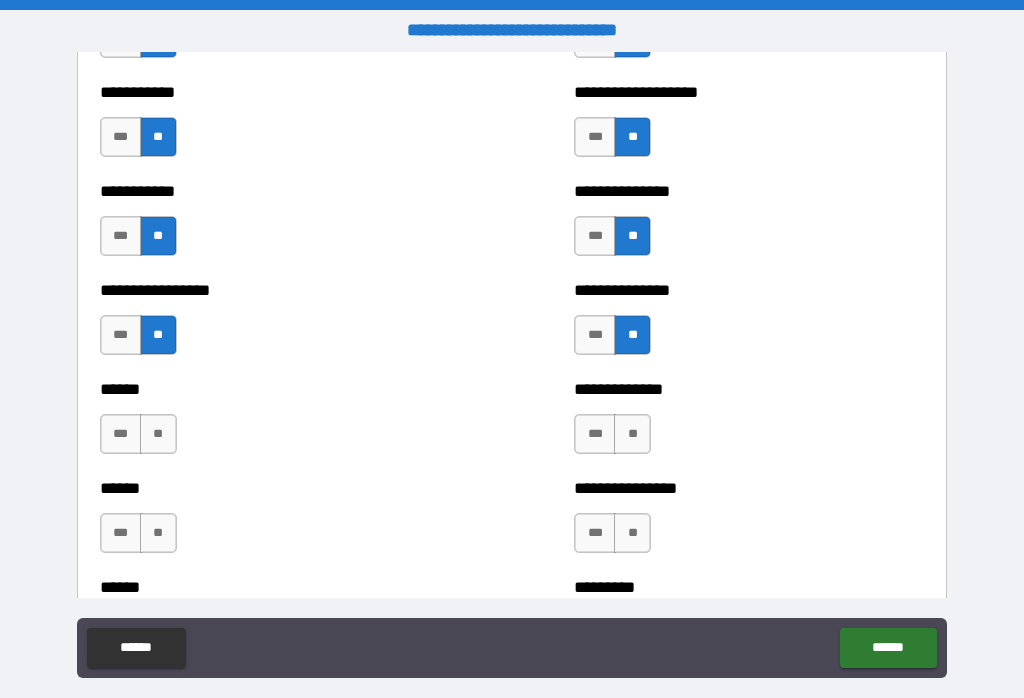 click on "**" at bounding box center (632, 434) 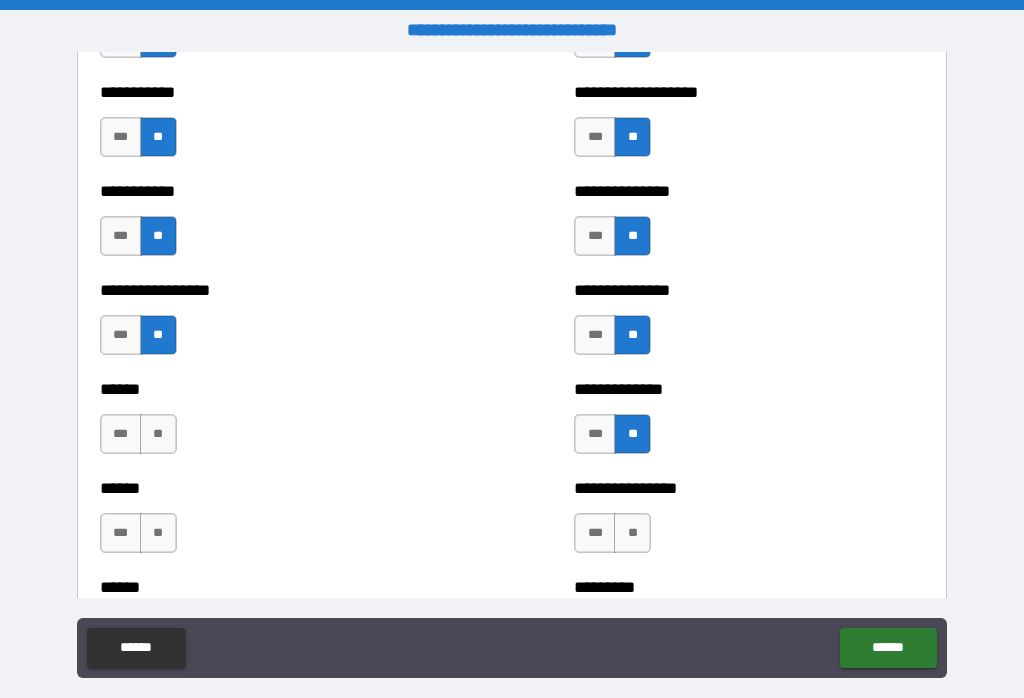 click on "**" at bounding box center [632, 533] 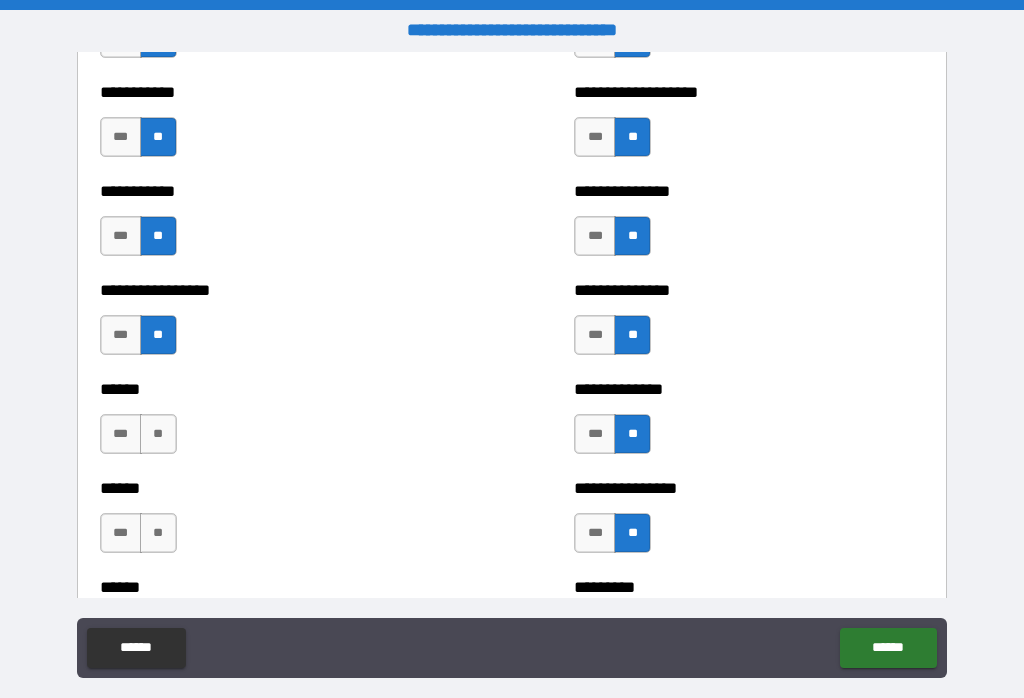 click on "**" at bounding box center [158, 434] 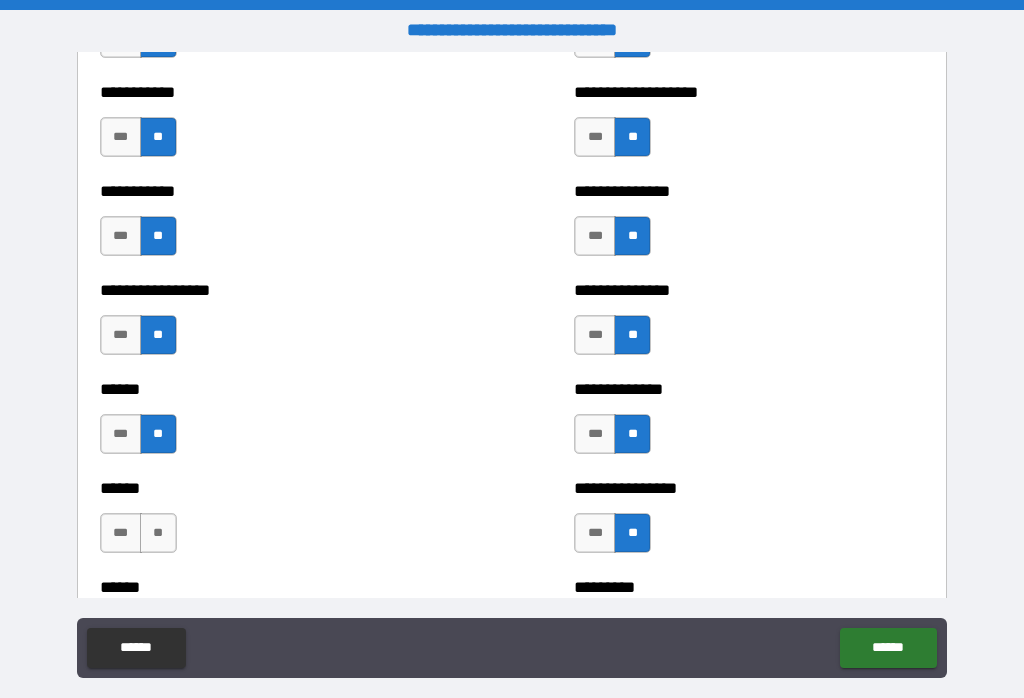 click on "**" at bounding box center (158, 533) 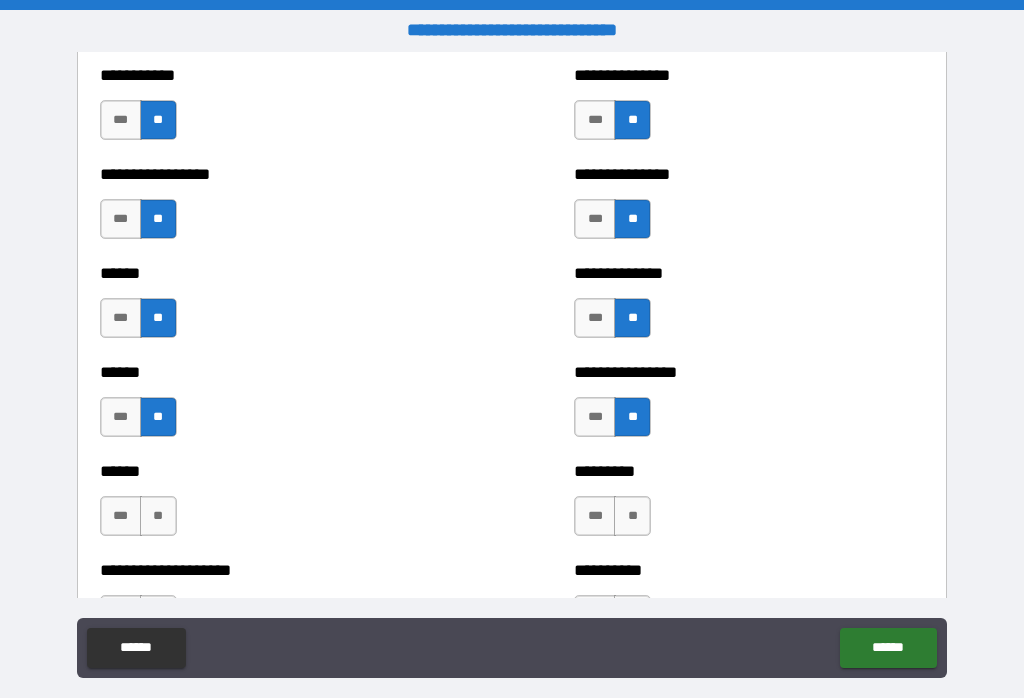 scroll, scrollTop: 2900, scrollLeft: 0, axis: vertical 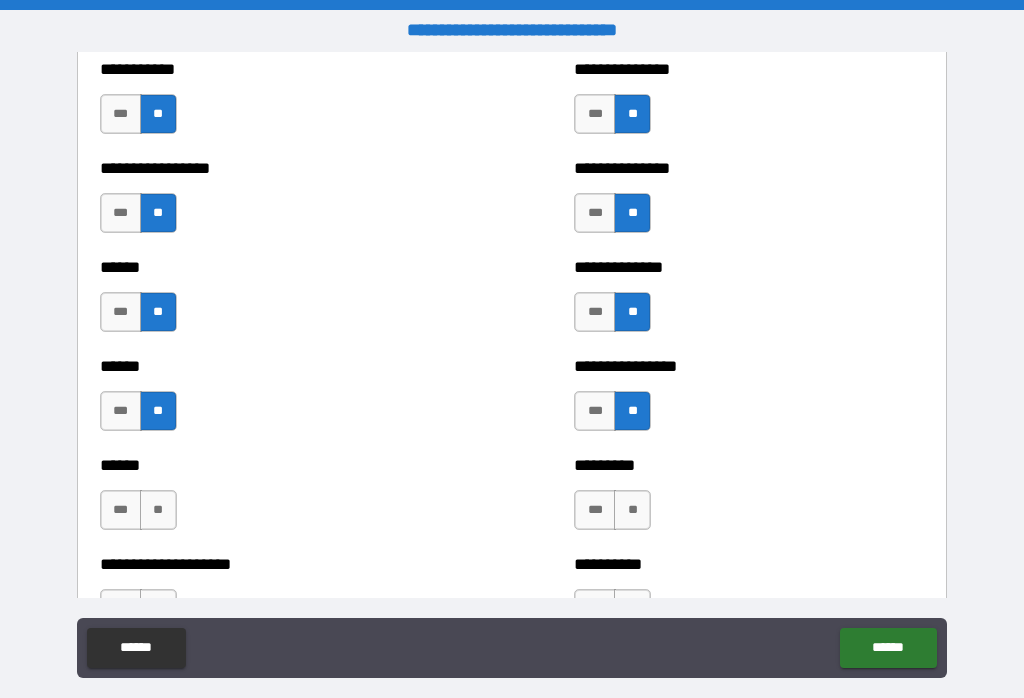 click on "**" at bounding box center [632, 510] 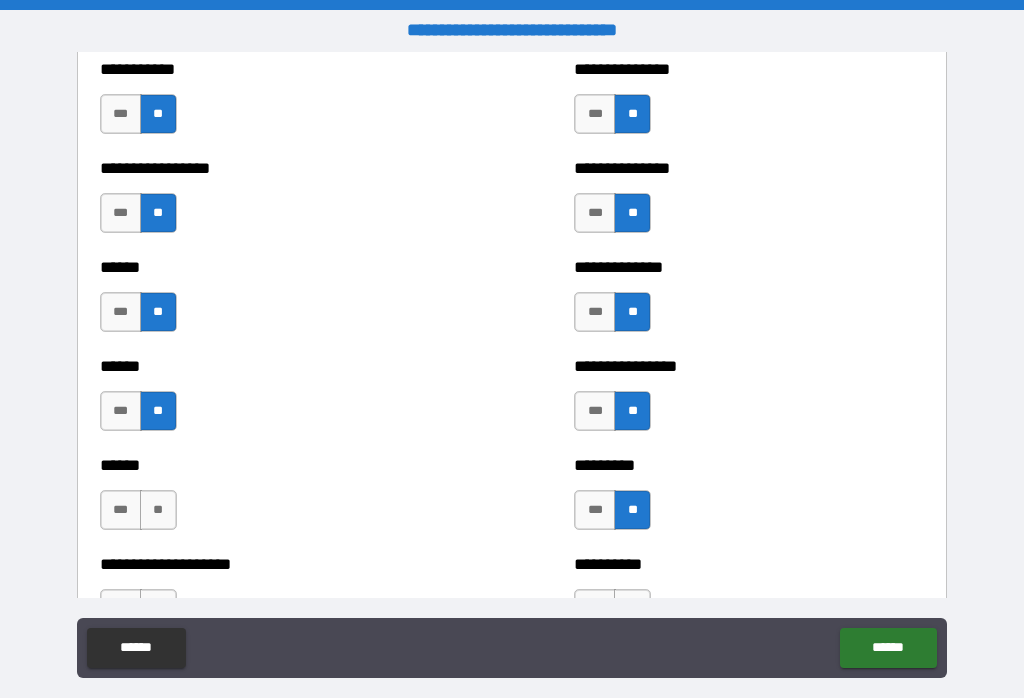 click on "**" at bounding box center [158, 510] 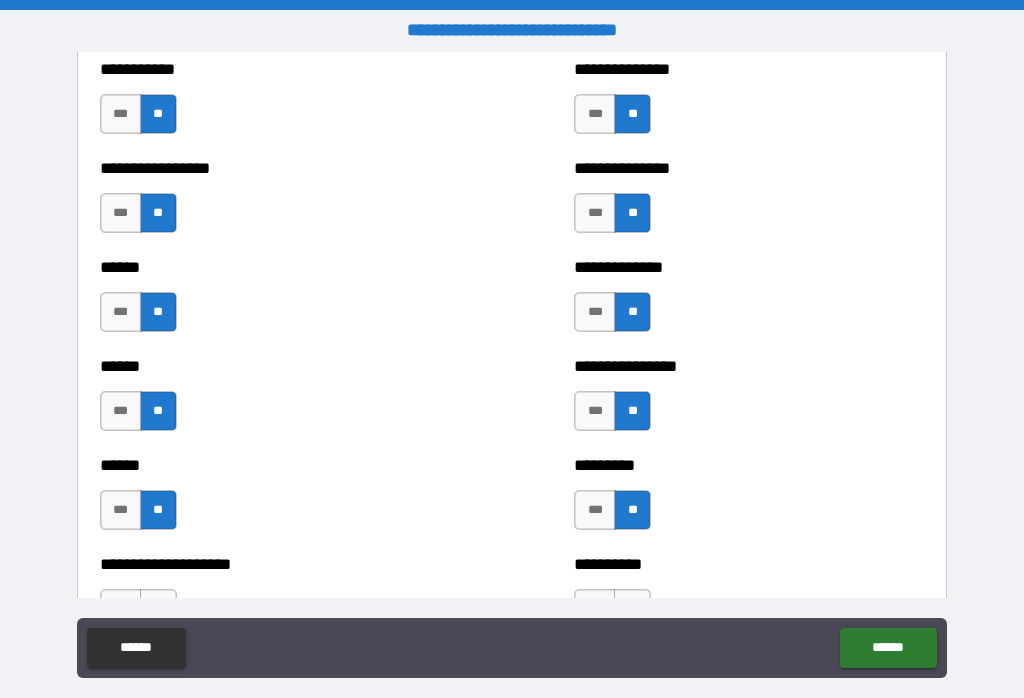 scroll, scrollTop: 3043, scrollLeft: 0, axis: vertical 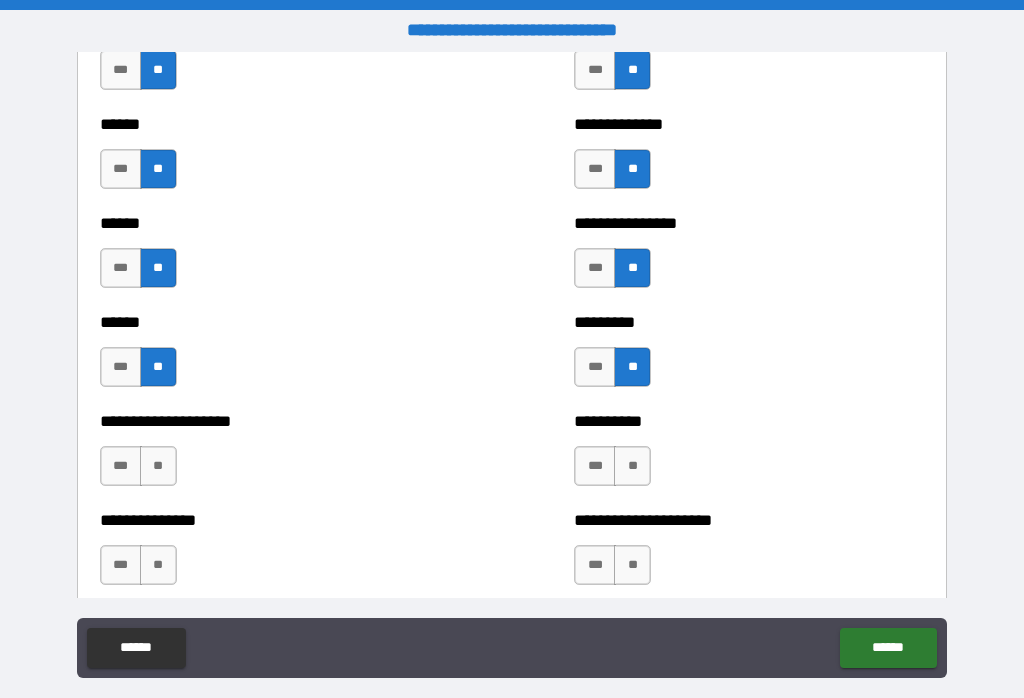 click on "**" at bounding box center (158, 466) 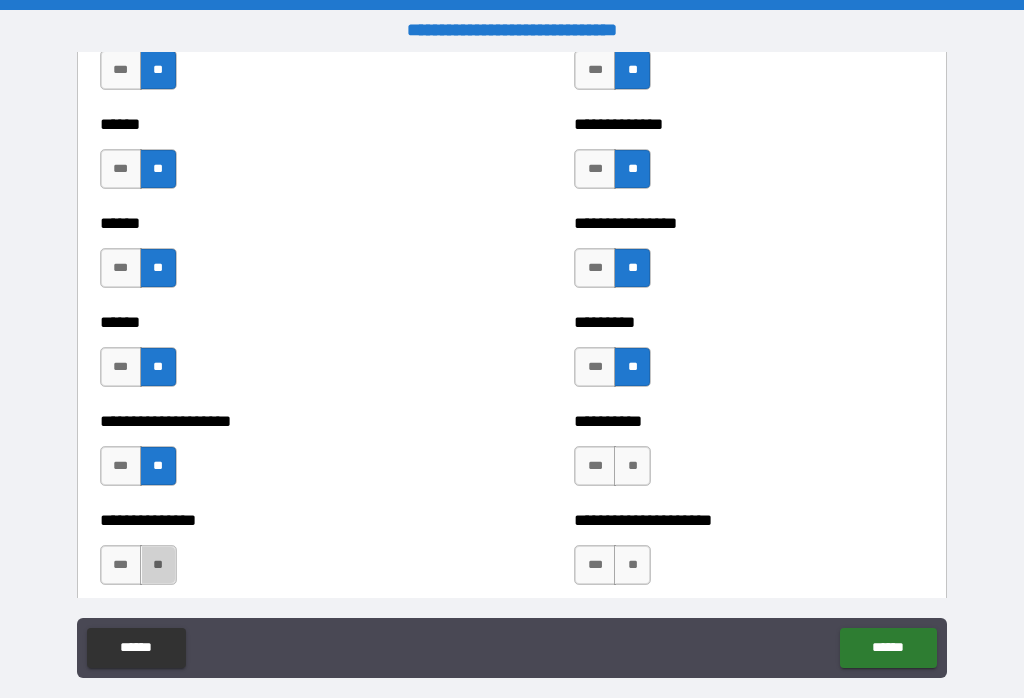 click on "**" at bounding box center [158, 565] 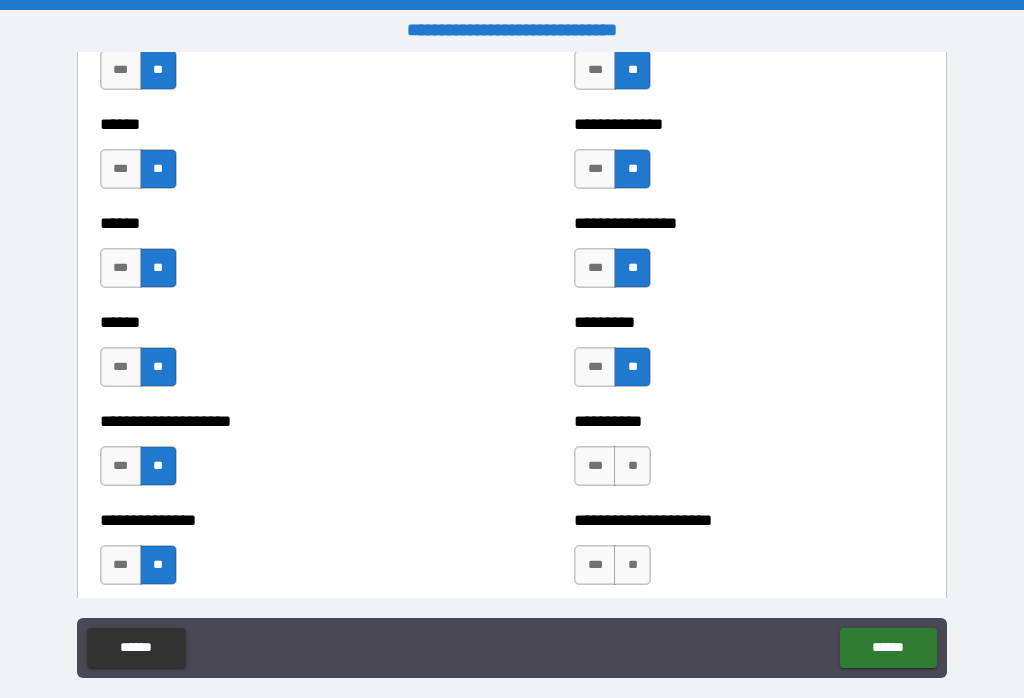 click on "**" at bounding box center (632, 466) 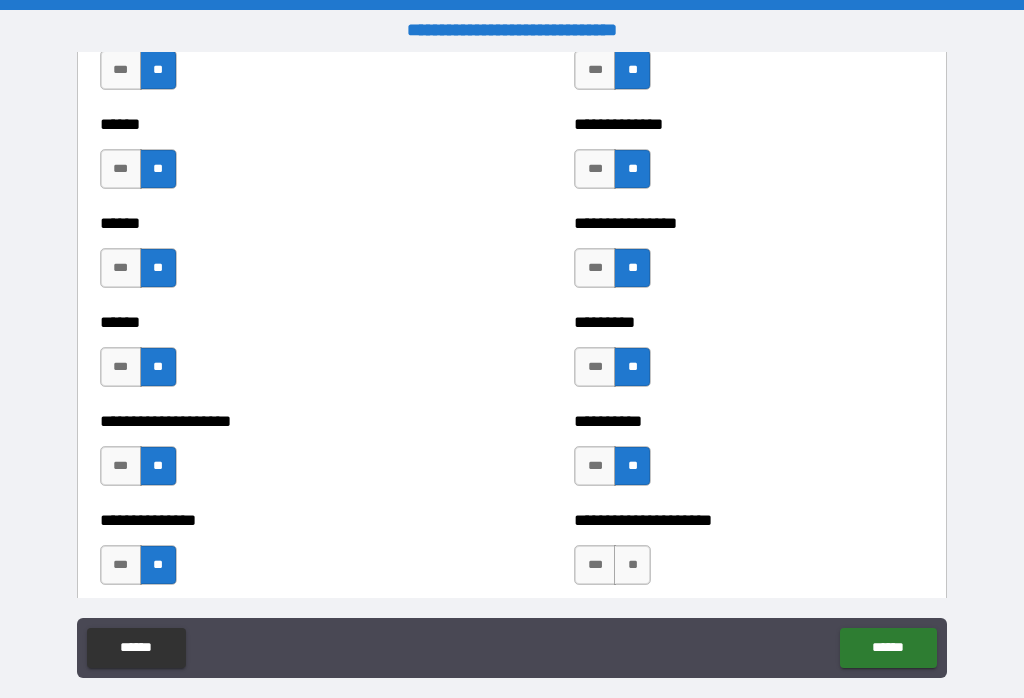 click on "**" at bounding box center (632, 565) 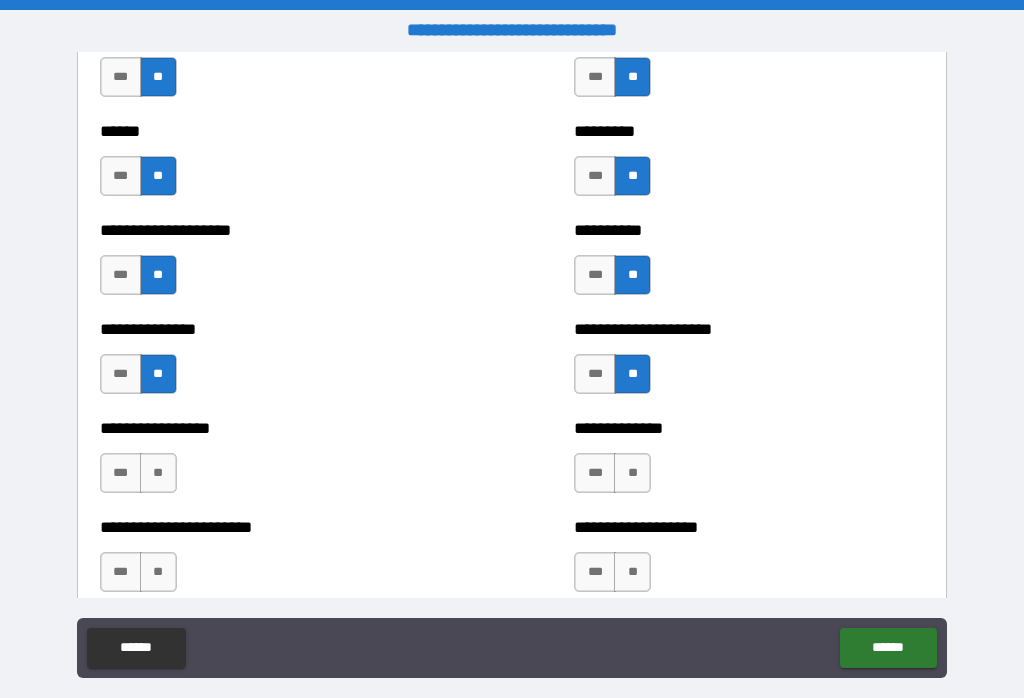 scroll, scrollTop: 3234, scrollLeft: 0, axis: vertical 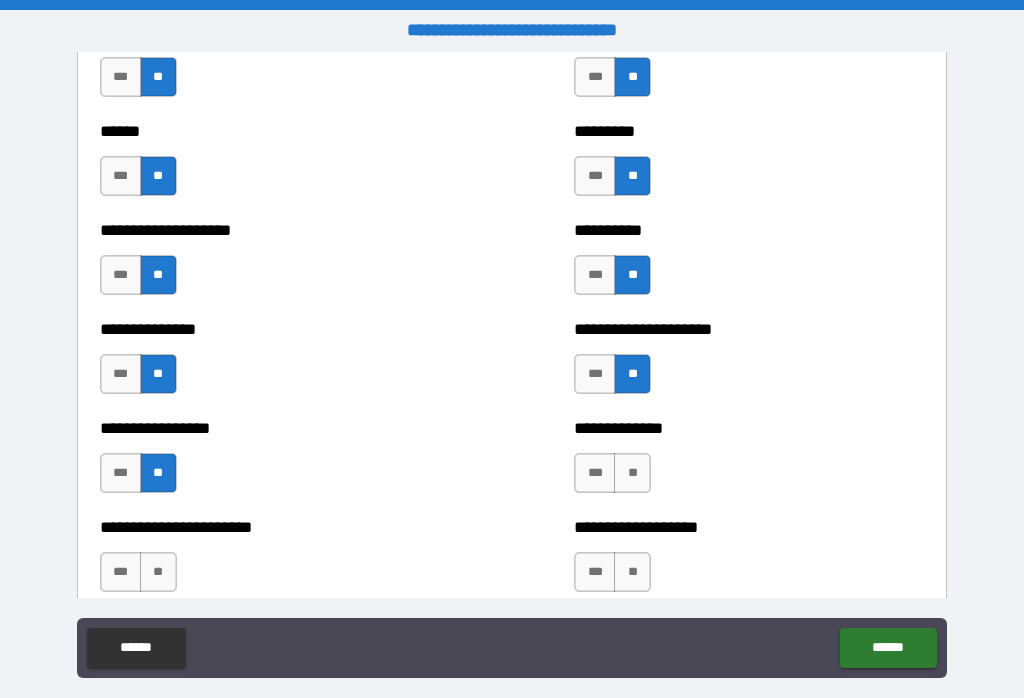 click on "**" at bounding box center [158, 572] 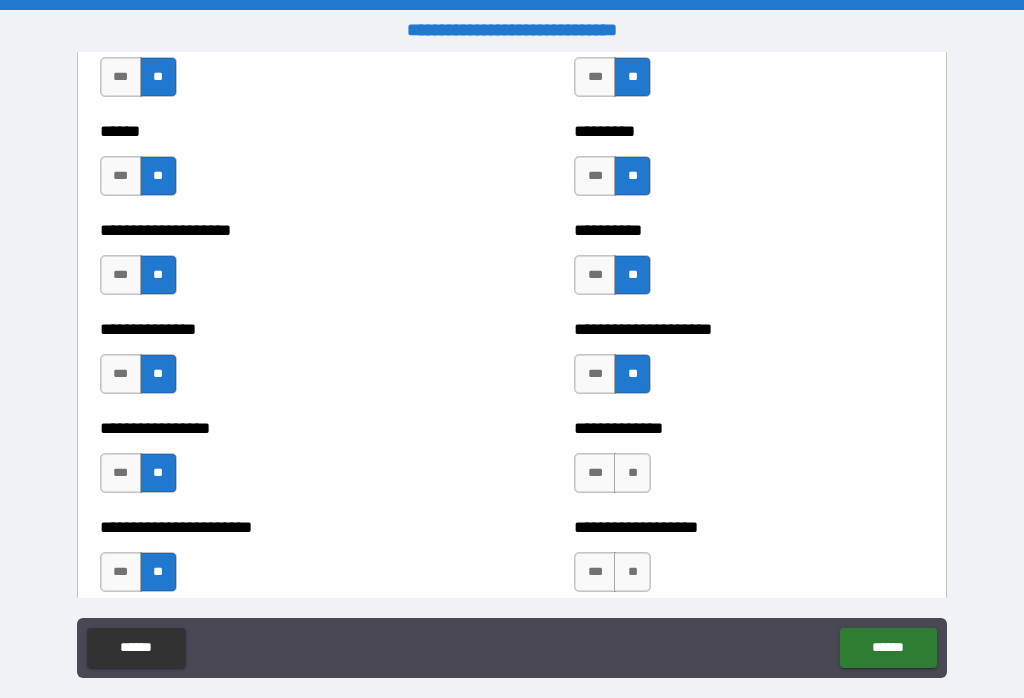 click on "**" at bounding box center [632, 473] 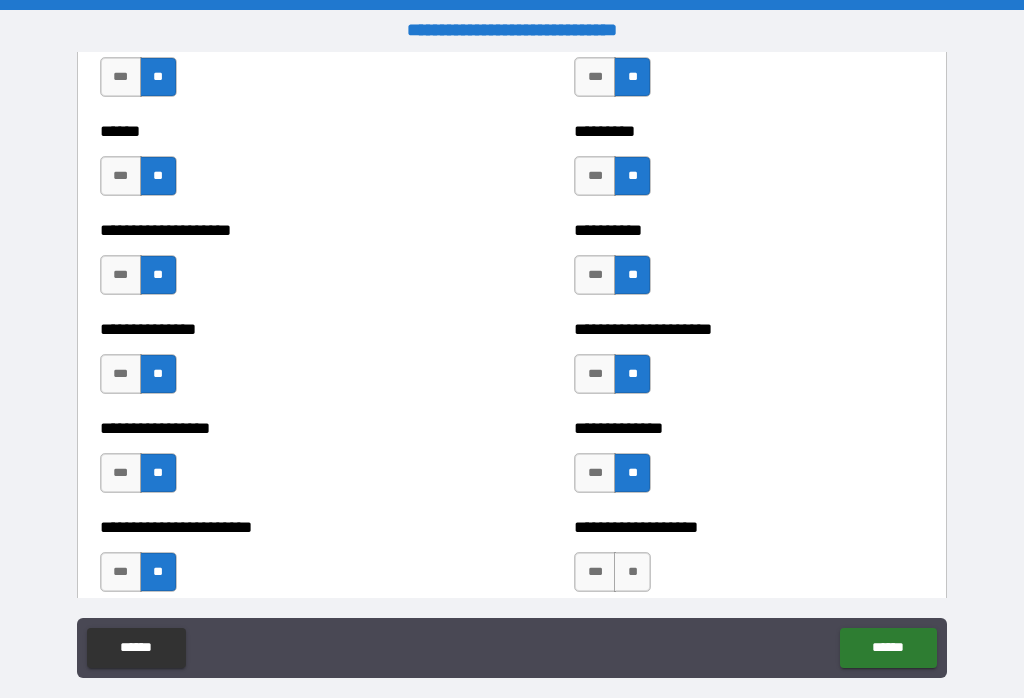 click on "**" at bounding box center [632, 572] 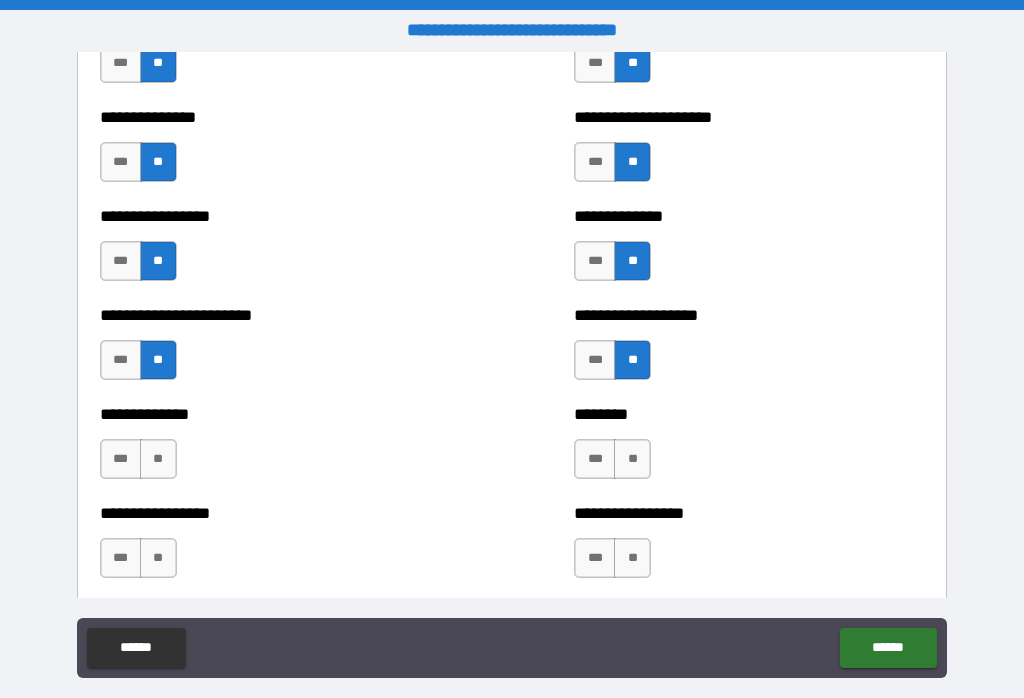 scroll, scrollTop: 3469, scrollLeft: 0, axis: vertical 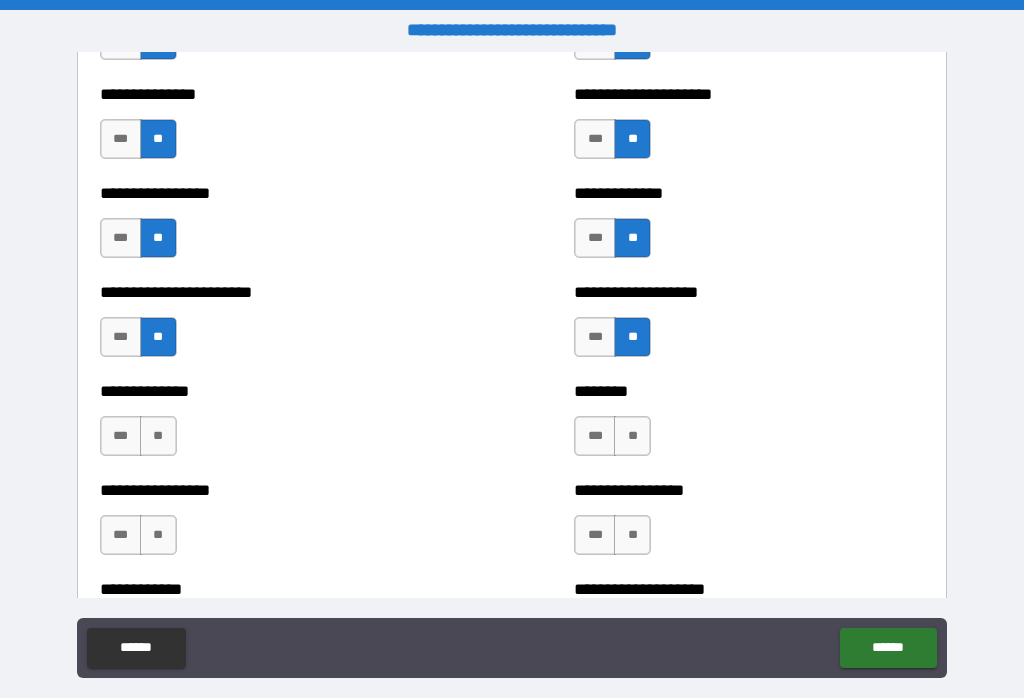 click on "**" at bounding box center (632, 436) 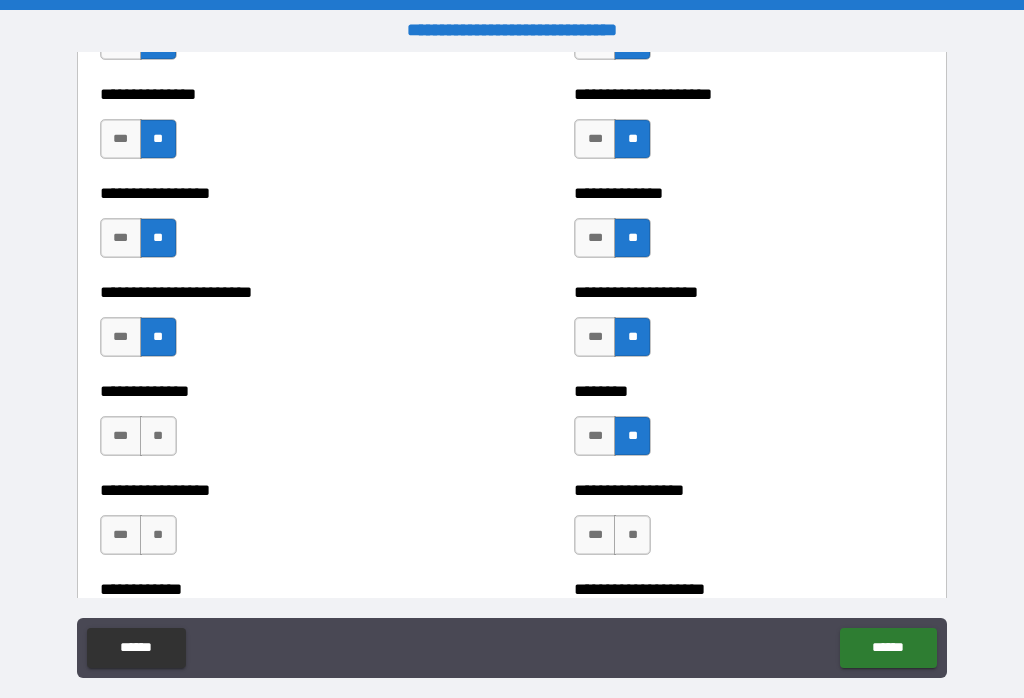 click on "**" at bounding box center [632, 535] 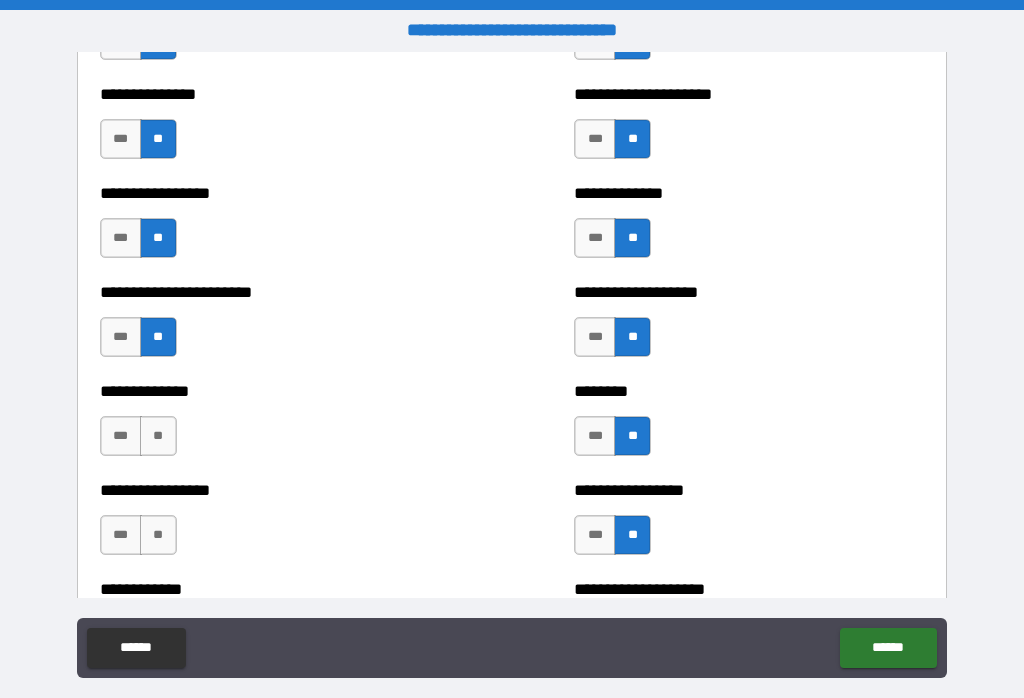 click on "**" at bounding box center [158, 436] 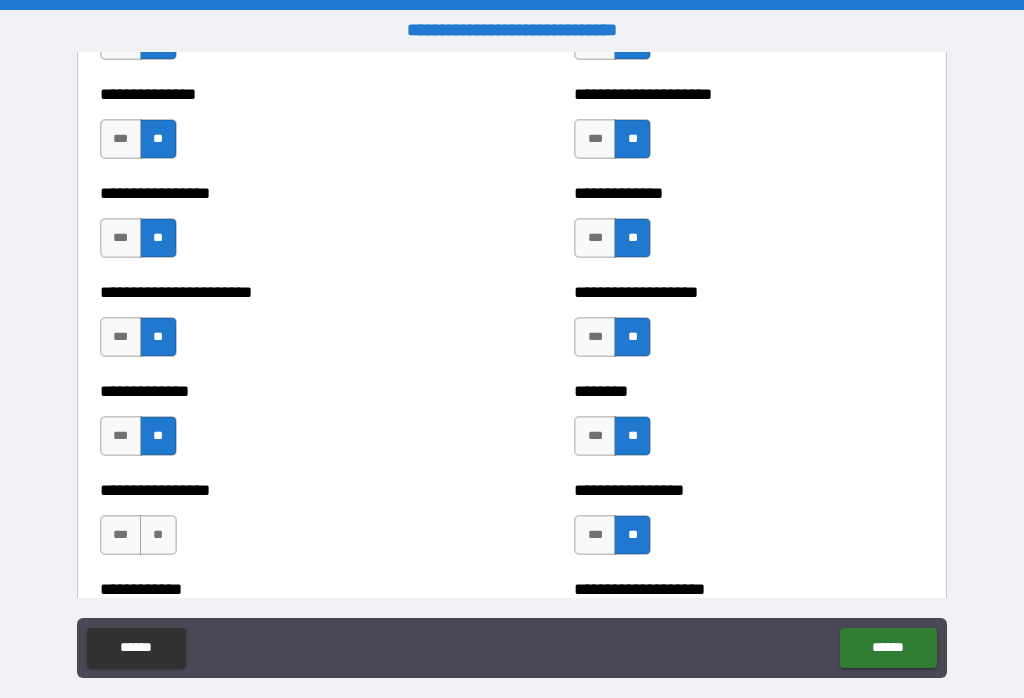 click on "**" at bounding box center (158, 535) 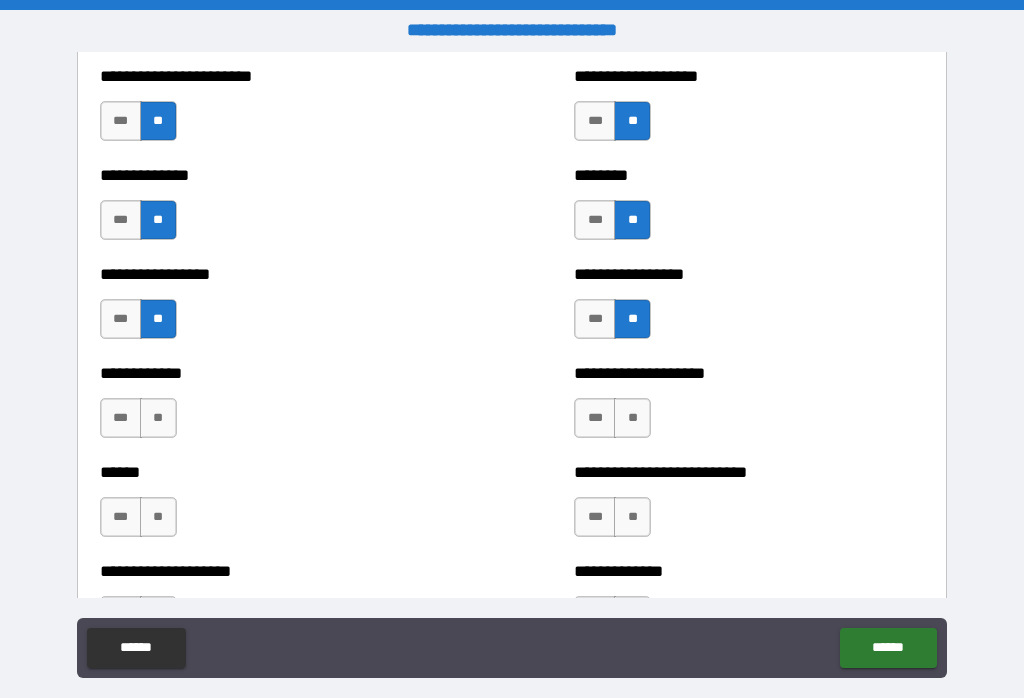 scroll, scrollTop: 3686, scrollLeft: 0, axis: vertical 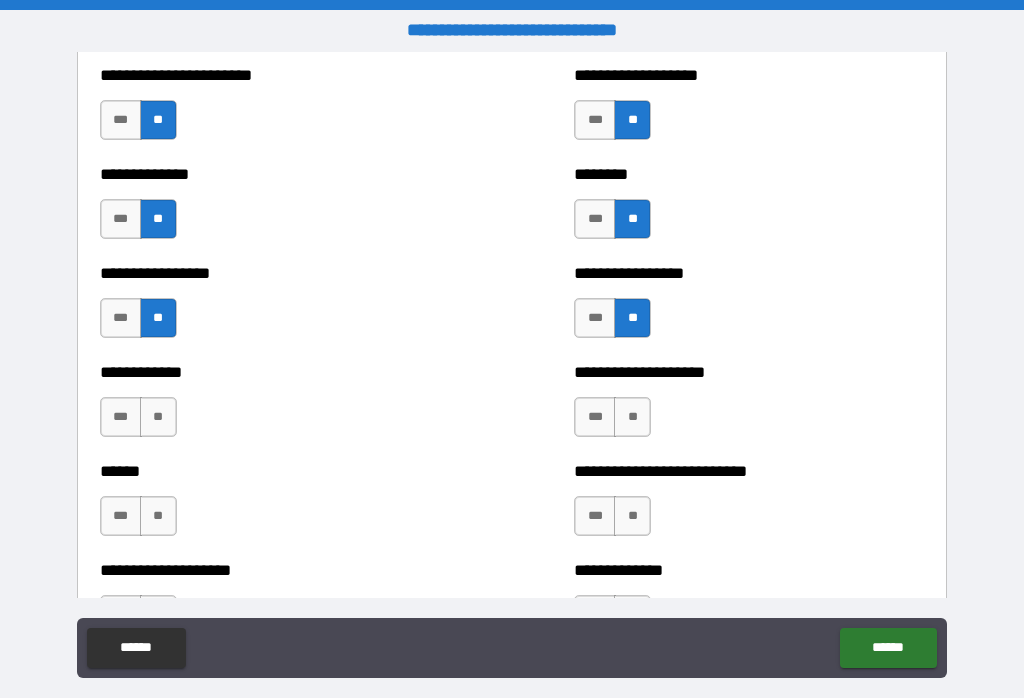 click on "**" at bounding box center [158, 417] 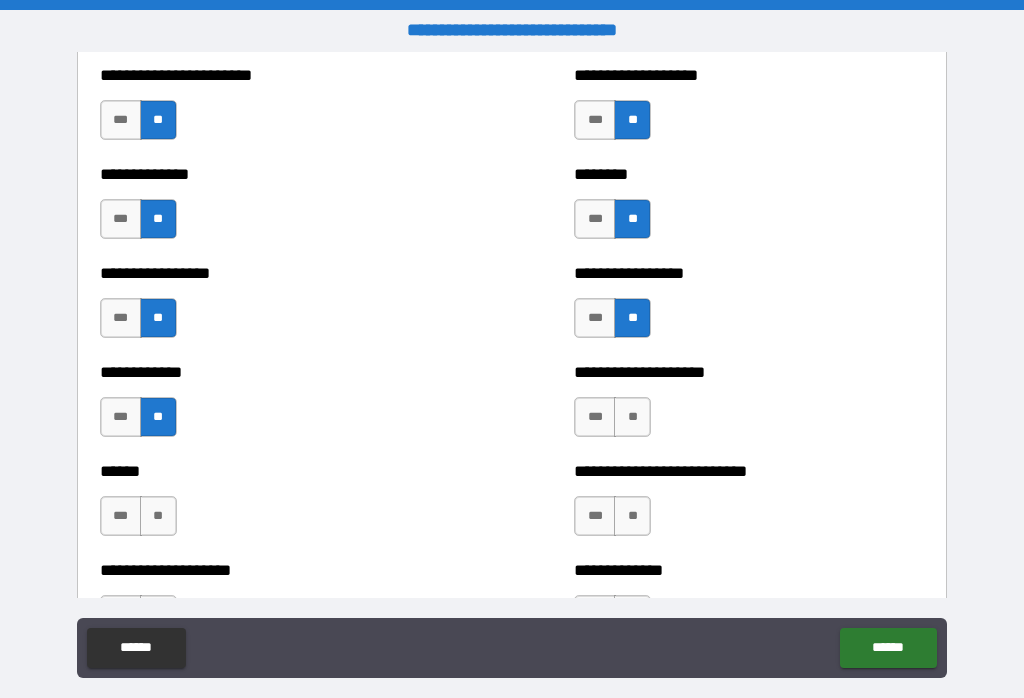 click on "**" at bounding box center (158, 516) 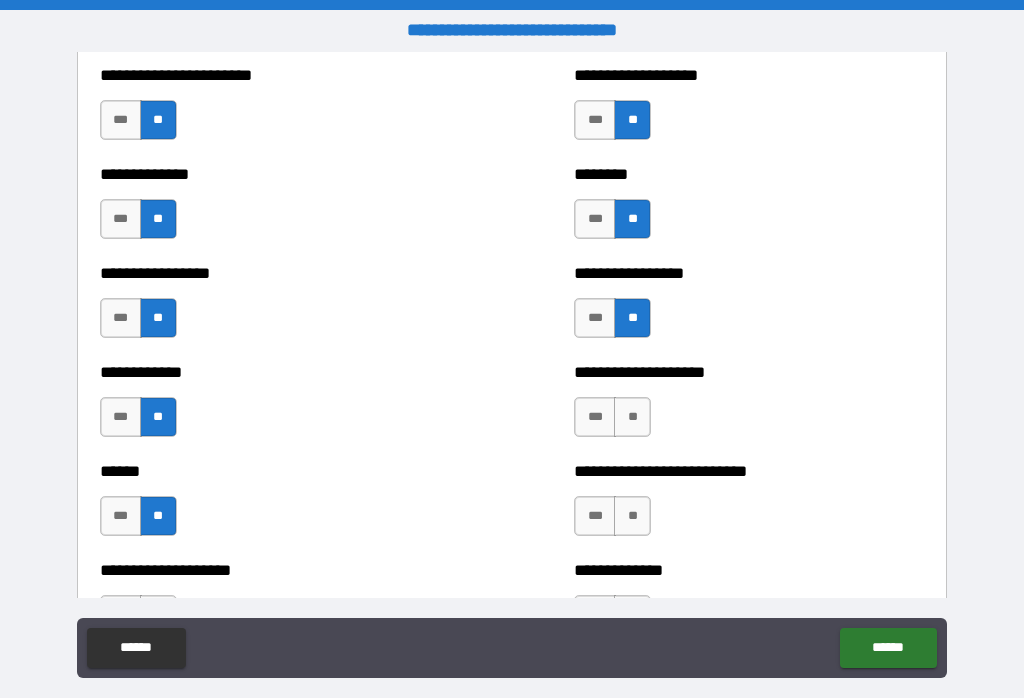 click on "**" at bounding box center (632, 417) 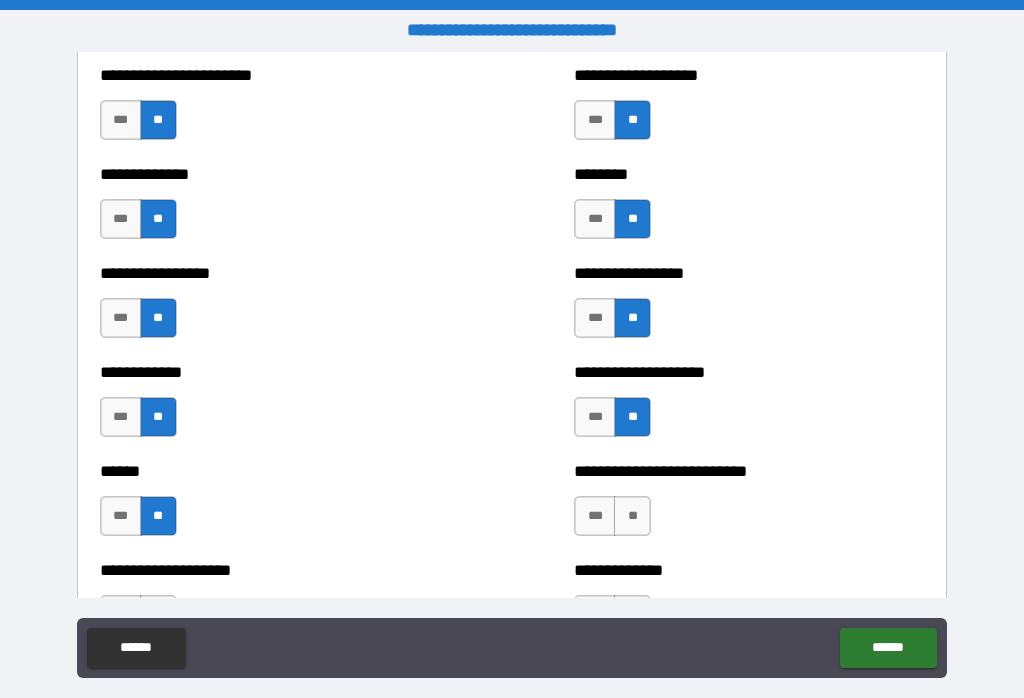 click on "**" at bounding box center [632, 516] 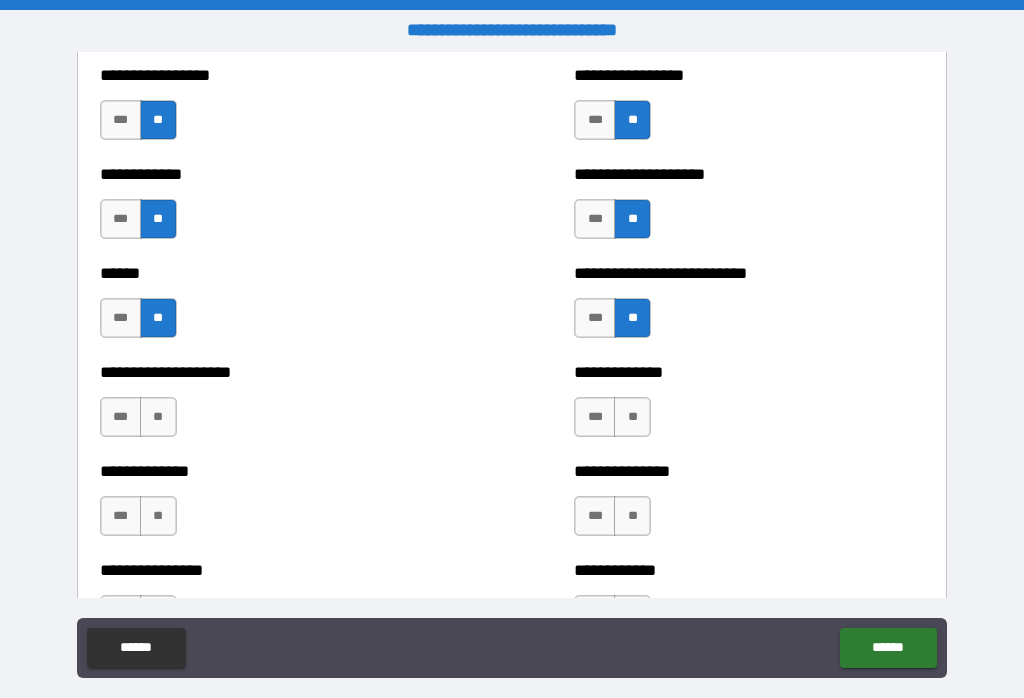 scroll, scrollTop: 3886, scrollLeft: 0, axis: vertical 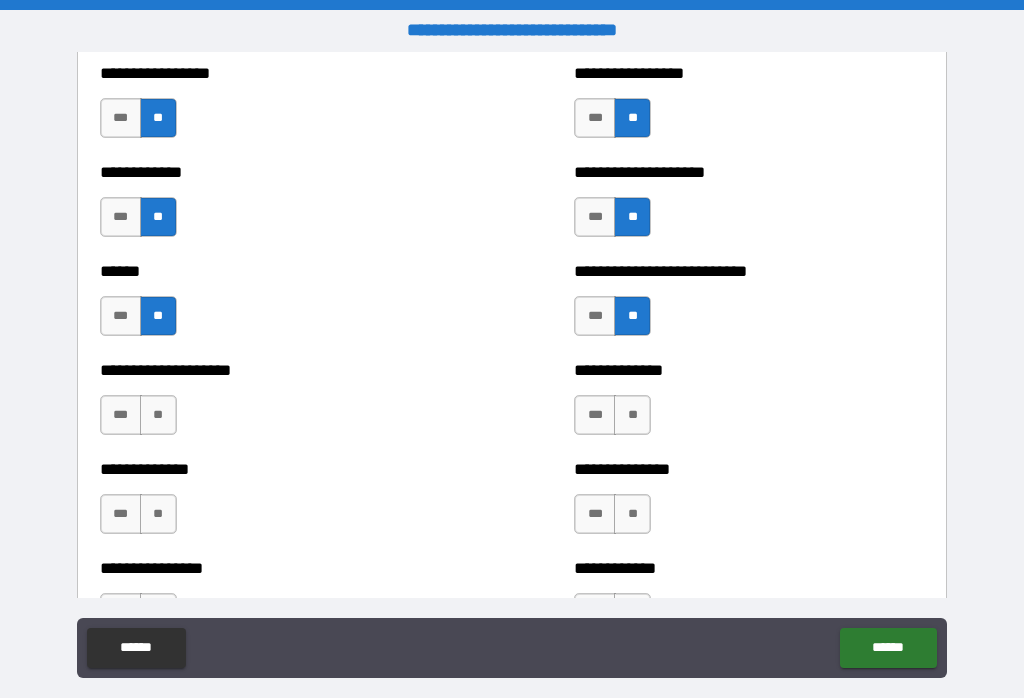 click on "**" at bounding box center [158, 415] 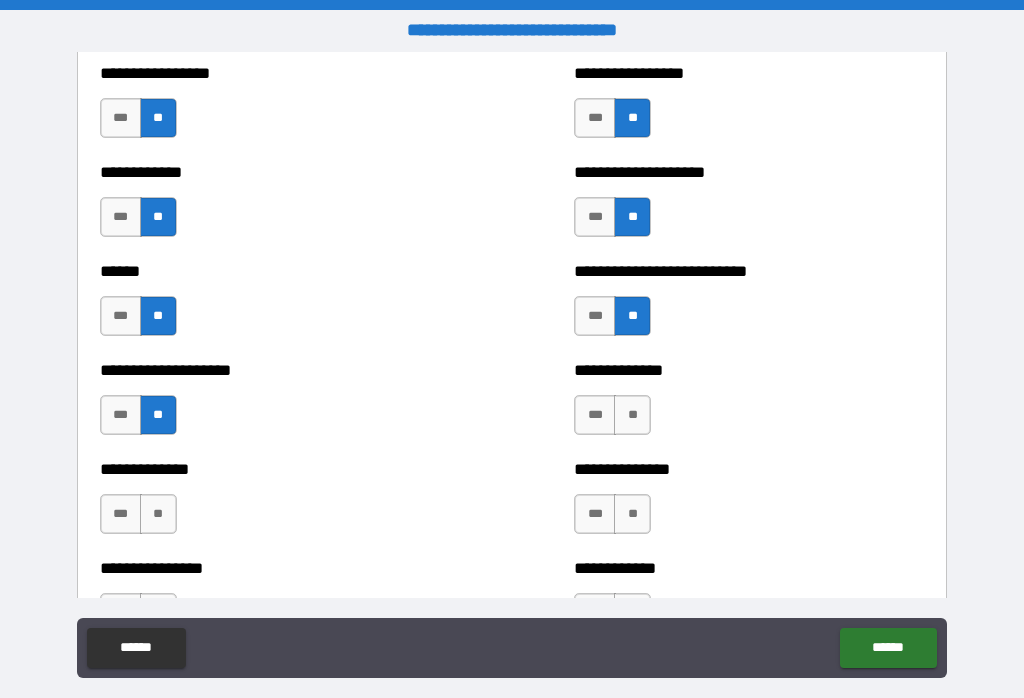 click on "**" at bounding box center (158, 514) 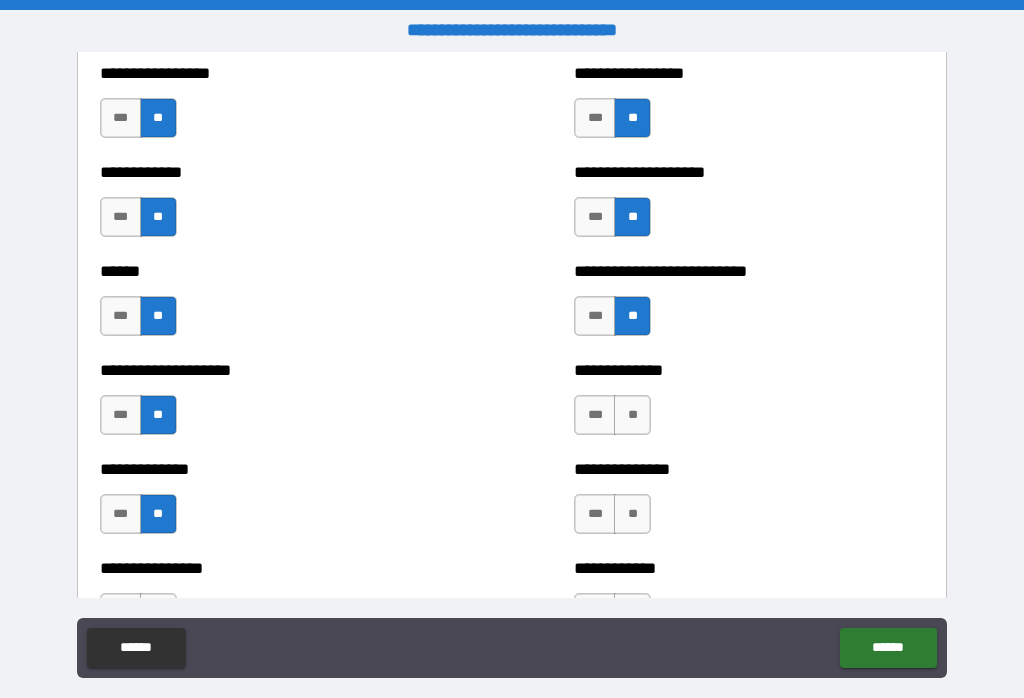 click on "**" at bounding box center (632, 415) 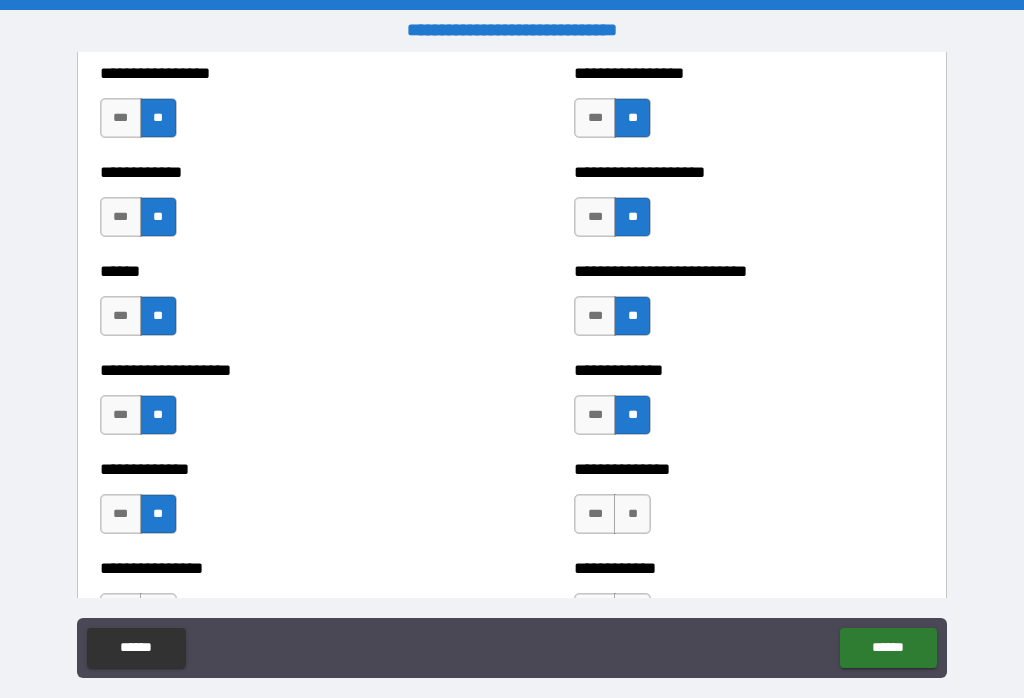 click on "**" at bounding box center (632, 514) 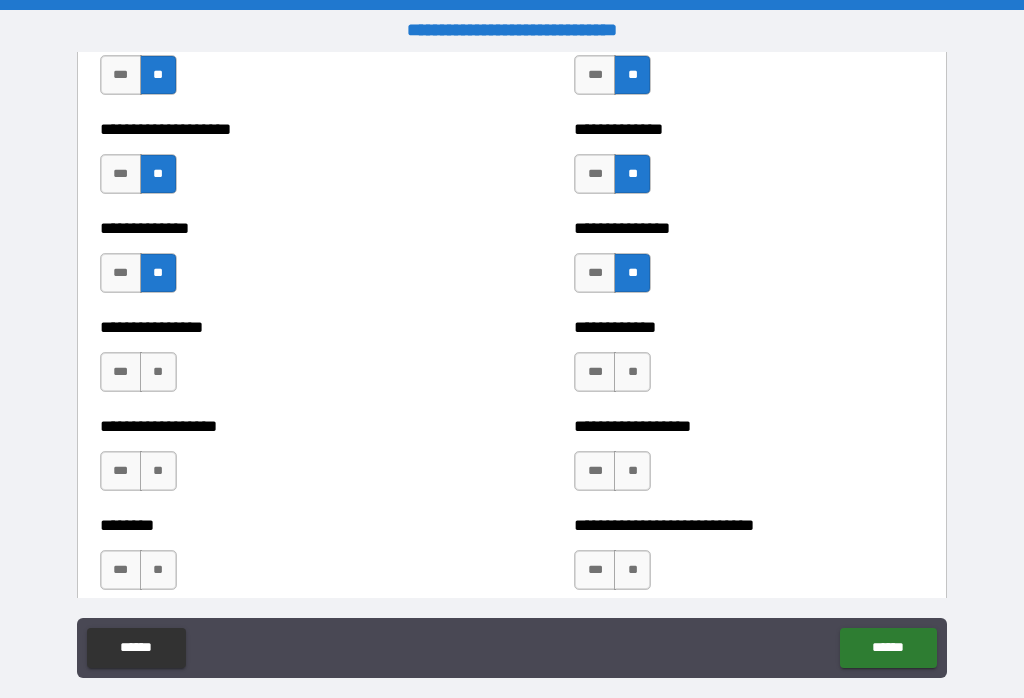 scroll, scrollTop: 4136, scrollLeft: 0, axis: vertical 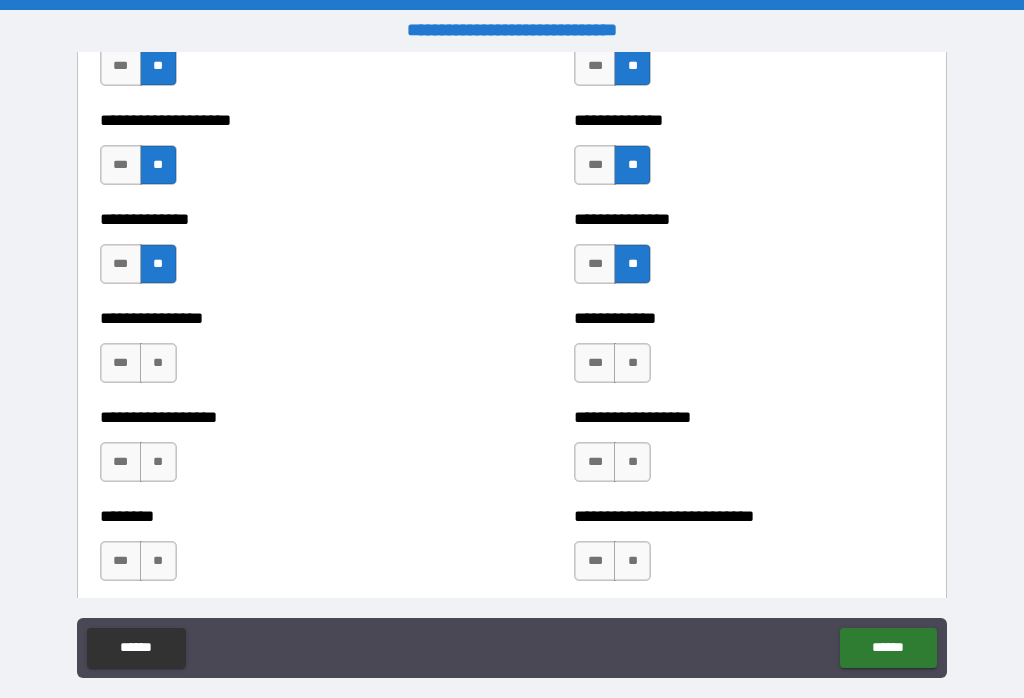 click on "**" at bounding box center [632, 363] 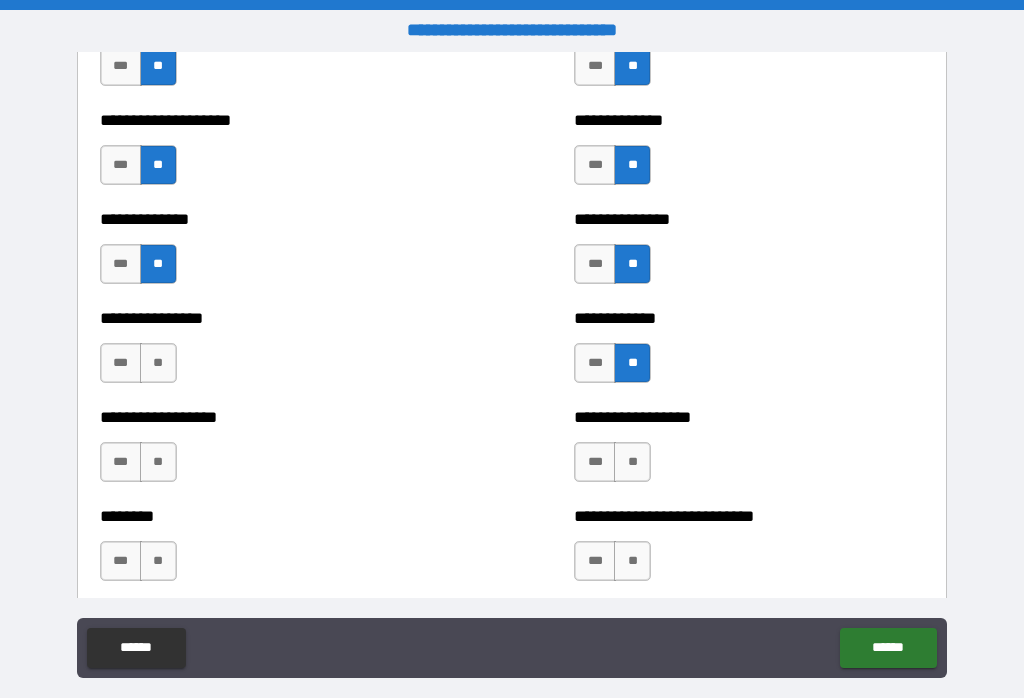 click on "**" at bounding box center [632, 462] 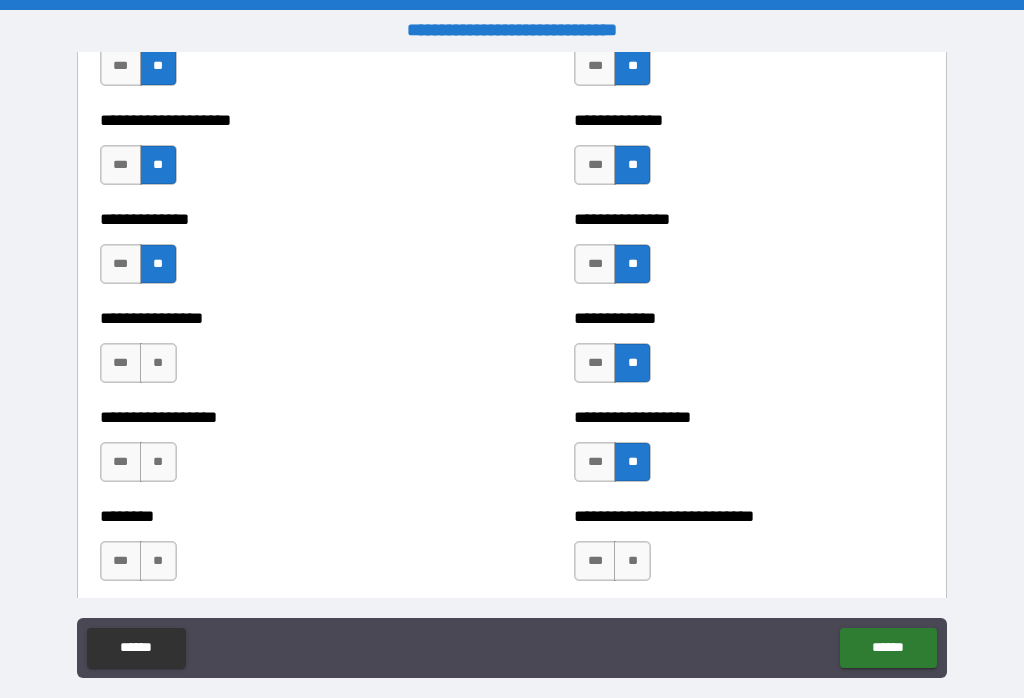 click on "**" at bounding box center (632, 561) 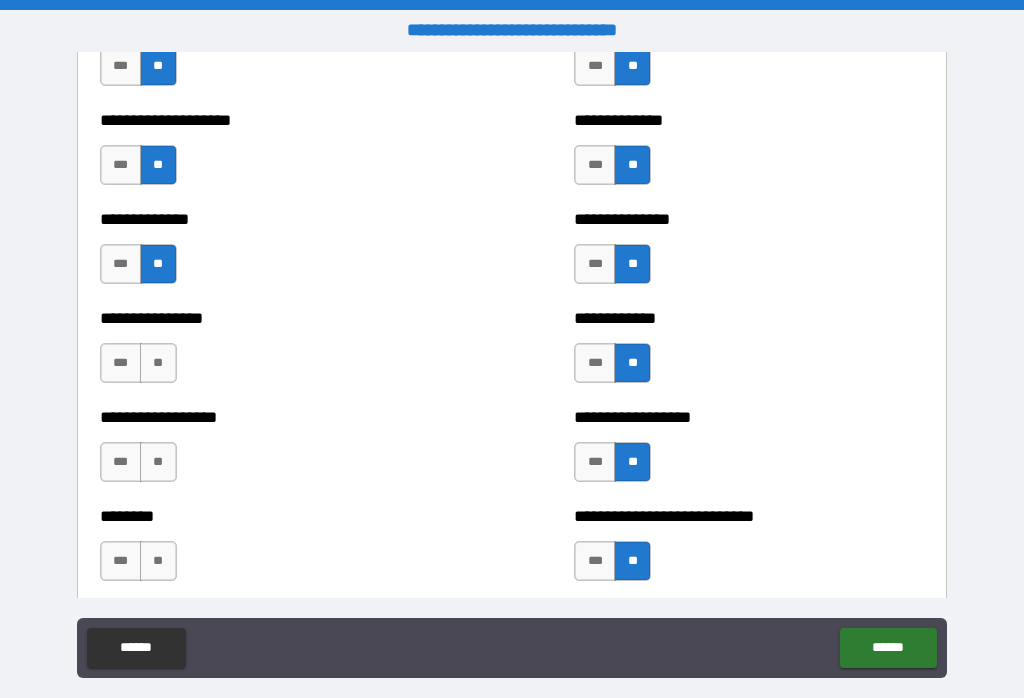 click on "**" at bounding box center (158, 561) 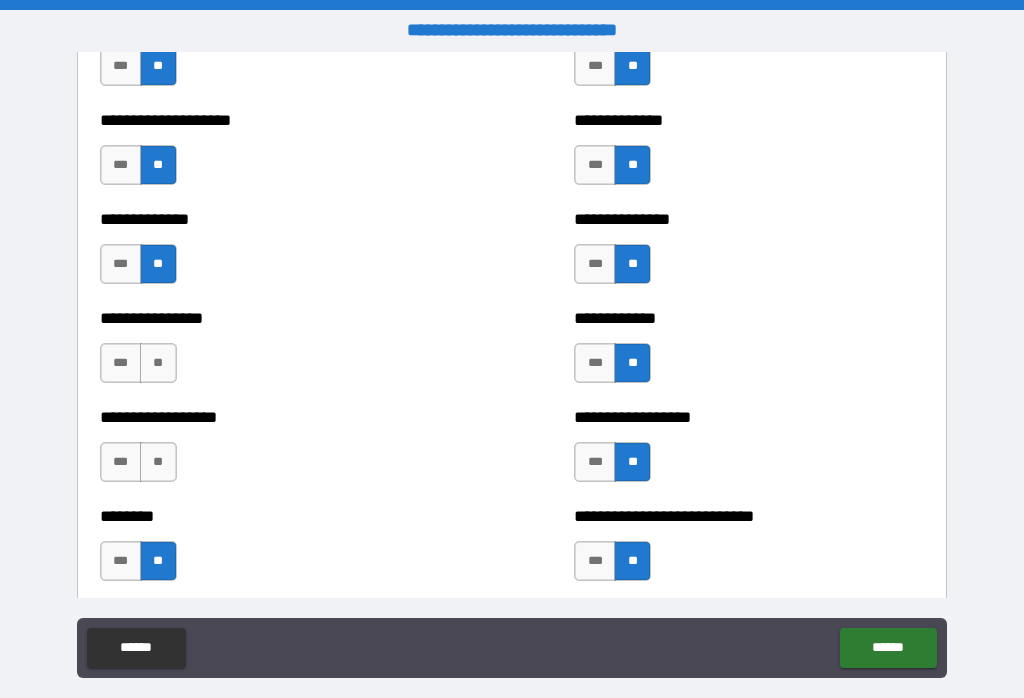 click on "**" at bounding box center (158, 462) 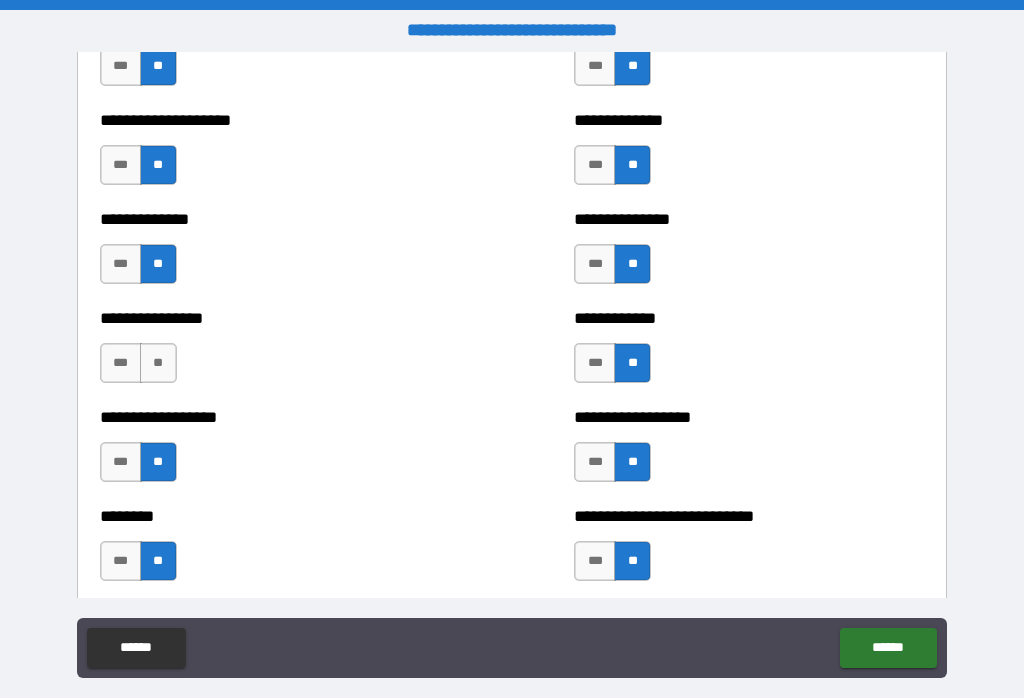 click on "**" at bounding box center (158, 363) 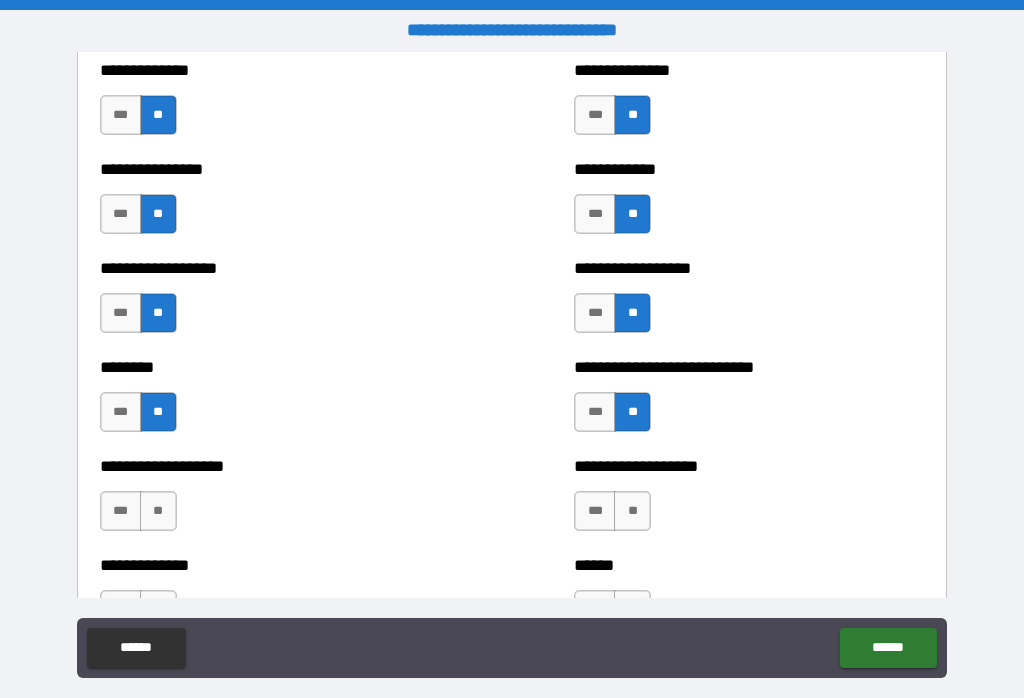 scroll, scrollTop: 4365, scrollLeft: 0, axis: vertical 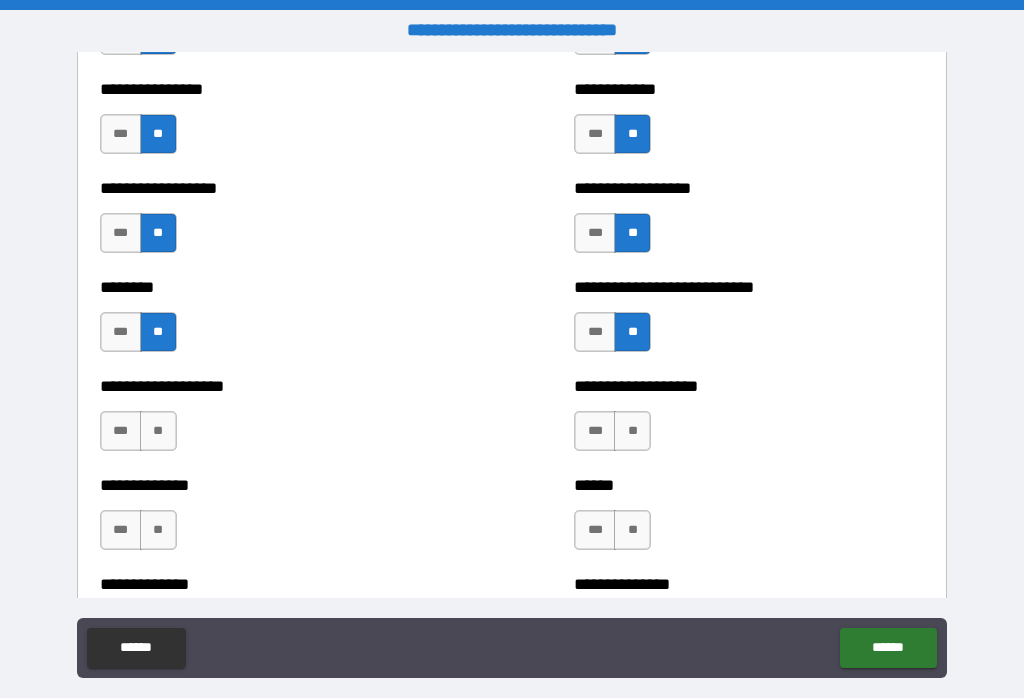 click on "**" at bounding box center [158, 431] 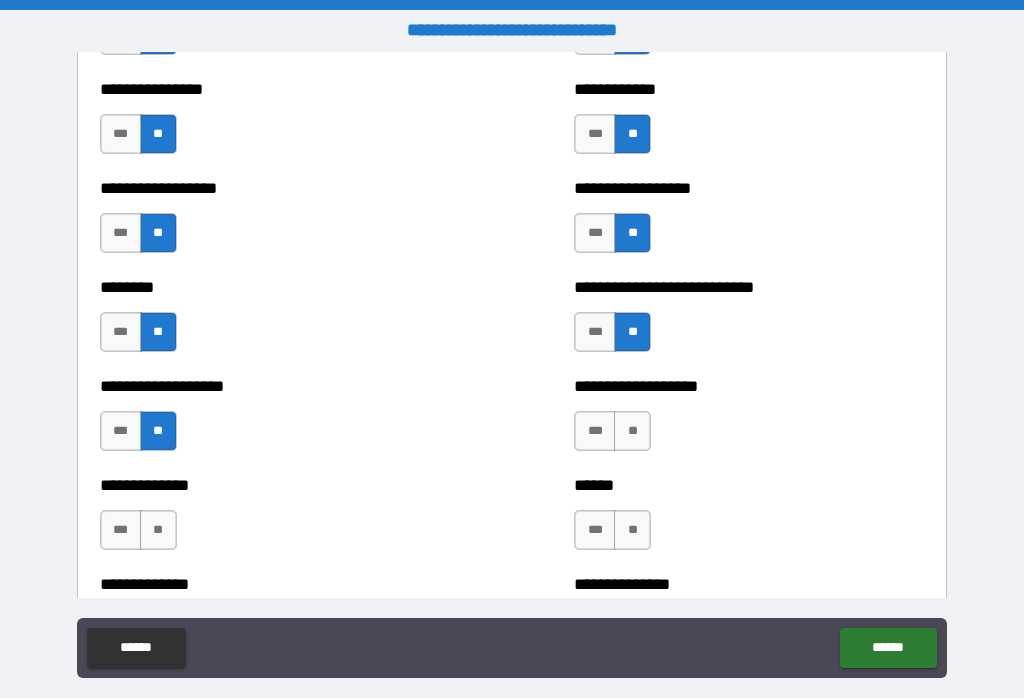 click on "**" at bounding box center [158, 530] 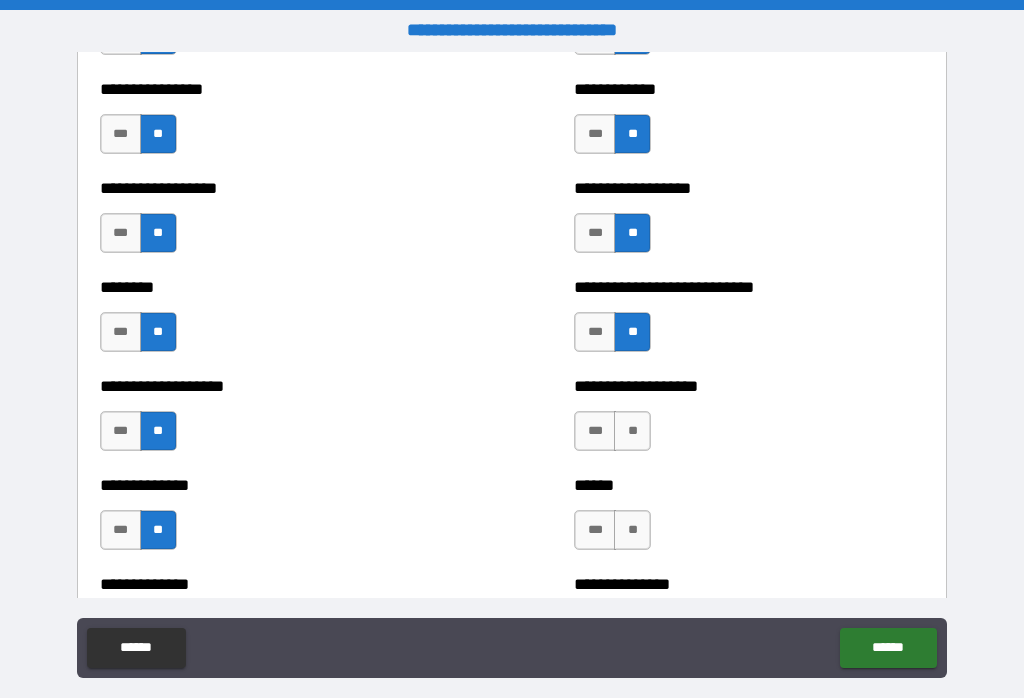 click on "**" at bounding box center (632, 431) 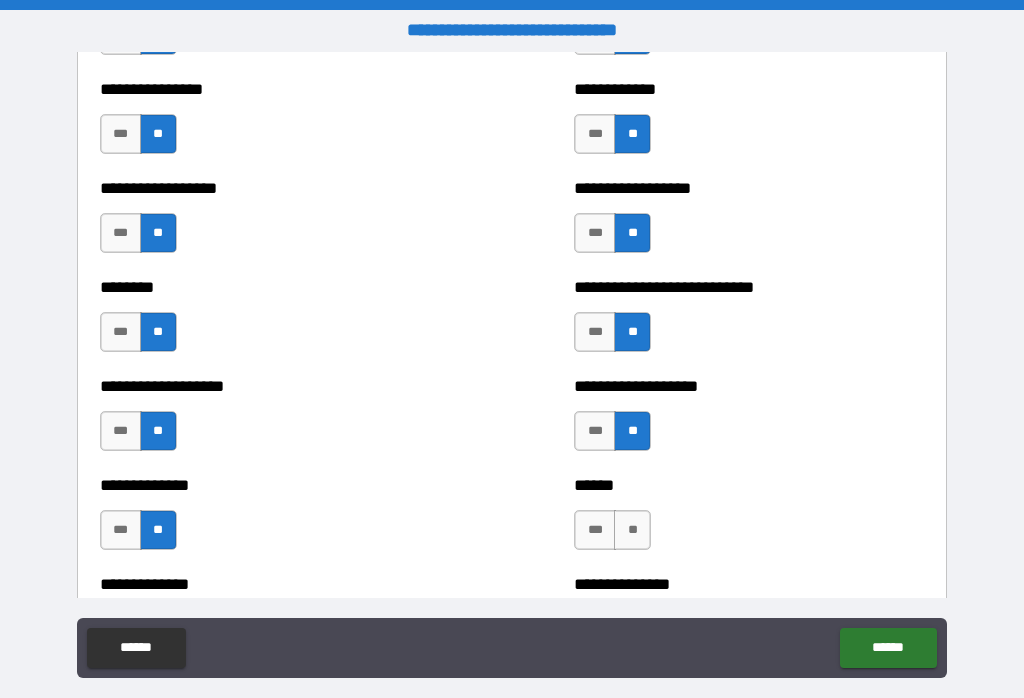 click on "**" at bounding box center (632, 530) 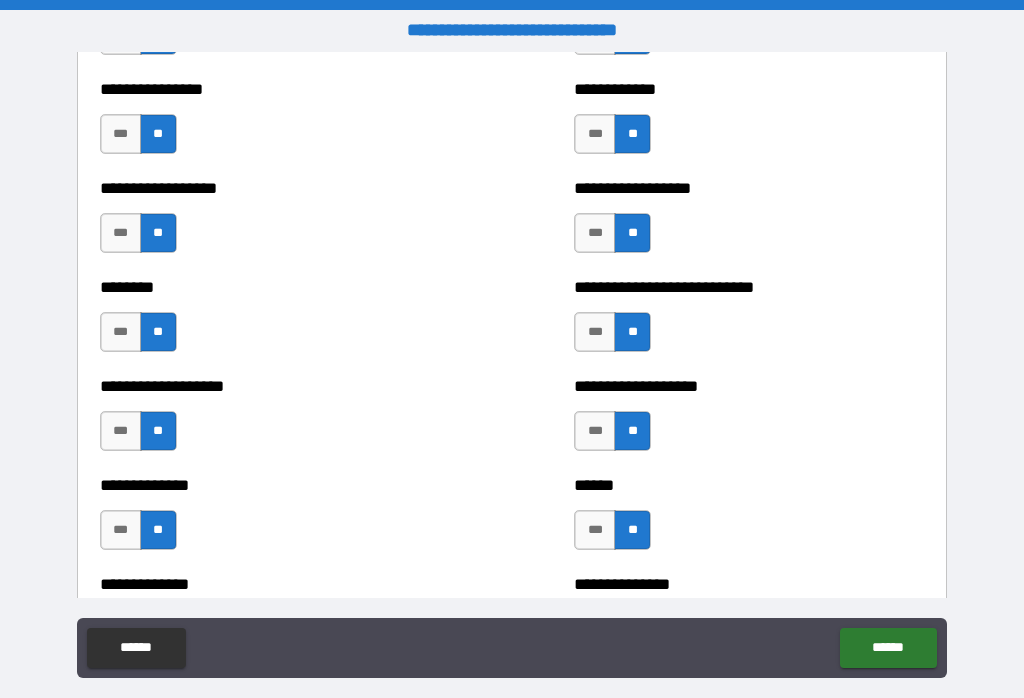 scroll, scrollTop: 4576, scrollLeft: 0, axis: vertical 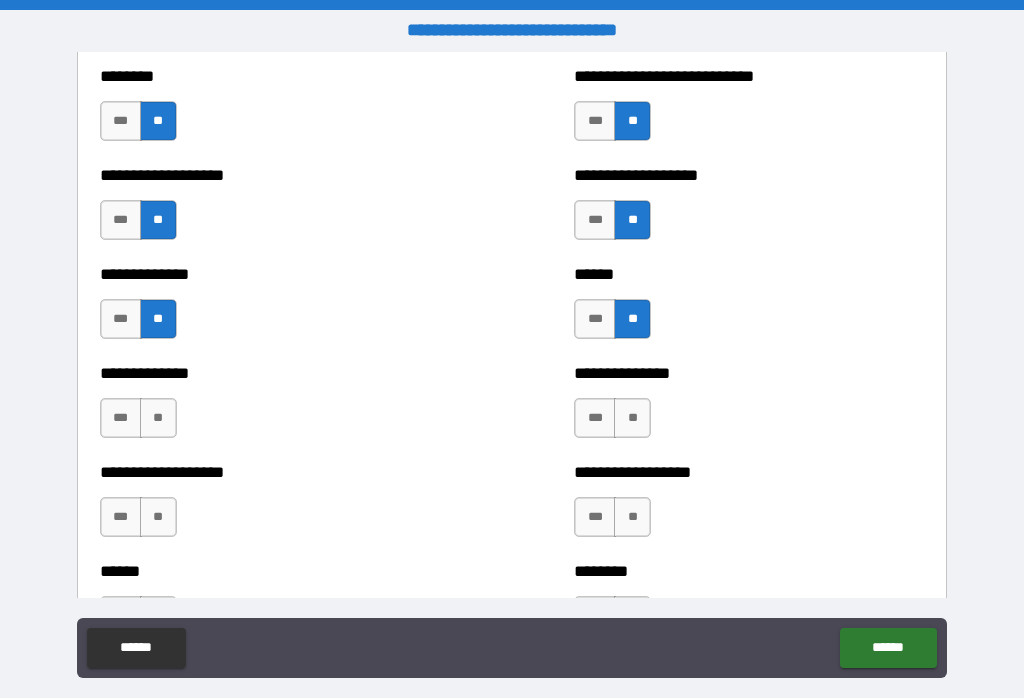 click on "**" at bounding box center (158, 418) 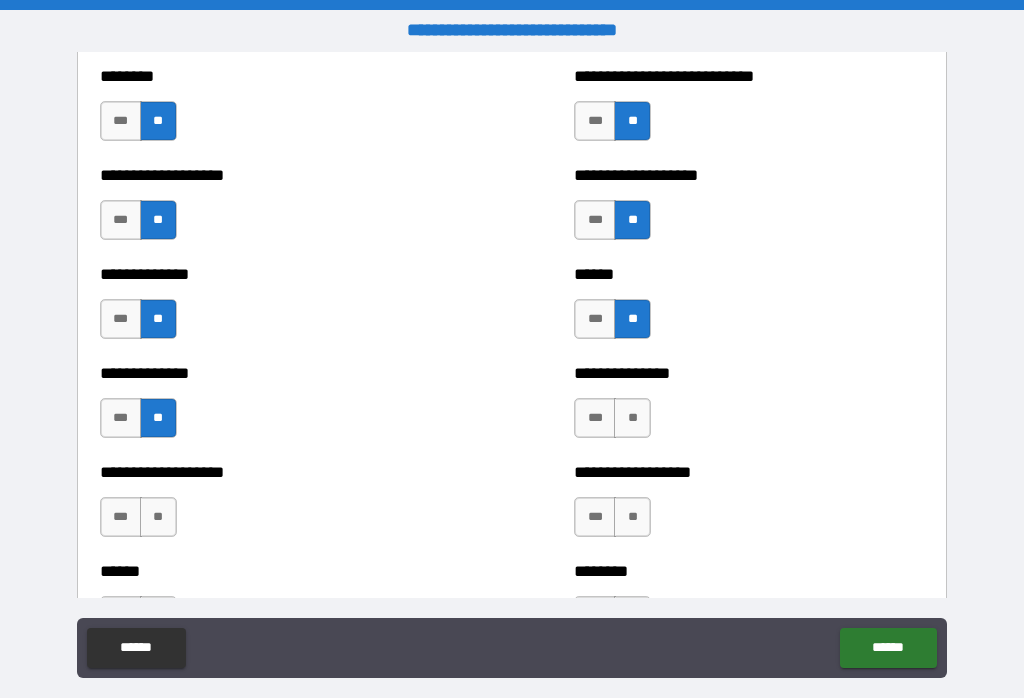 click on "**" at bounding box center (158, 517) 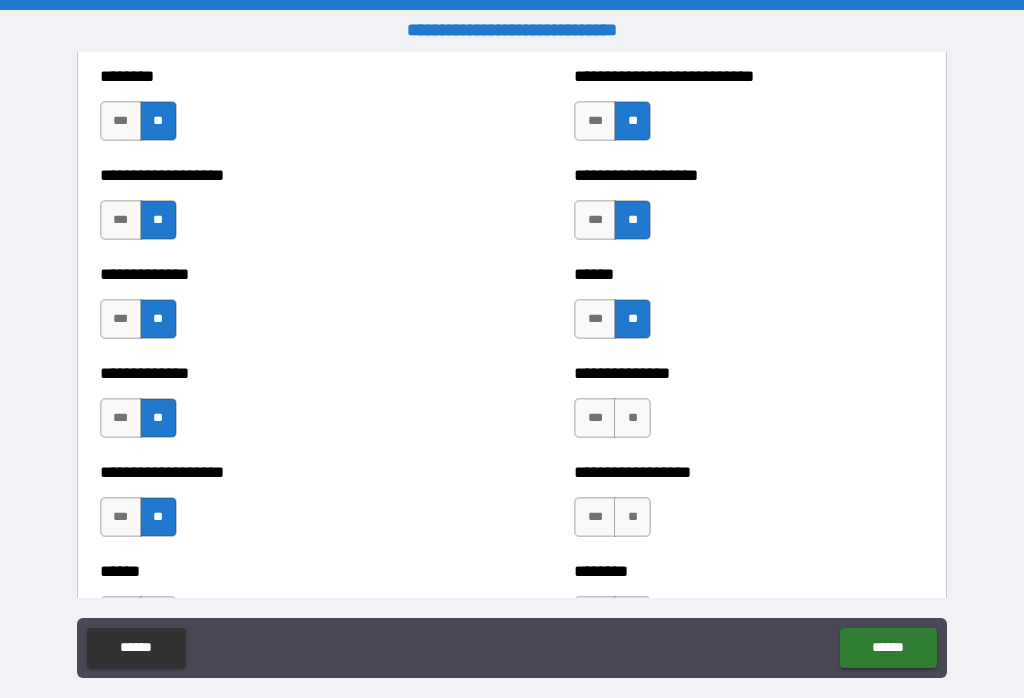 click on "**" at bounding box center [632, 418] 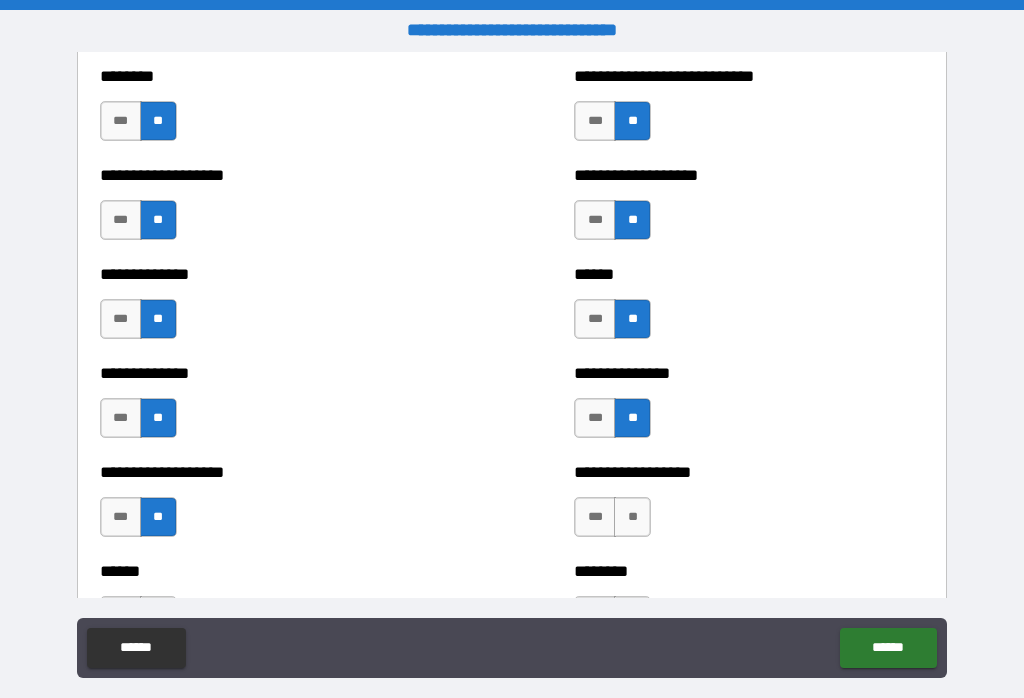 click on "**" at bounding box center (632, 517) 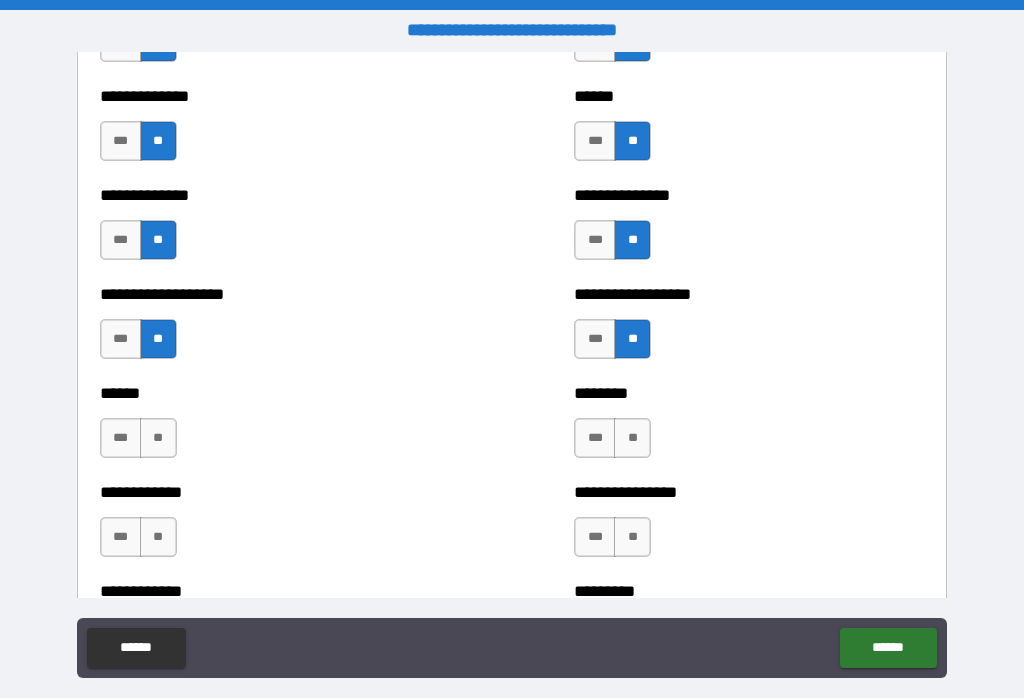 scroll, scrollTop: 4757, scrollLeft: 0, axis: vertical 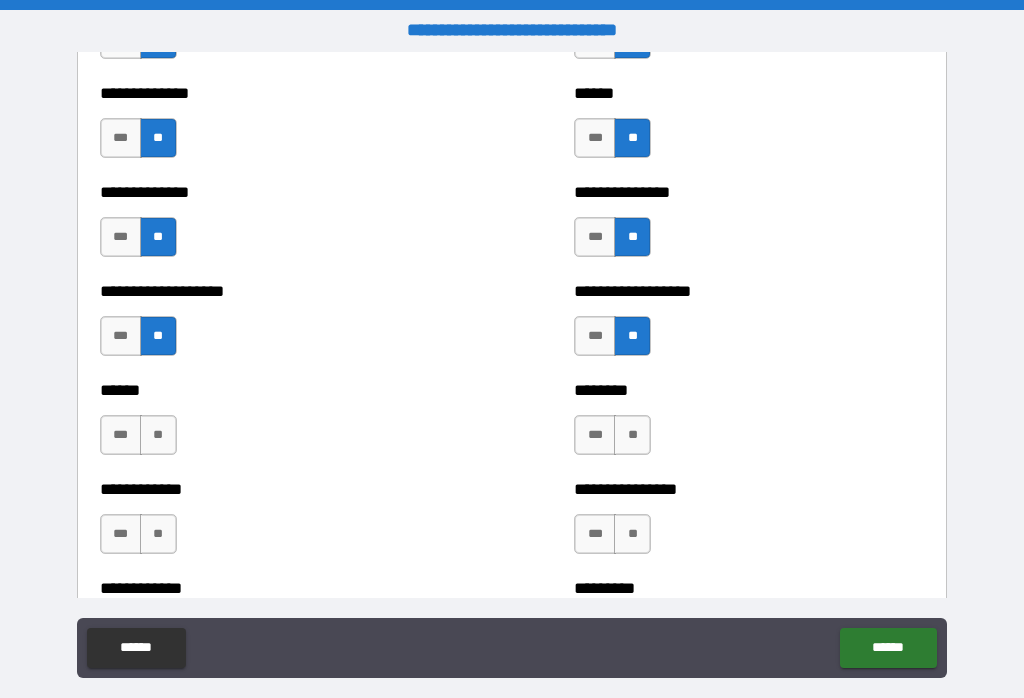 click on "**" at bounding box center [158, 435] 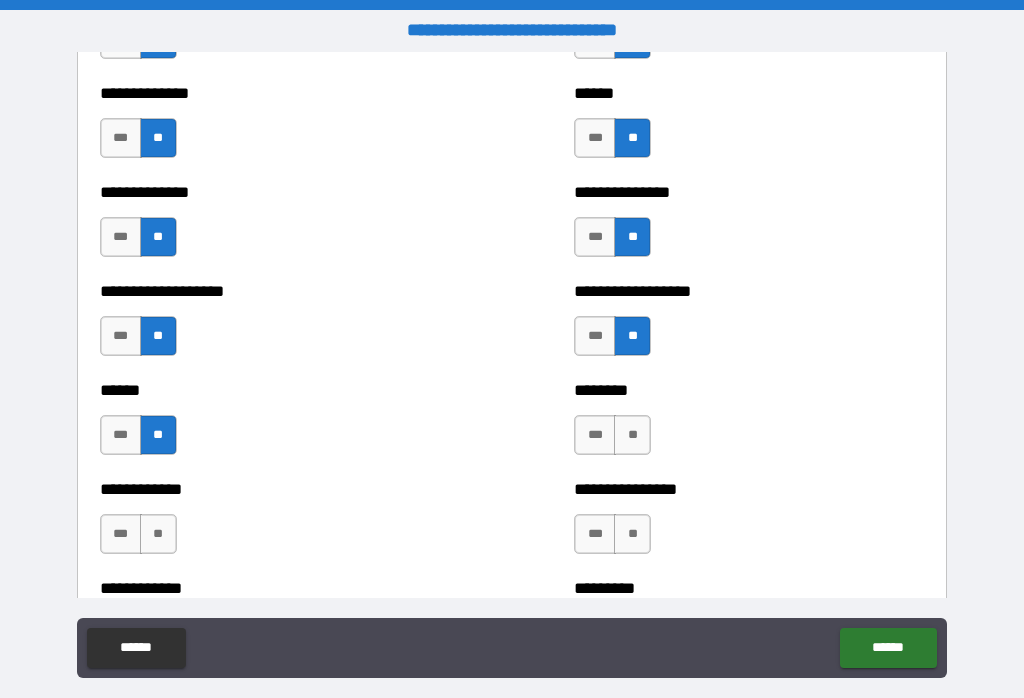 click on "**" at bounding box center (158, 534) 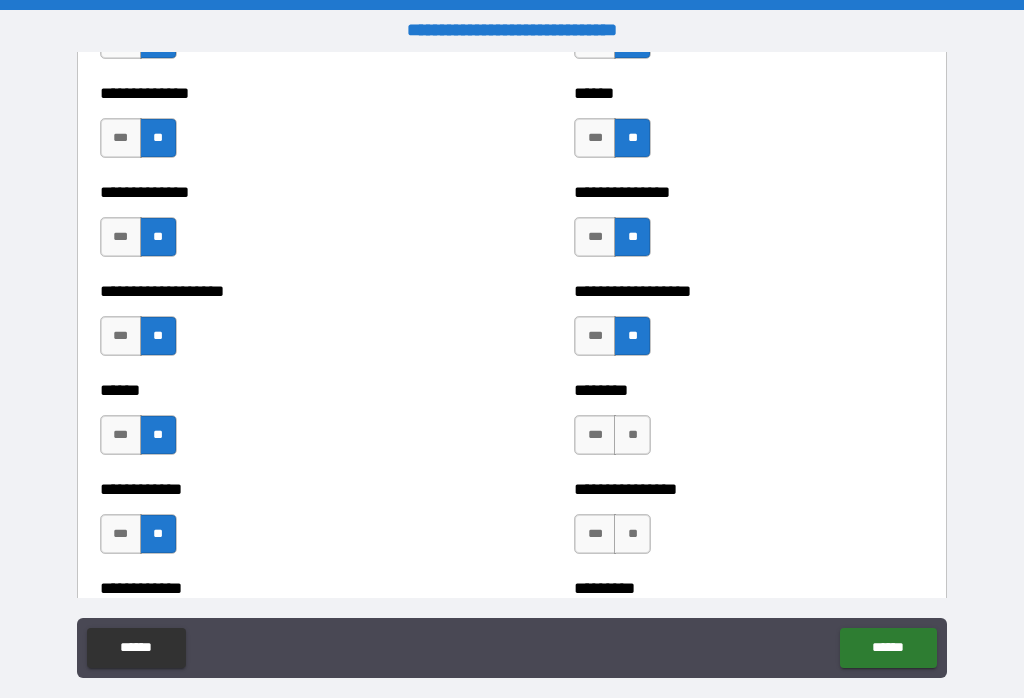 click on "**" at bounding box center [632, 435] 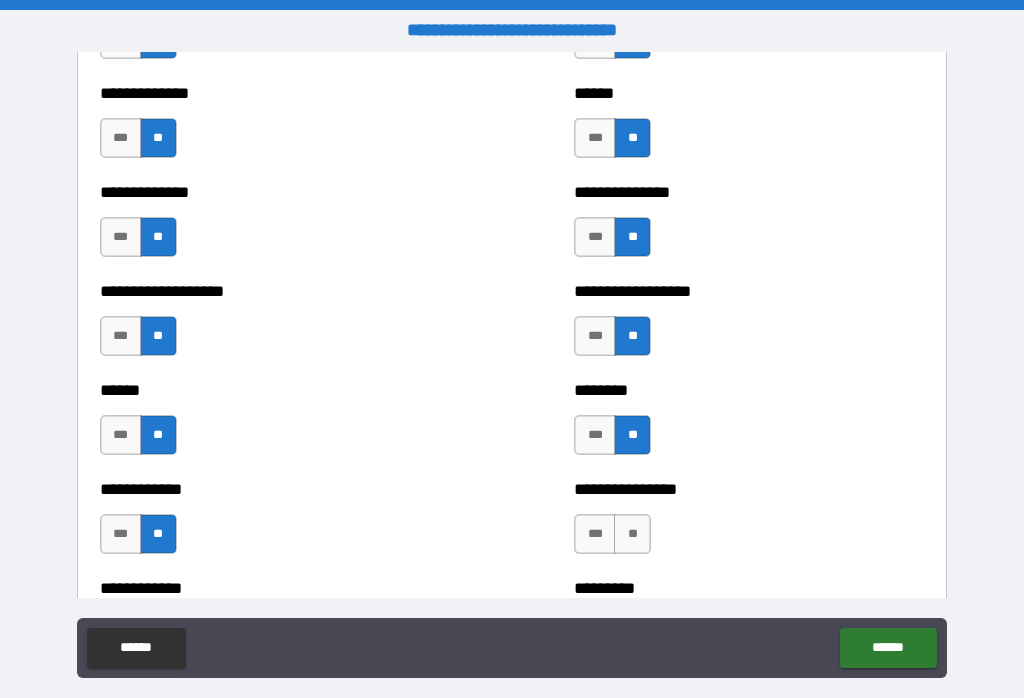 click on "**" at bounding box center [632, 534] 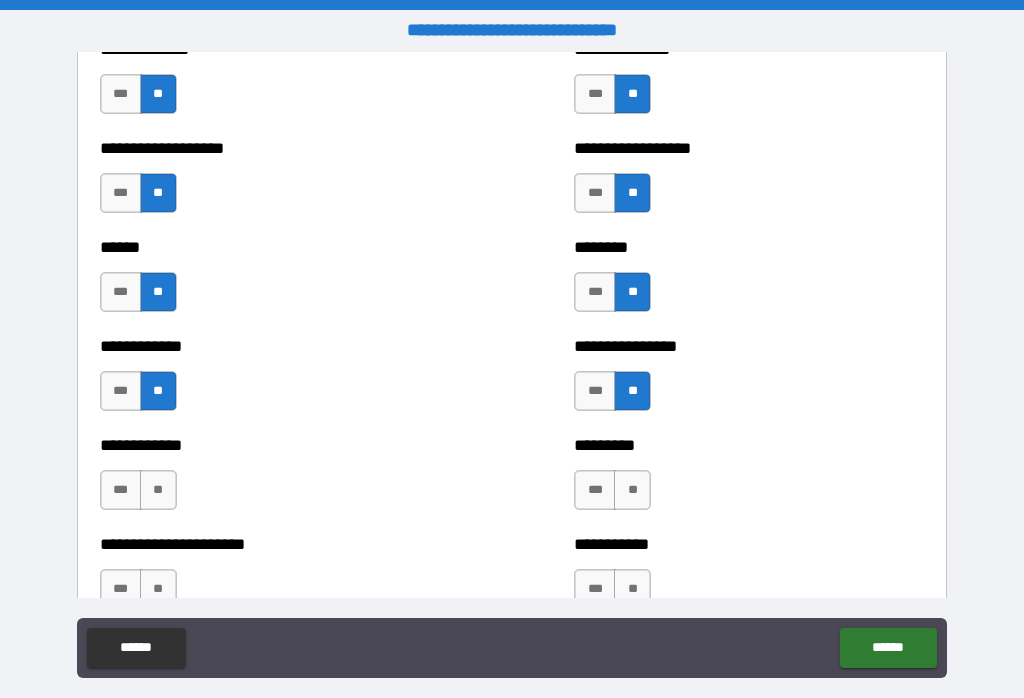 scroll, scrollTop: 4926, scrollLeft: 0, axis: vertical 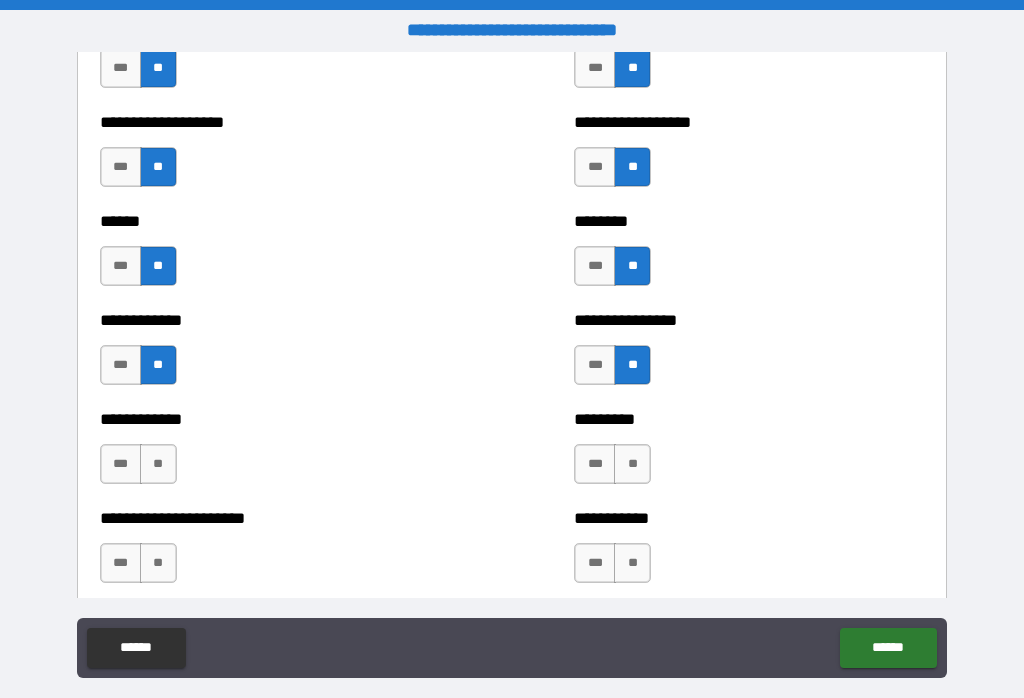 click on "**" at bounding box center (158, 464) 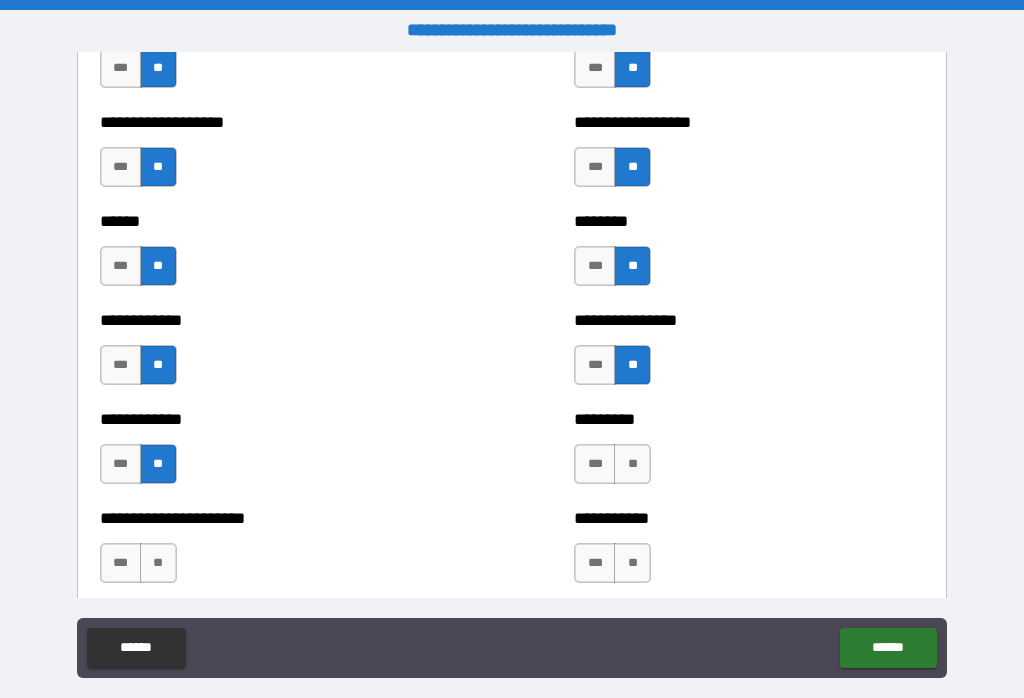 click on "**" at bounding box center [158, 563] 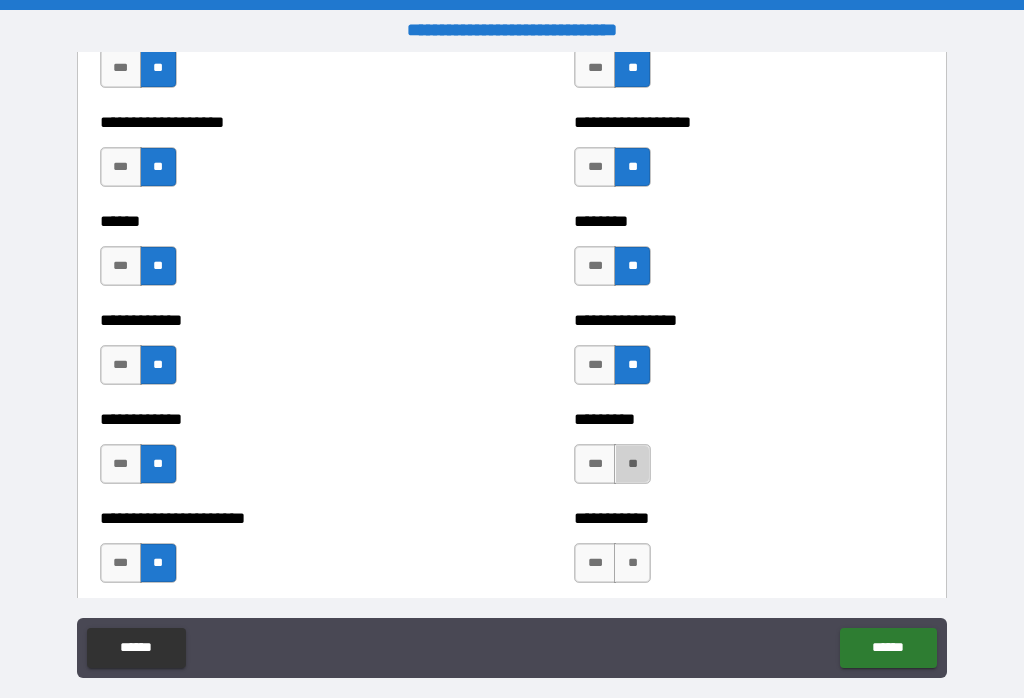 click on "**" at bounding box center [632, 464] 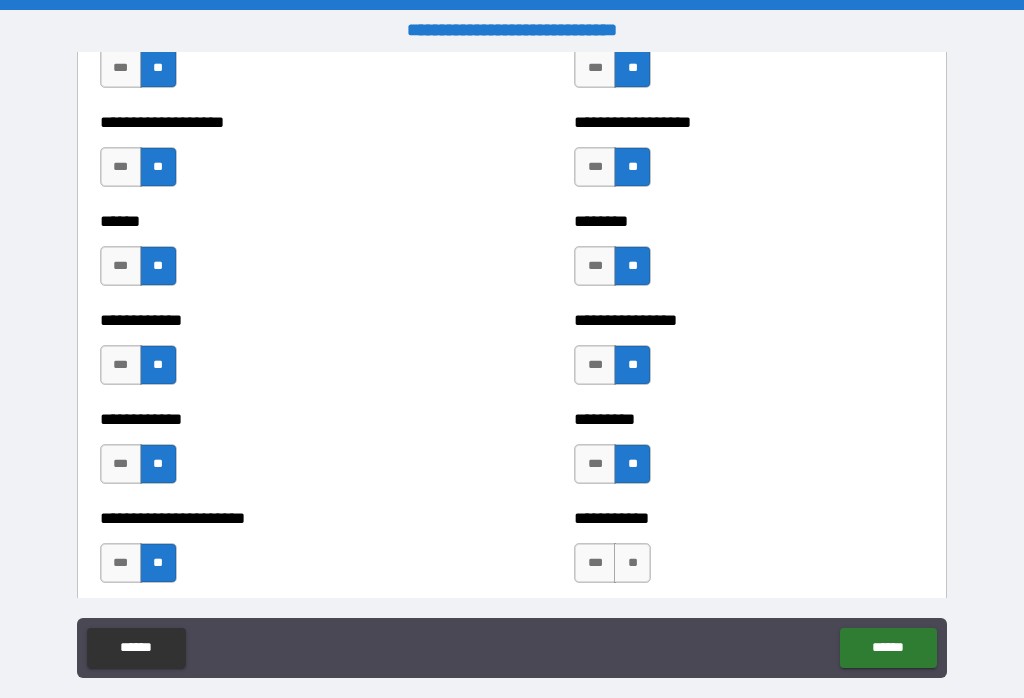 click on "**" at bounding box center (632, 563) 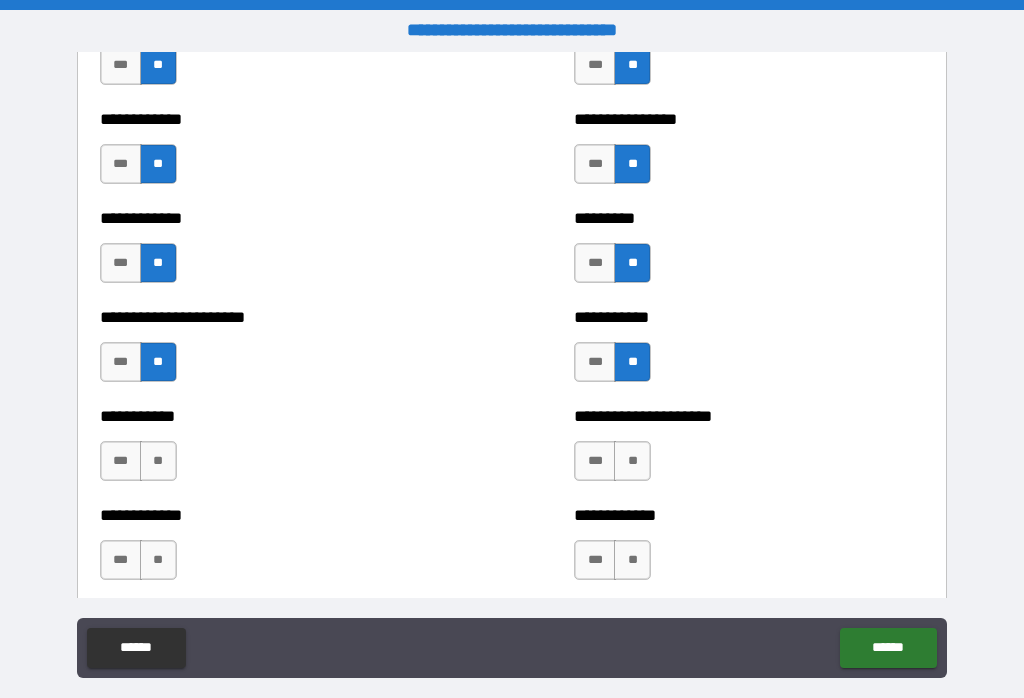 scroll, scrollTop: 5130, scrollLeft: 0, axis: vertical 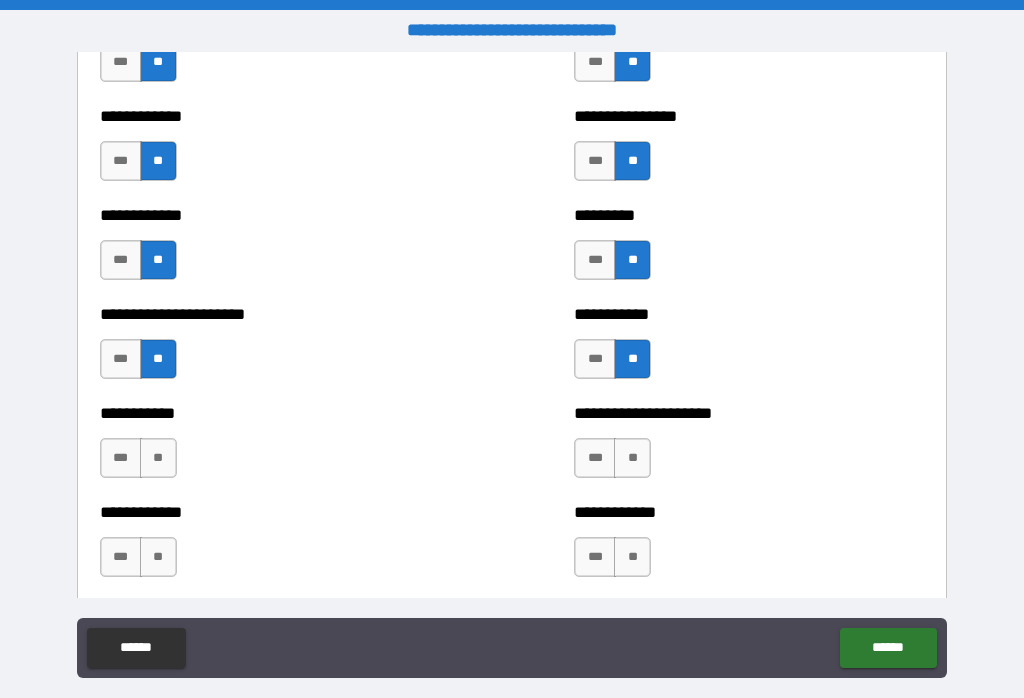 click on "**" at bounding box center (158, 458) 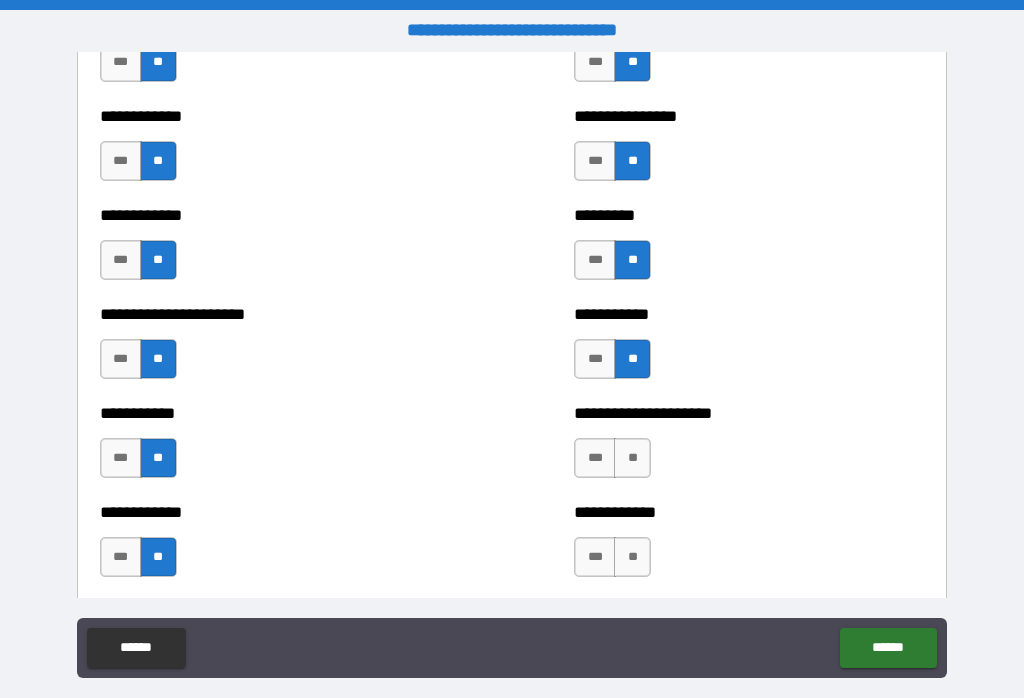 click on "**" at bounding box center [632, 458] 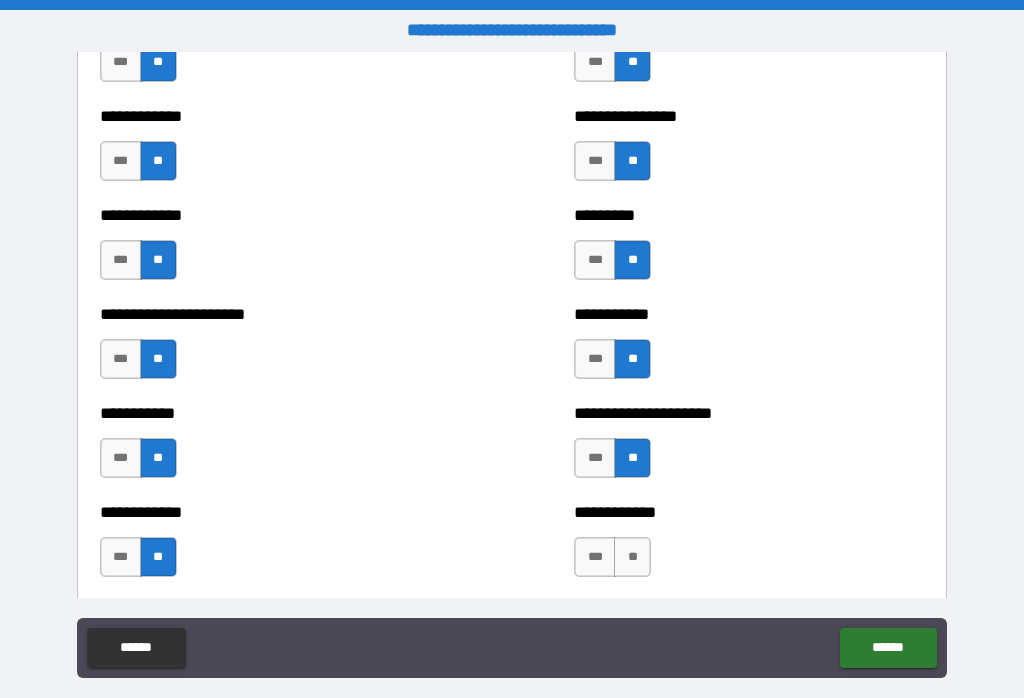 click on "**" at bounding box center [632, 557] 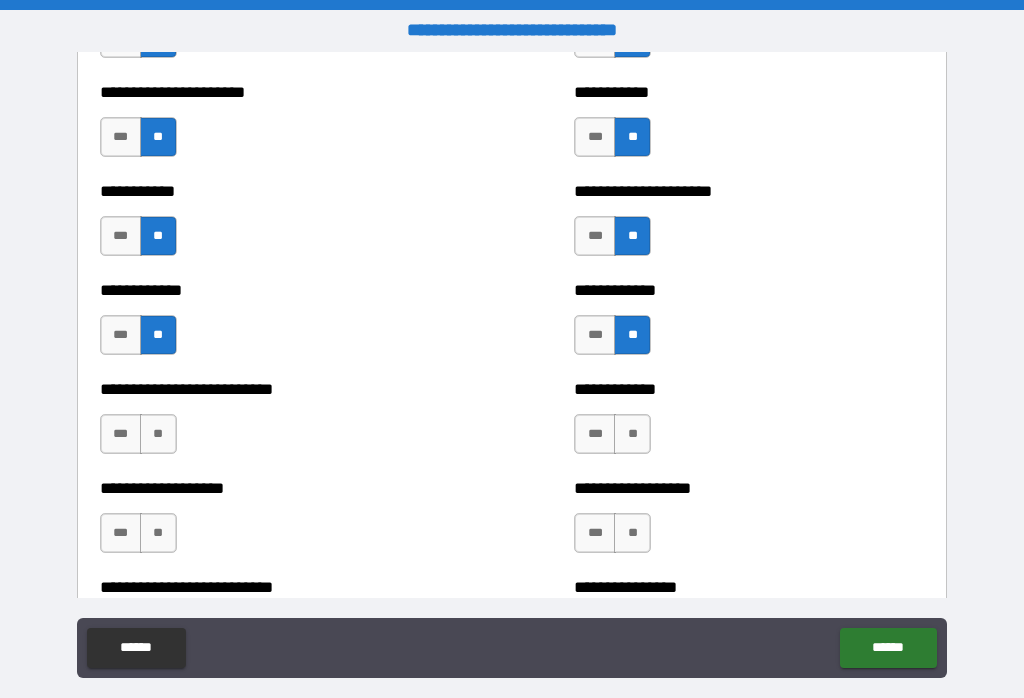 scroll, scrollTop: 5359, scrollLeft: 0, axis: vertical 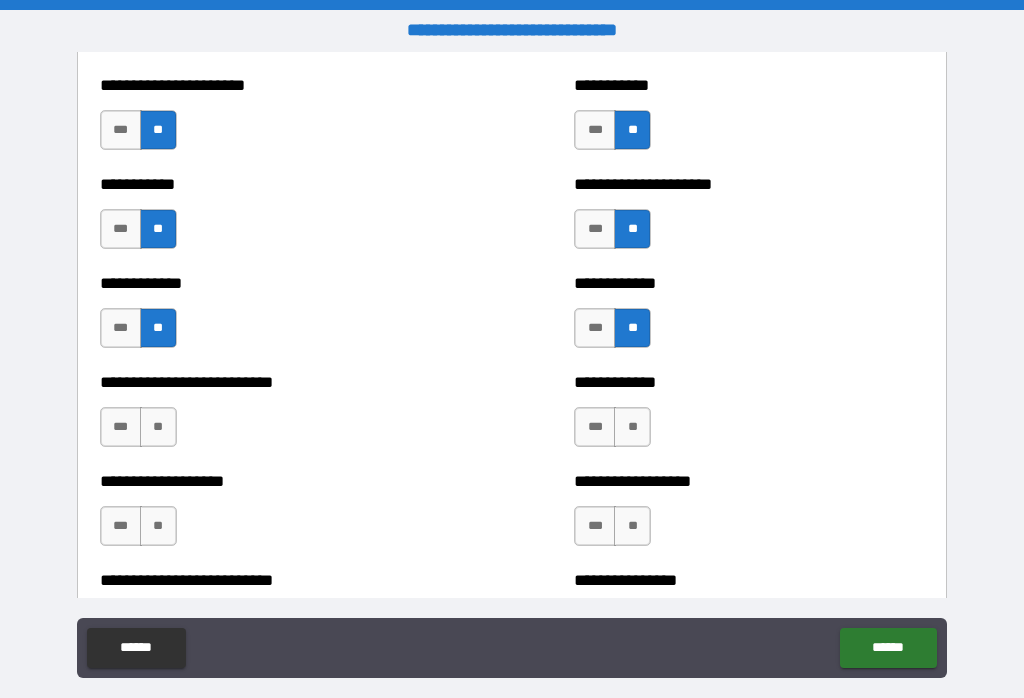click on "**" at bounding box center (158, 427) 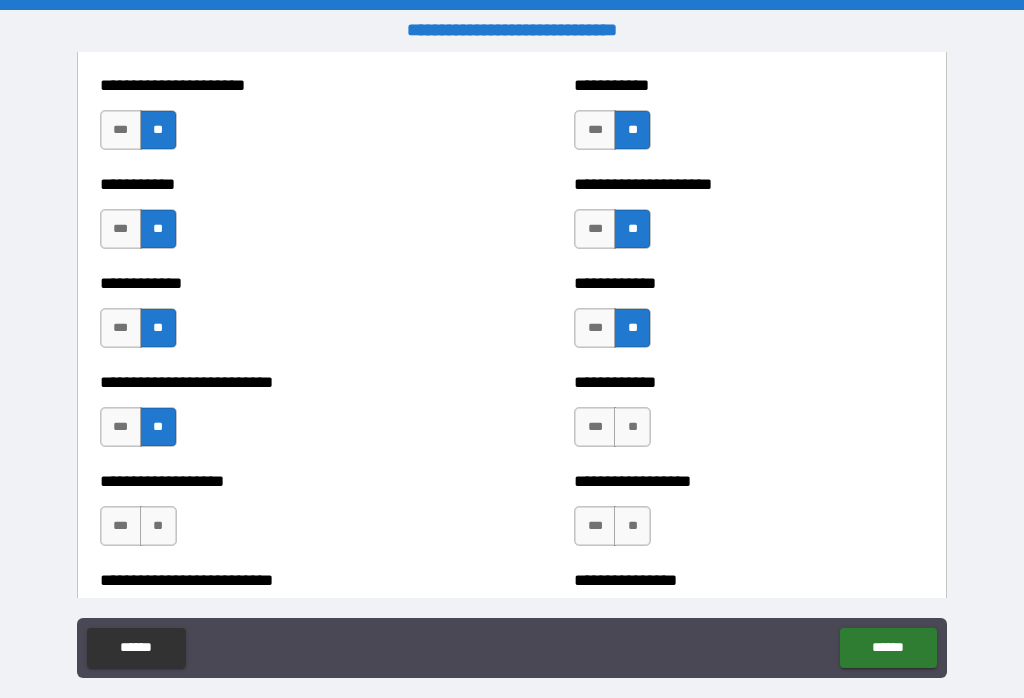 click on "**" at bounding box center (158, 526) 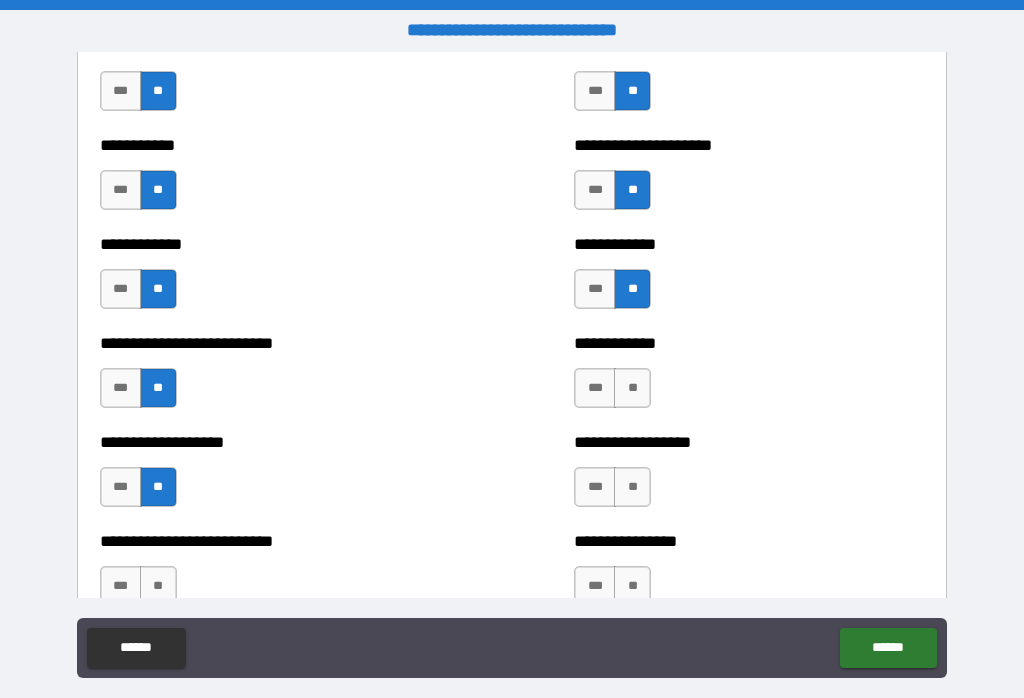 scroll, scrollTop: 5399, scrollLeft: 0, axis: vertical 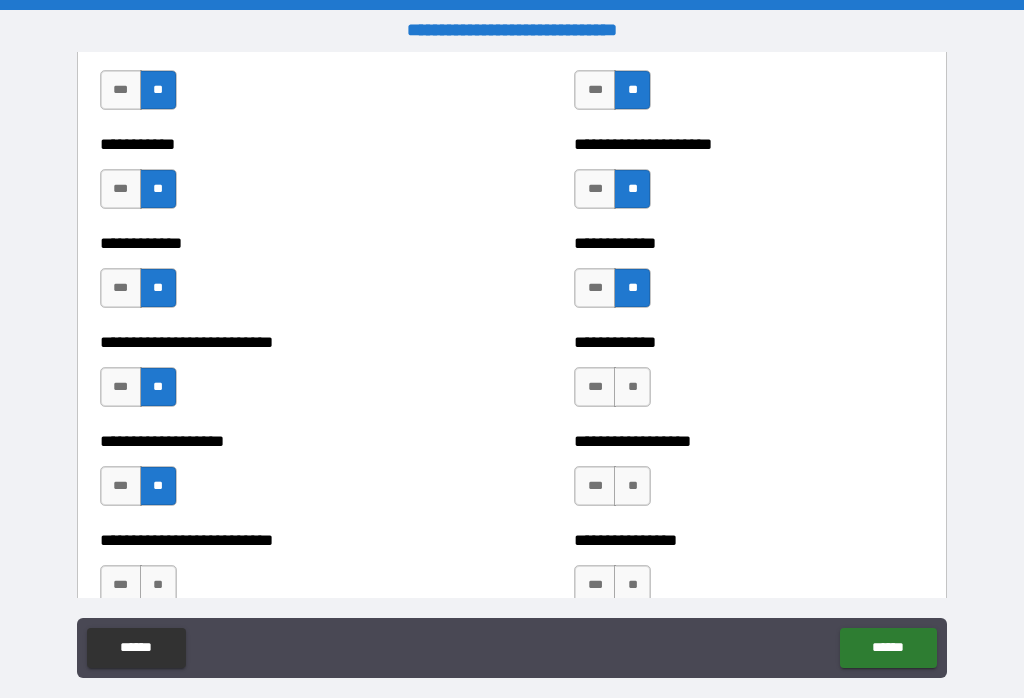 click on "**" at bounding box center (632, 387) 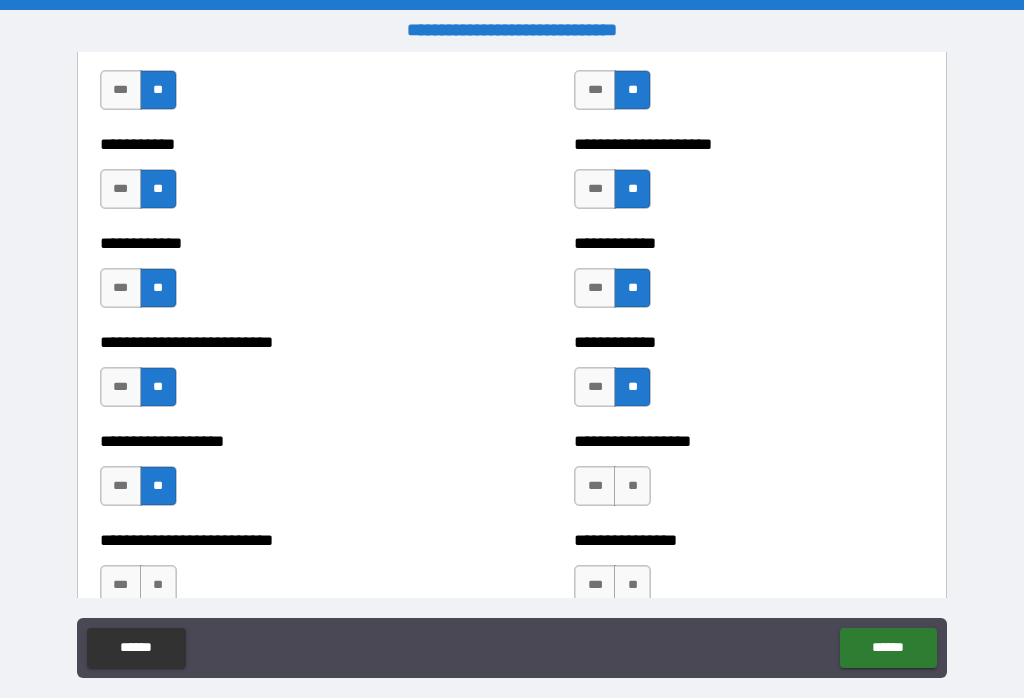 click on "**" at bounding box center [632, 486] 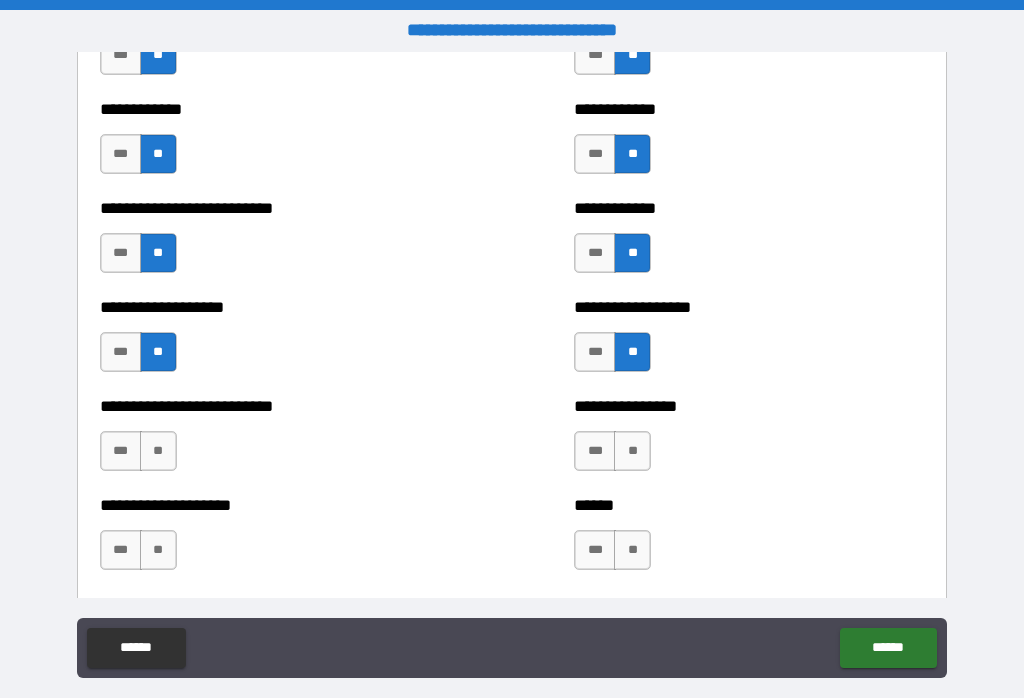 scroll, scrollTop: 5564, scrollLeft: 0, axis: vertical 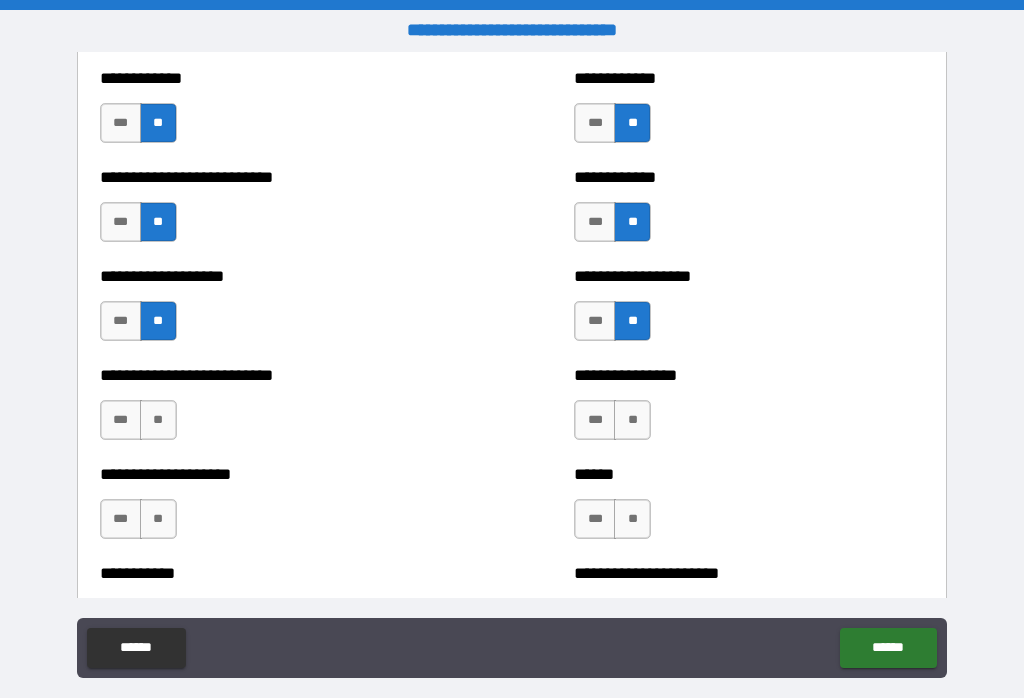 click on "**" at bounding box center [158, 420] 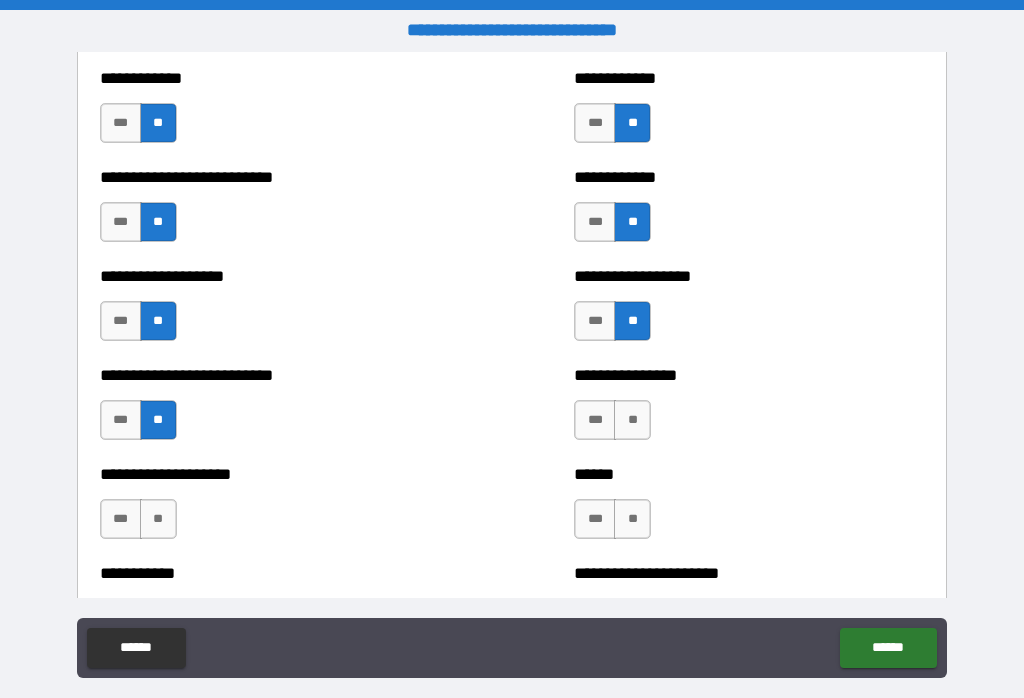 click on "**" at bounding box center [158, 519] 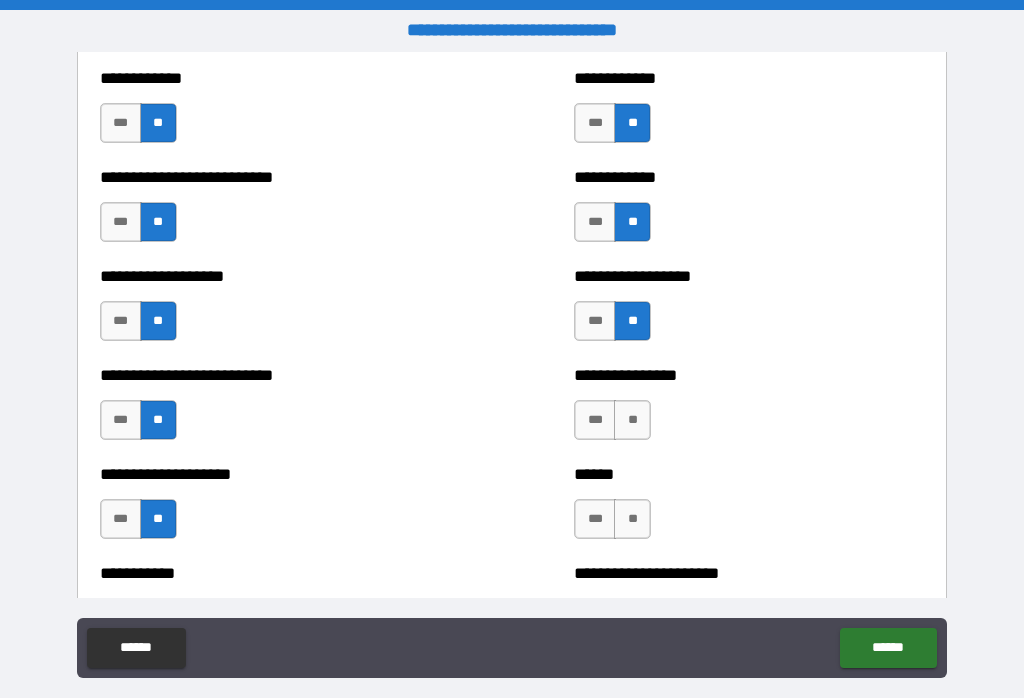 click on "**" at bounding box center (632, 420) 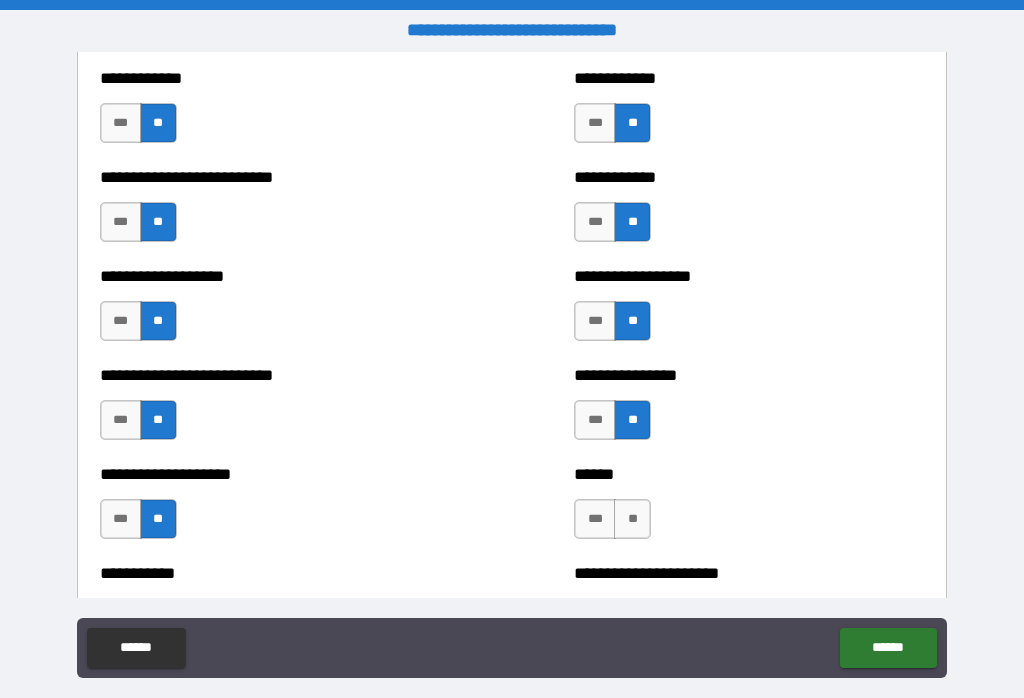 click on "**" at bounding box center (632, 519) 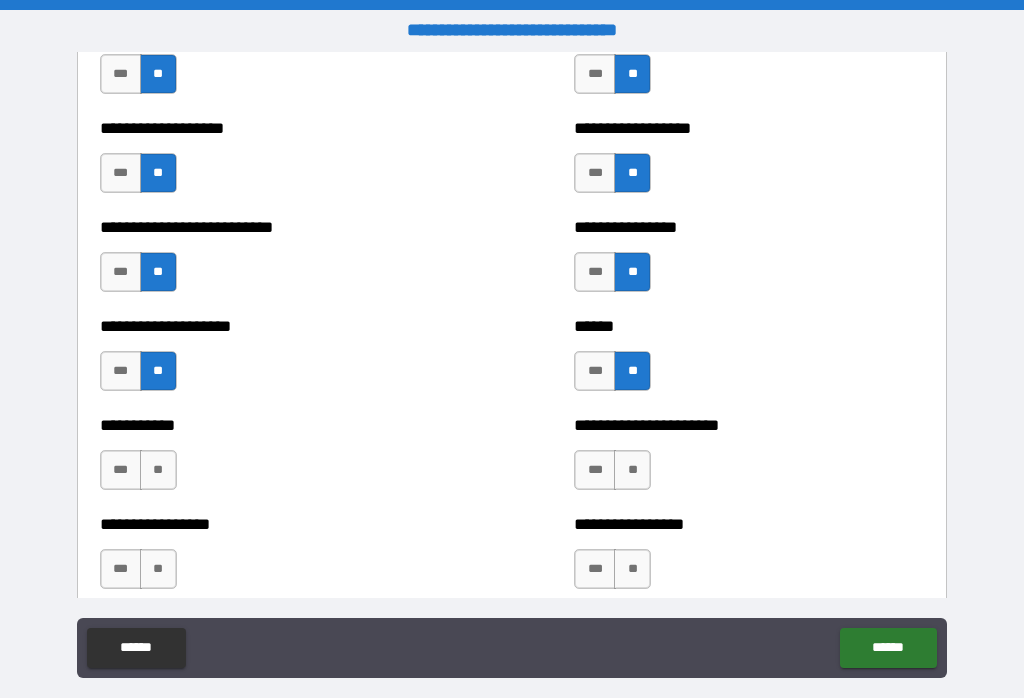 scroll, scrollTop: 5735, scrollLeft: 0, axis: vertical 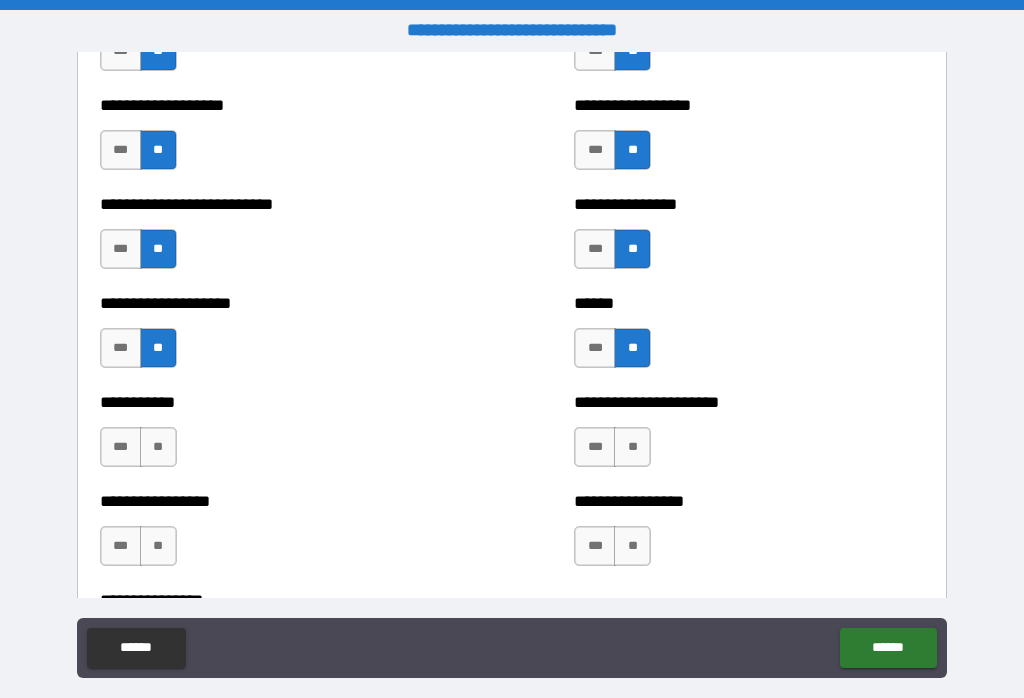 click on "**" at bounding box center (158, 447) 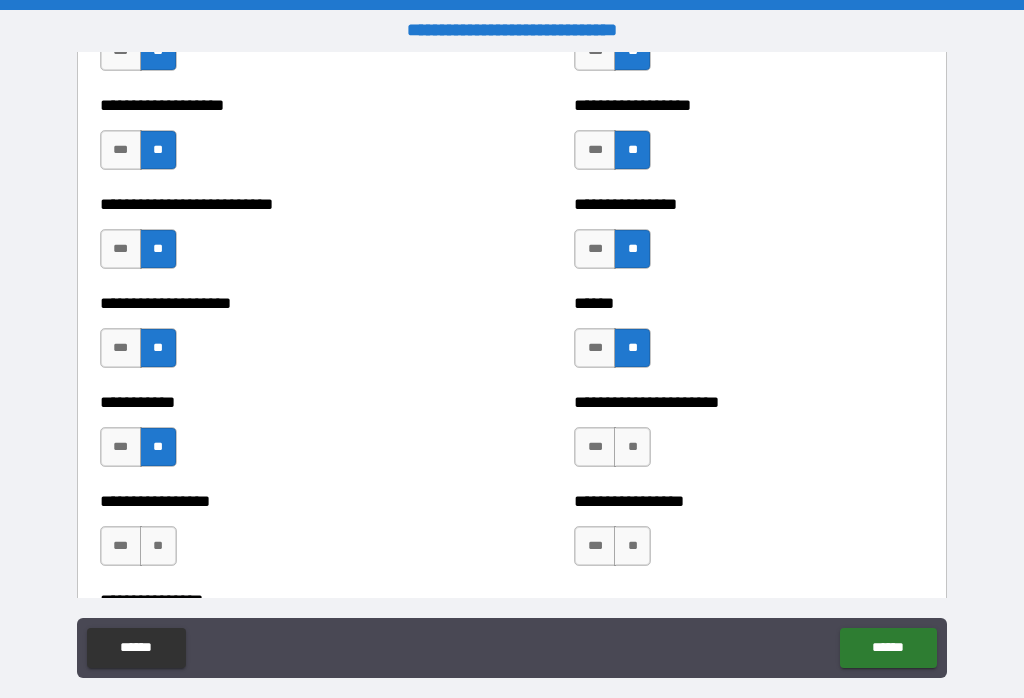click on "**" at bounding box center (158, 546) 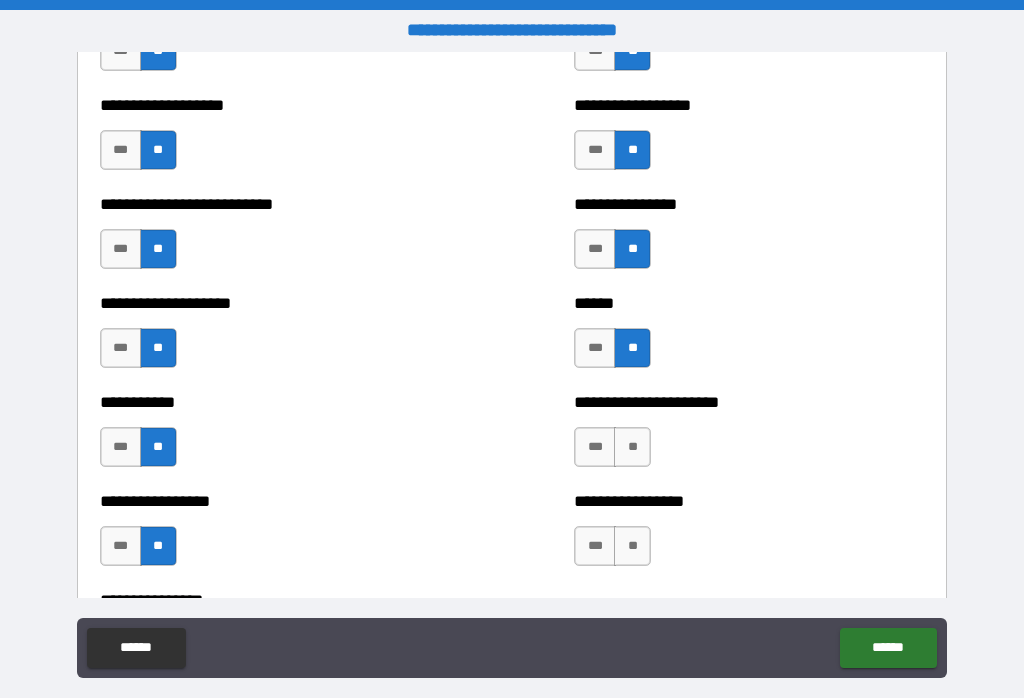 click on "**" at bounding box center (632, 447) 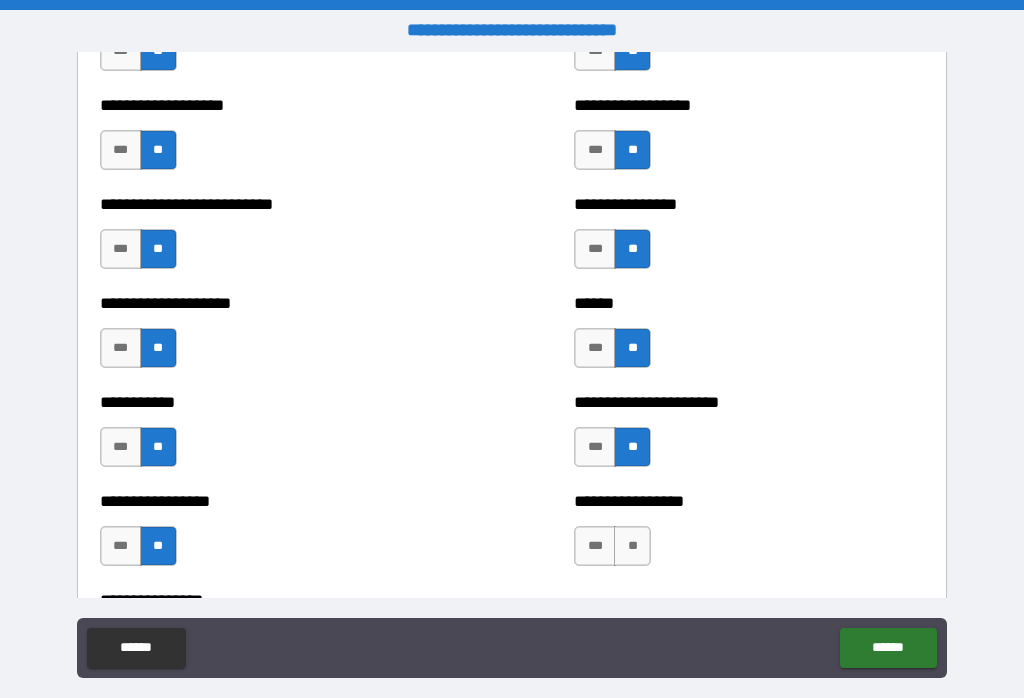 click on "**" at bounding box center (632, 546) 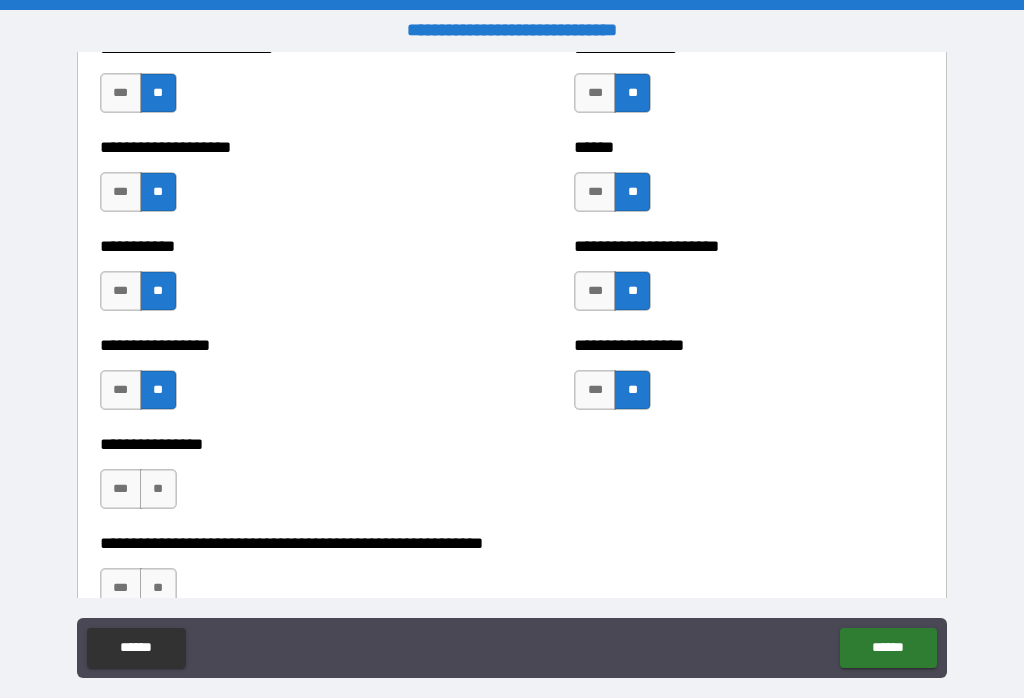 scroll, scrollTop: 5892, scrollLeft: 0, axis: vertical 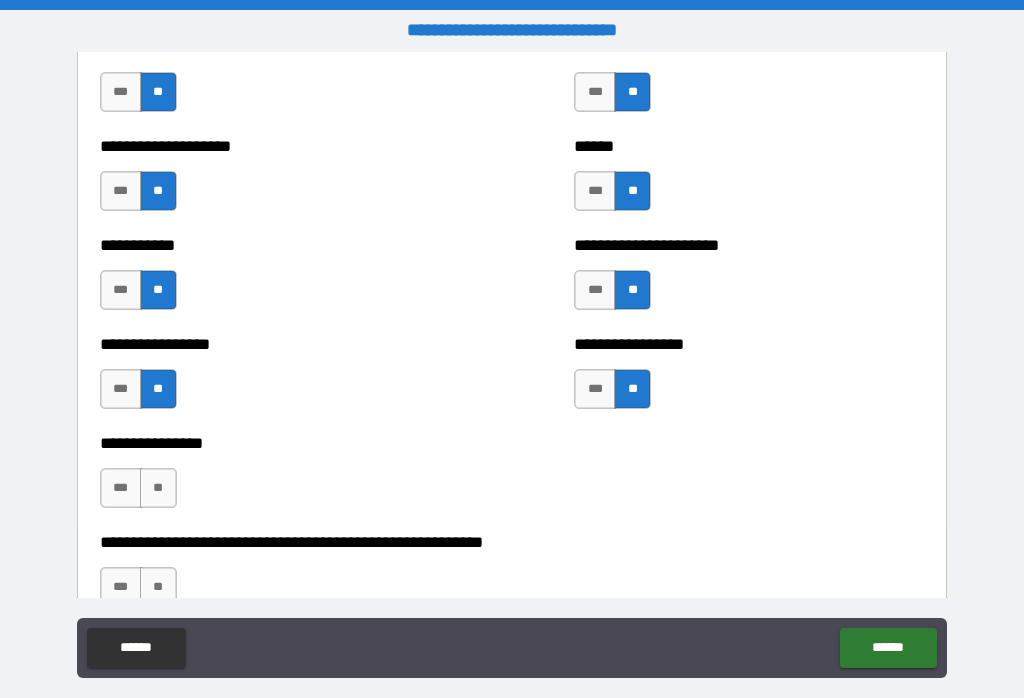 click on "**" at bounding box center (158, 488) 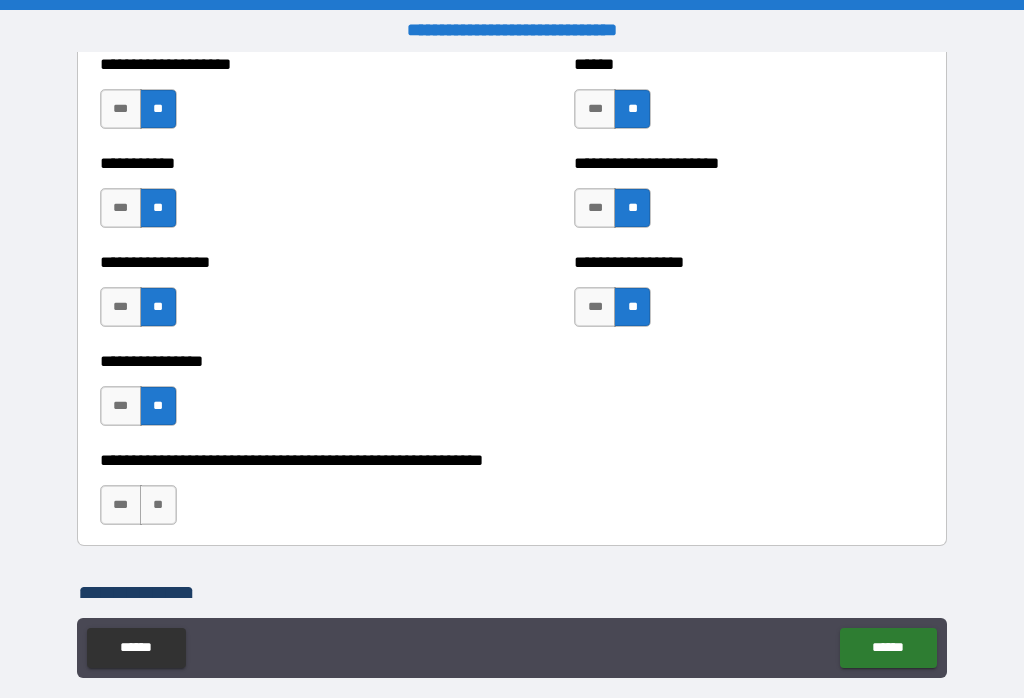 scroll, scrollTop: 5988, scrollLeft: 0, axis: vertical 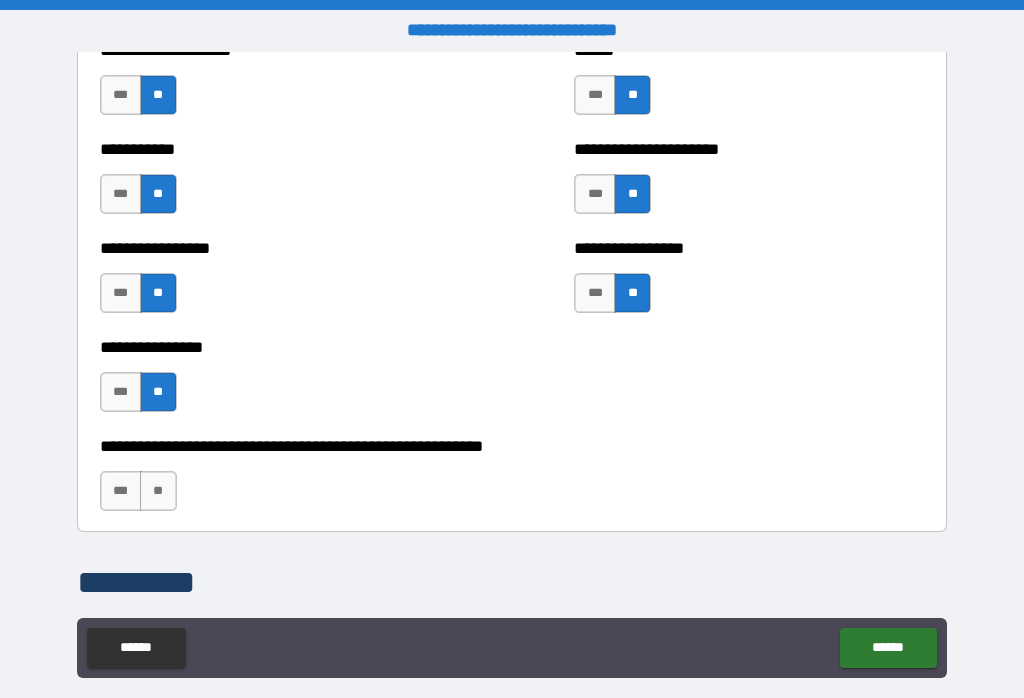 click on "**" at bounding box center (158, 491) 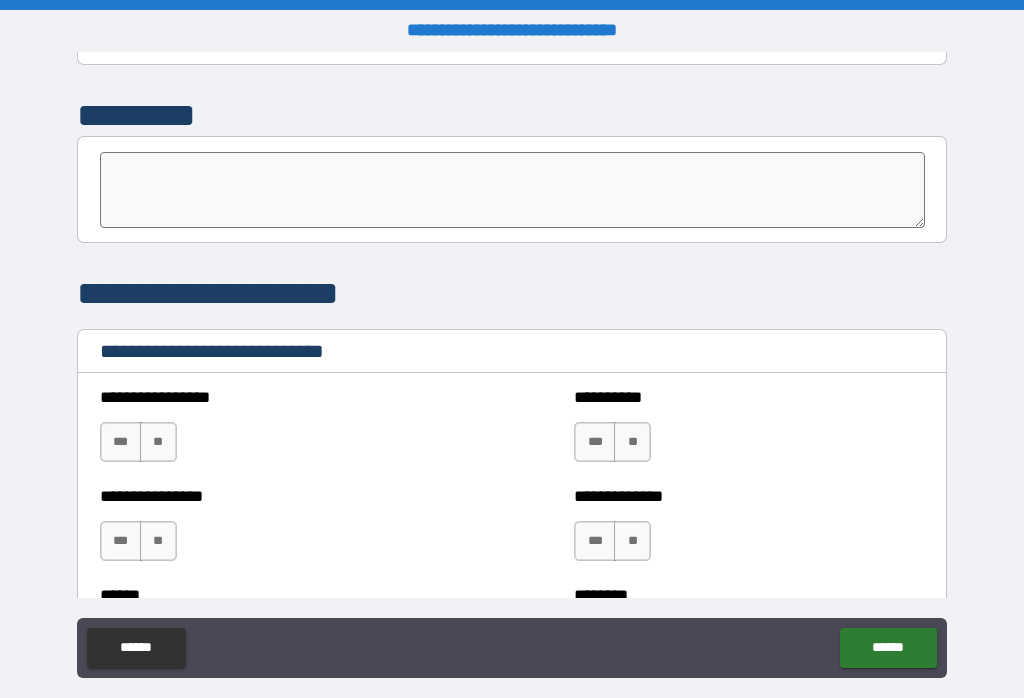 scroll, scrollTop: 6462, scrollLeft: 0, axis: vertical 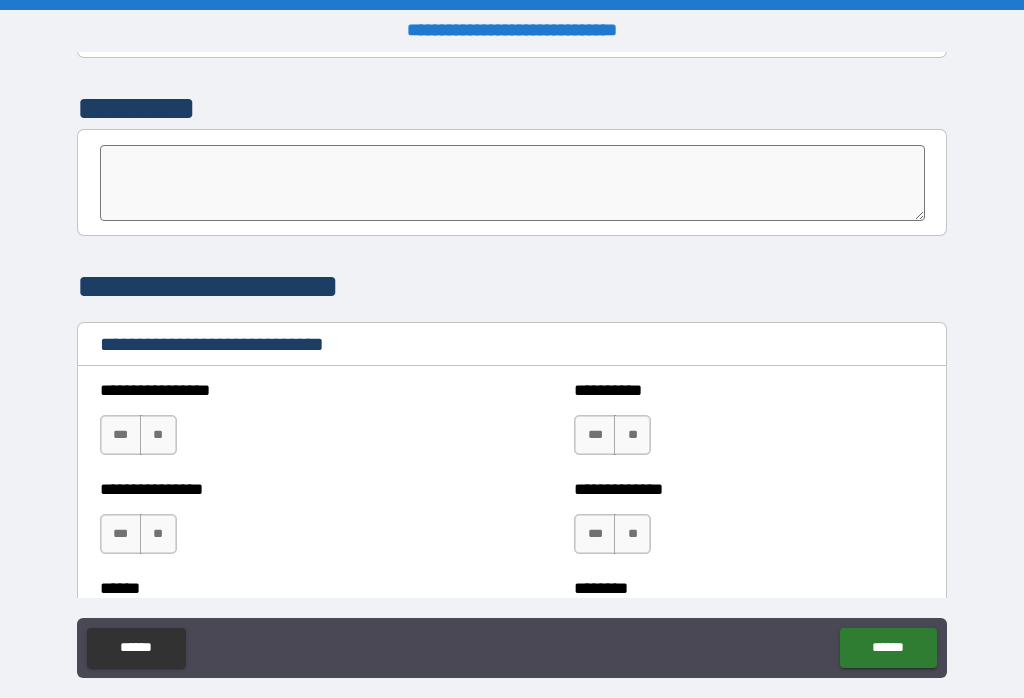 click on "**" at bounding box center (158, 435) 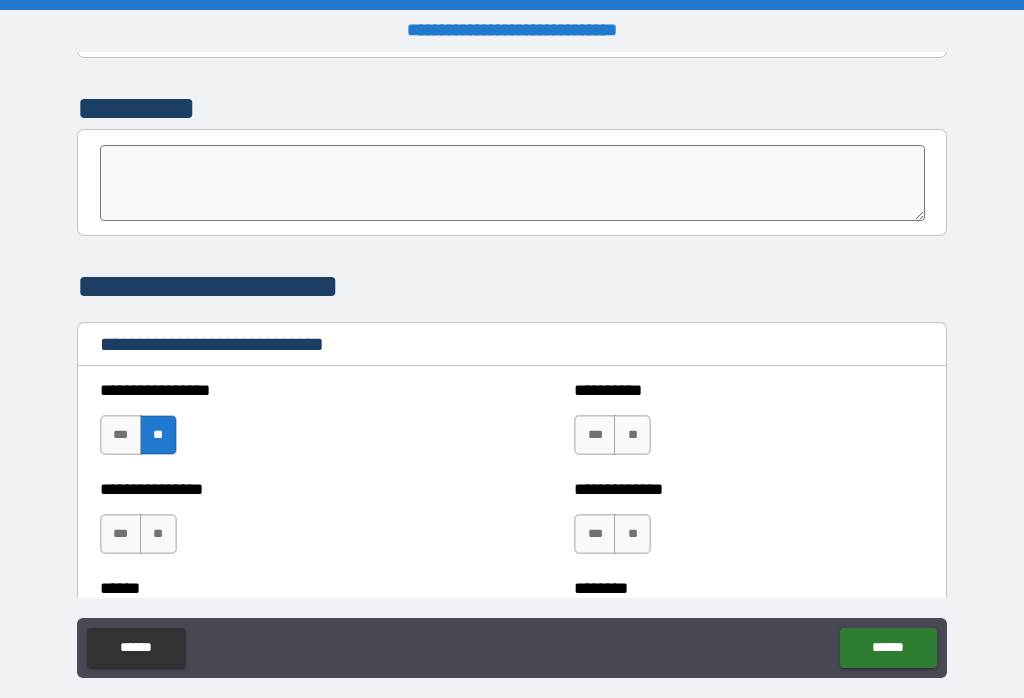 click on "**" at bounding box center (158, 534) 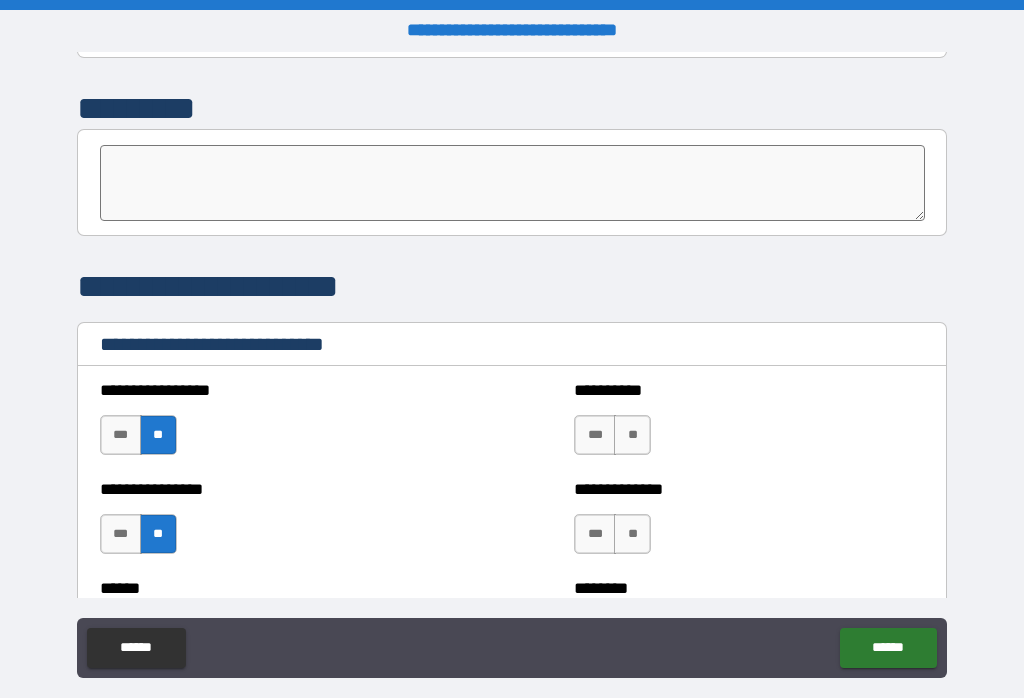 click on "**" at bounding box center [632, 435] 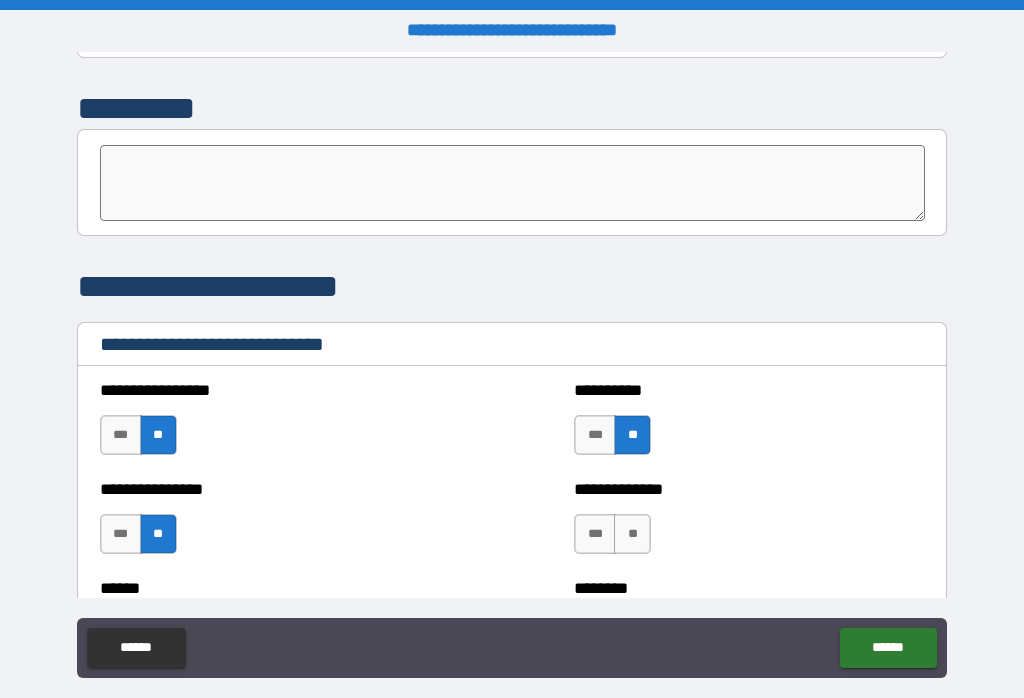 click on "**" at bounding box center [632, 534] 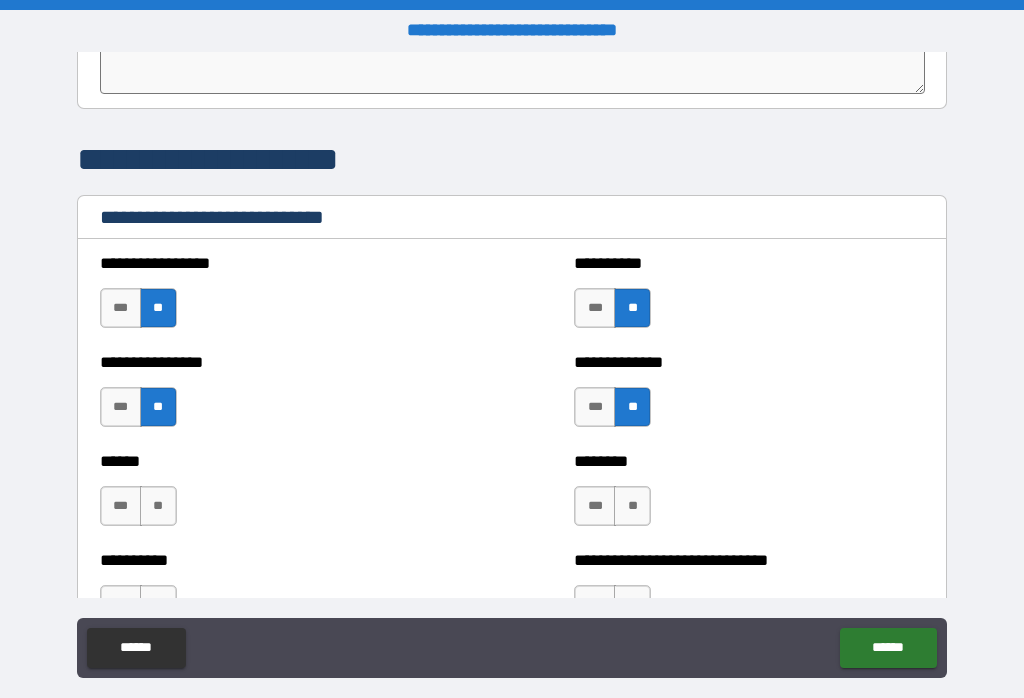 scroll, scrollTop: 6587, scrollLeft: 0, axis: vertical 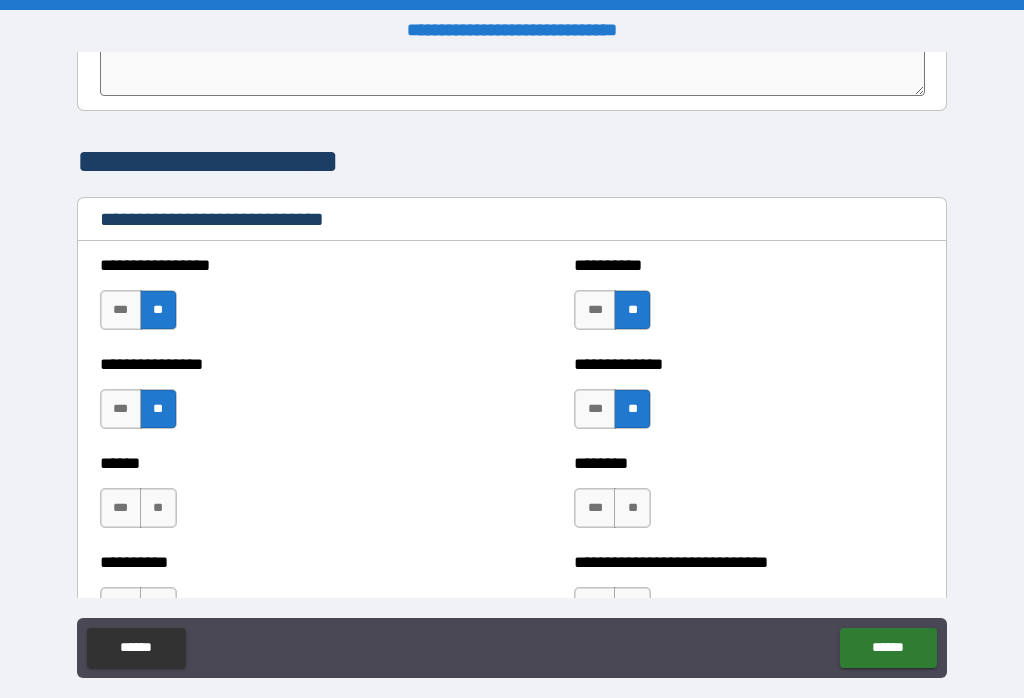 click on "**" at bounding box center (158, 508) 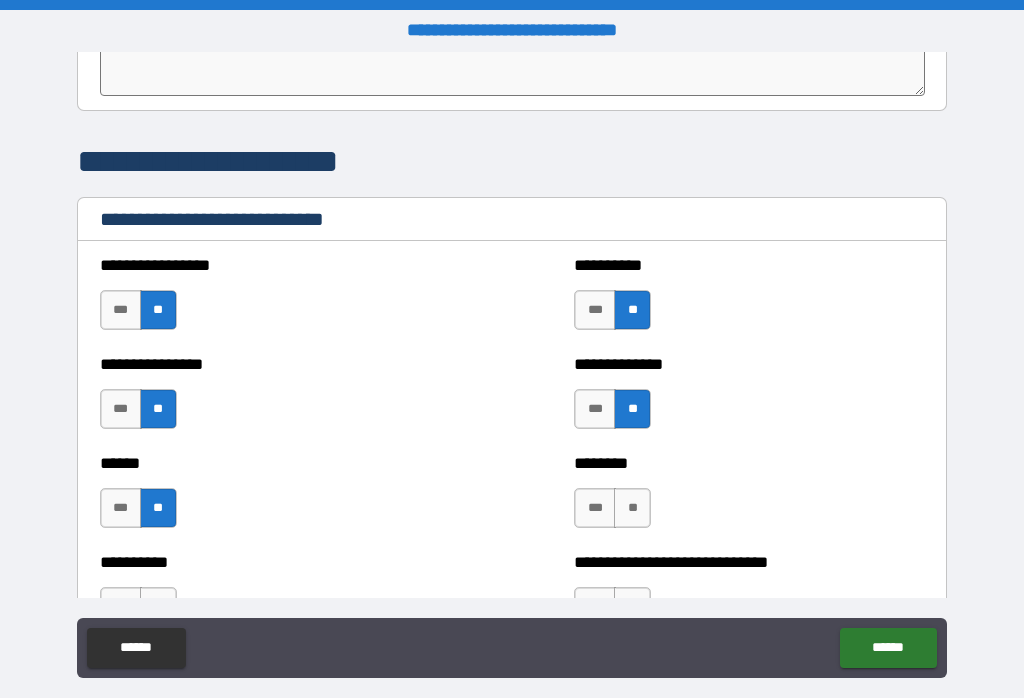 click on "**" at bounding box center [632, 508] 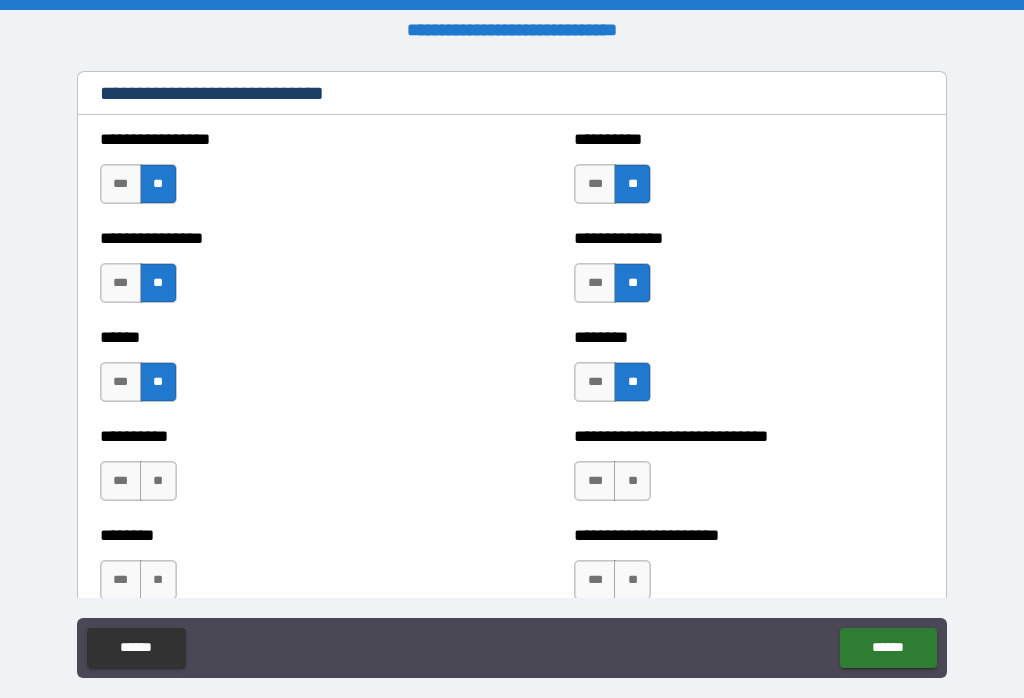 scroll, scrollTop: 6708, scrollLeft: 0, axis: vertical 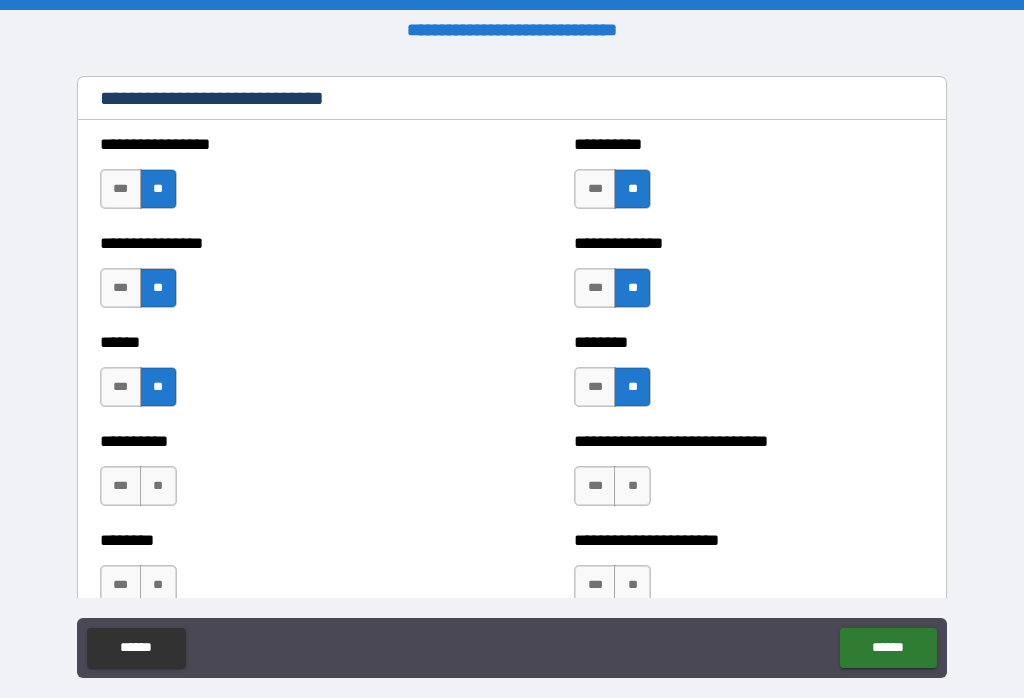 click on "**" at bounding box center [632, 486] 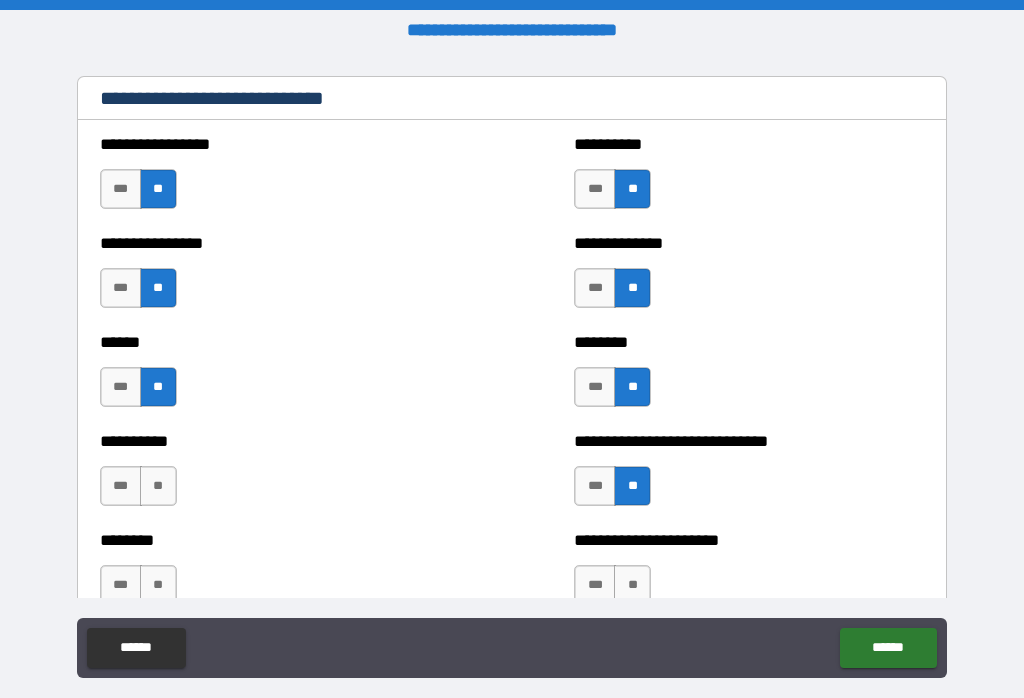 click on "**" at bounding box center [158, 486] 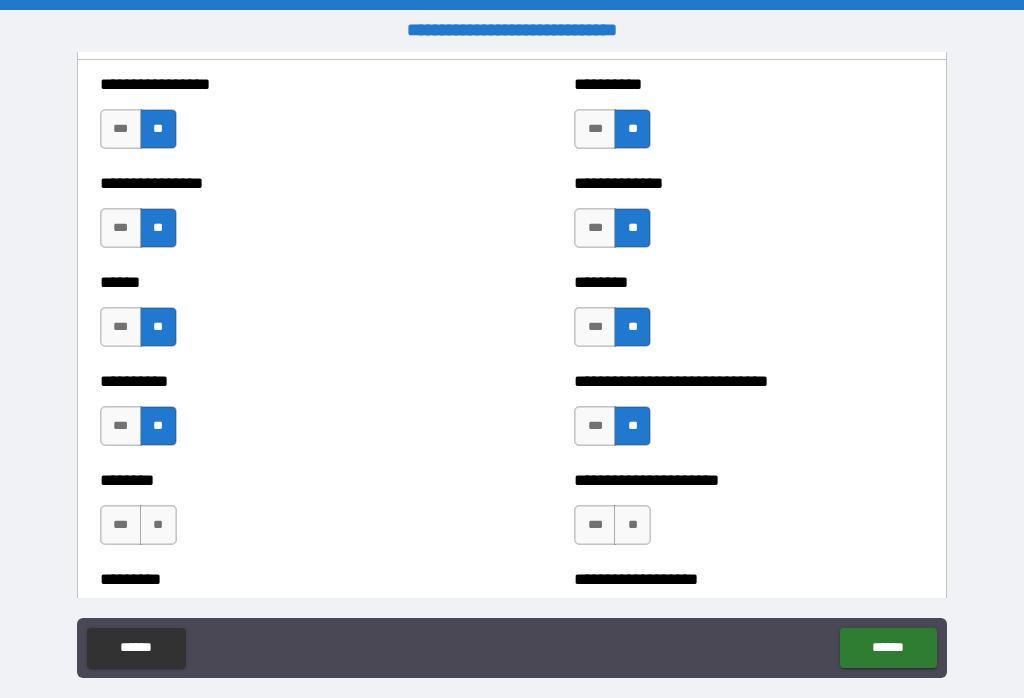 scroll, scrollTop: 6788, scrollLeft: 0, axis: vertical 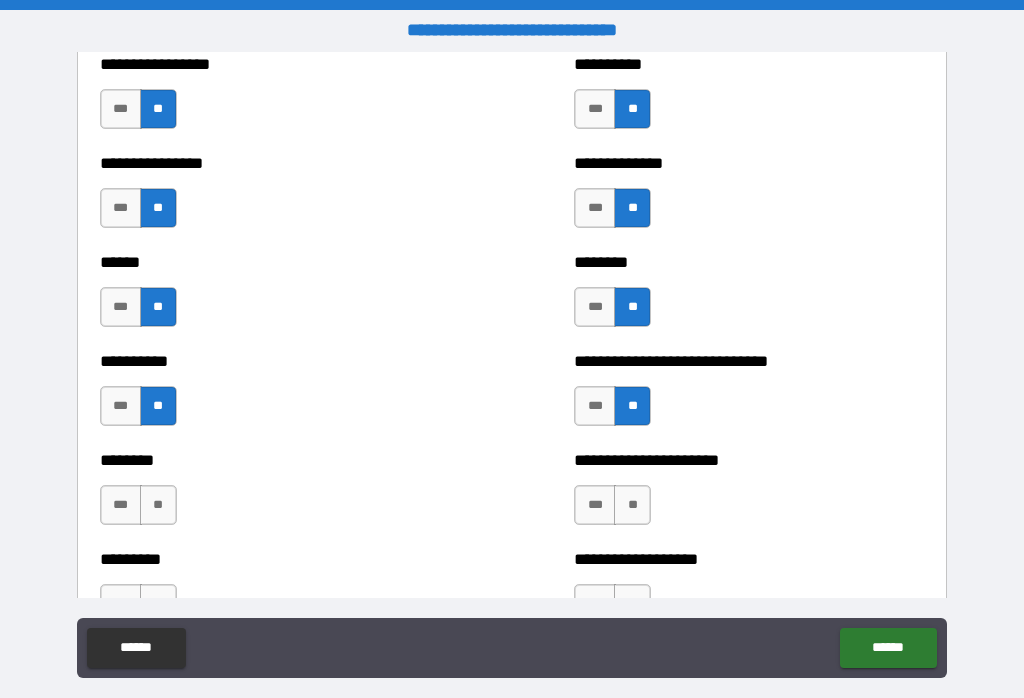 click on "**" at bounding box center [158, 505] 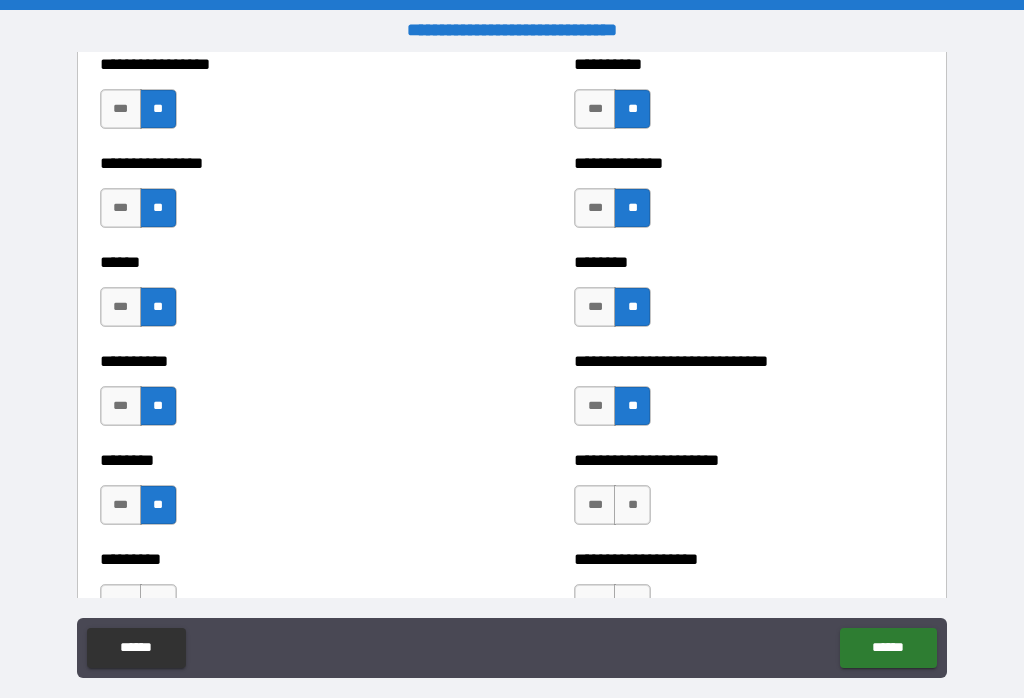 click on "**" at bounding box center [632, 505] 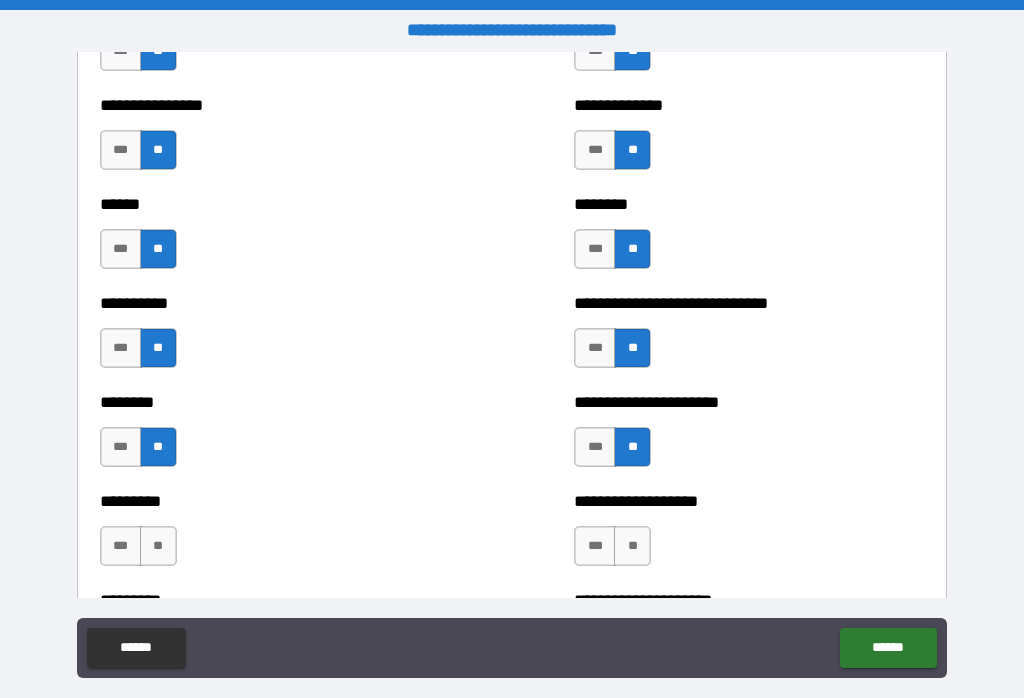 scroll, scrollTop: 6910, scrollLeft: 0, axis: vertical 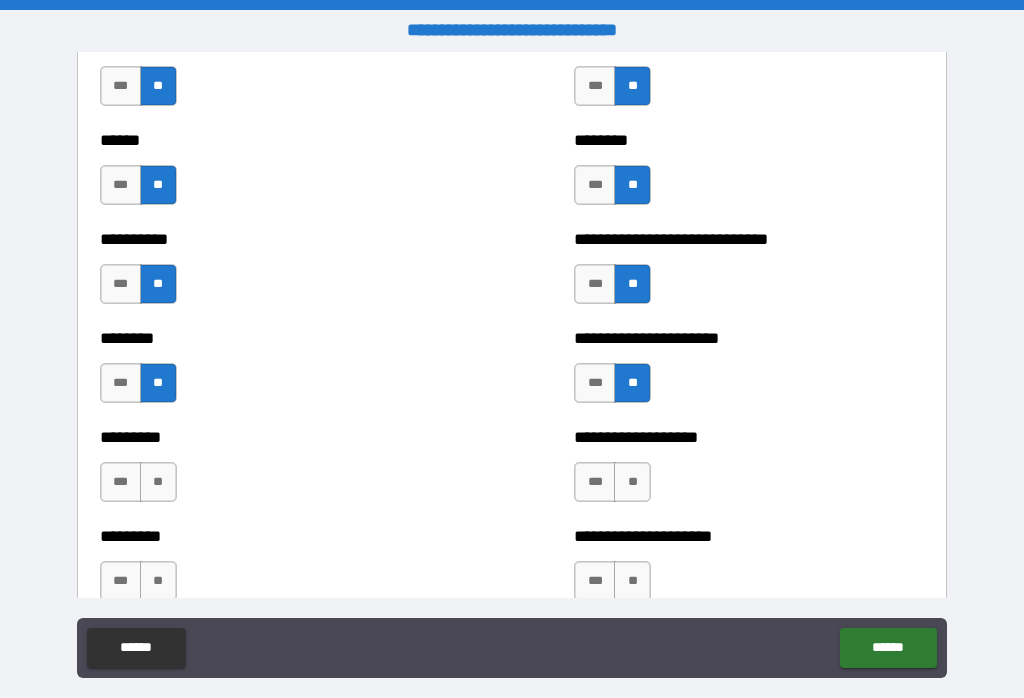 click on "**" at bounding box center (632, 482) 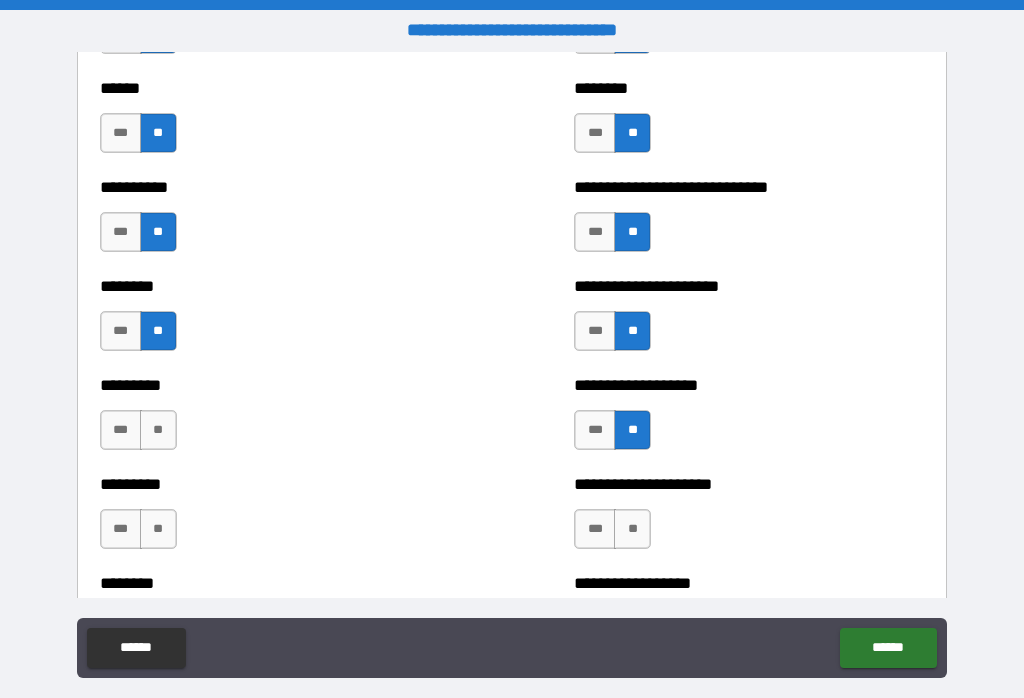 scroll, scrollTop: 6975, scrollLeft: 0, axis: vertical 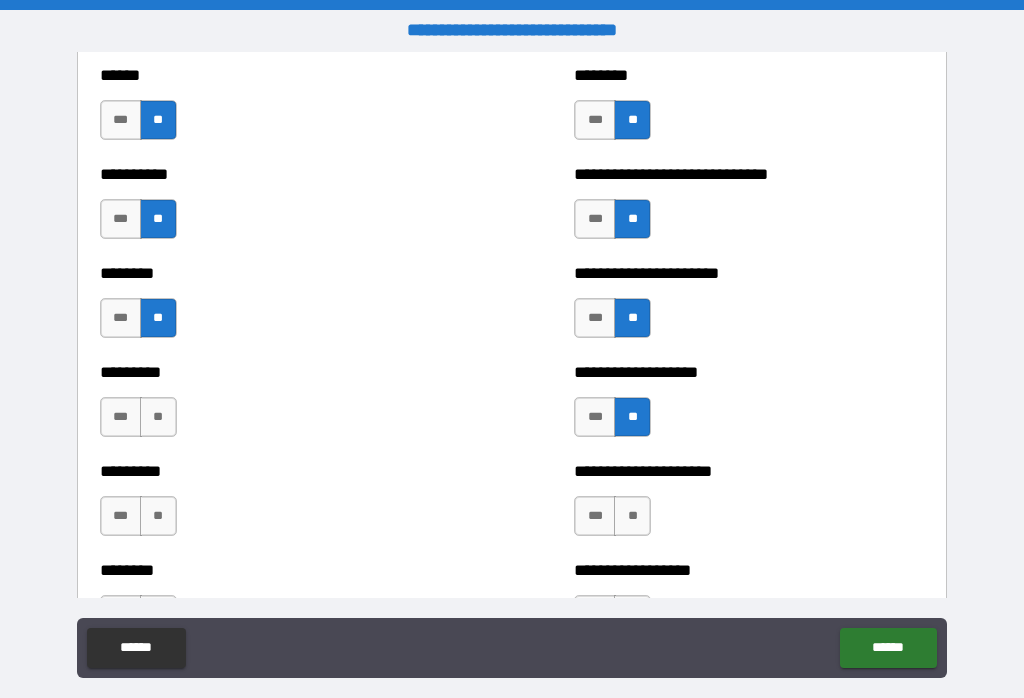 click on "**" at bounding box center (632, 516) 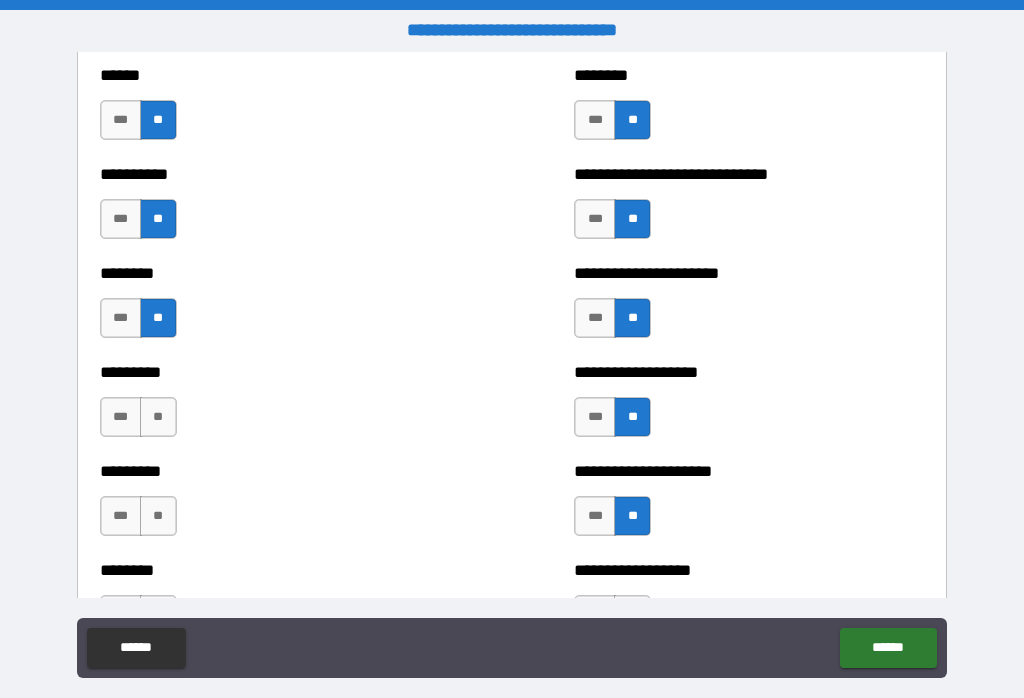 click on "**" at bounding box center [158, 516] 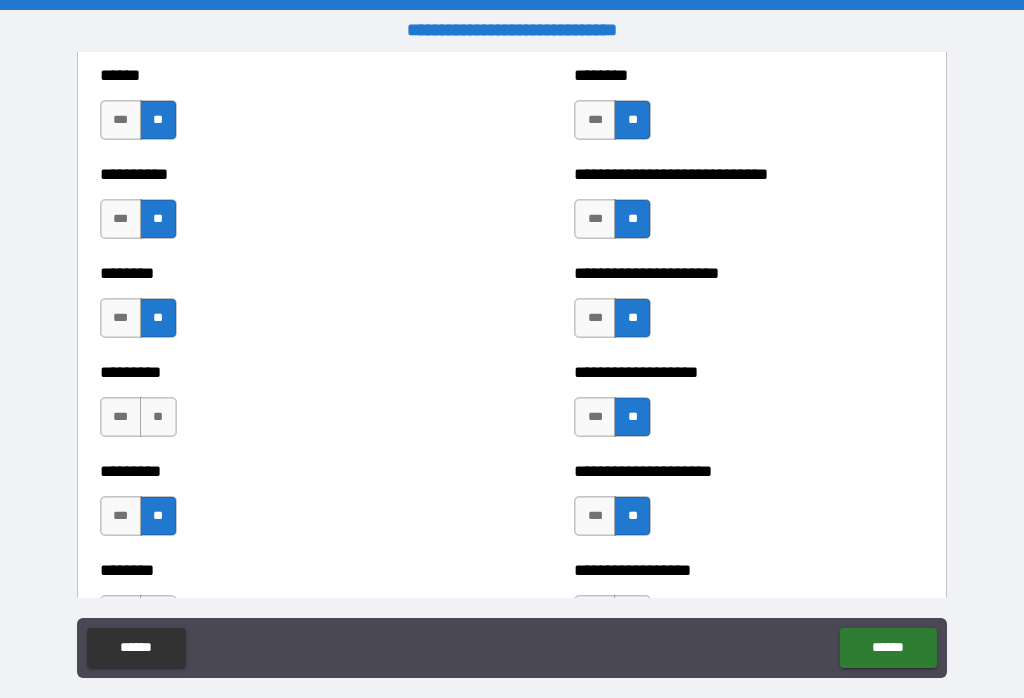 click on "**" at bounding box center [158, 417] 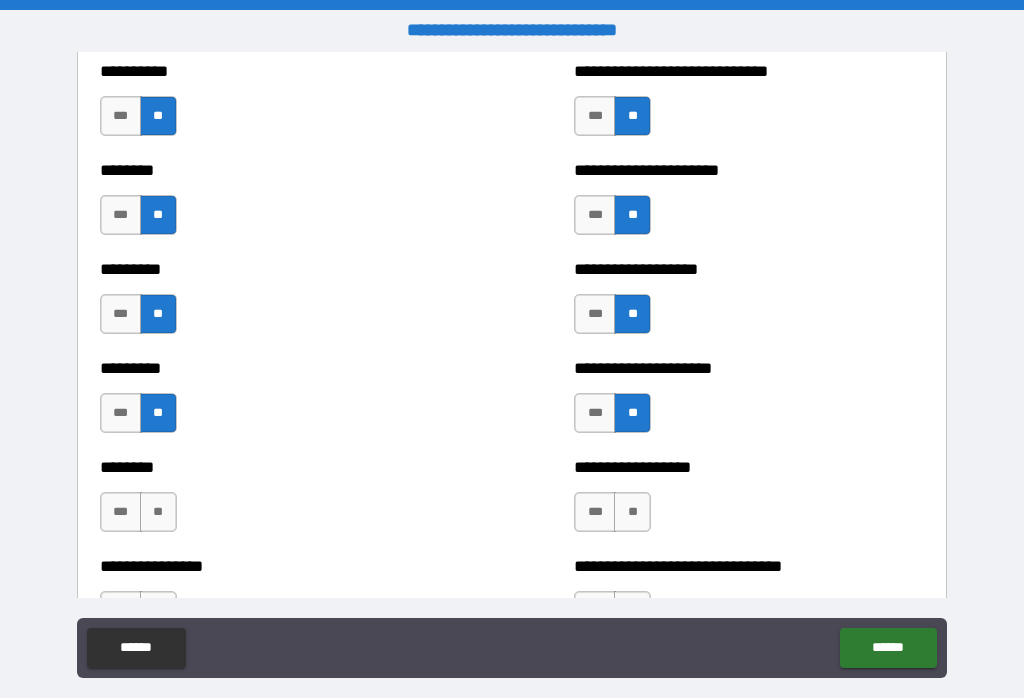 scroll, scrollTop: 7082, scrollLeft: 0, axis: vertical 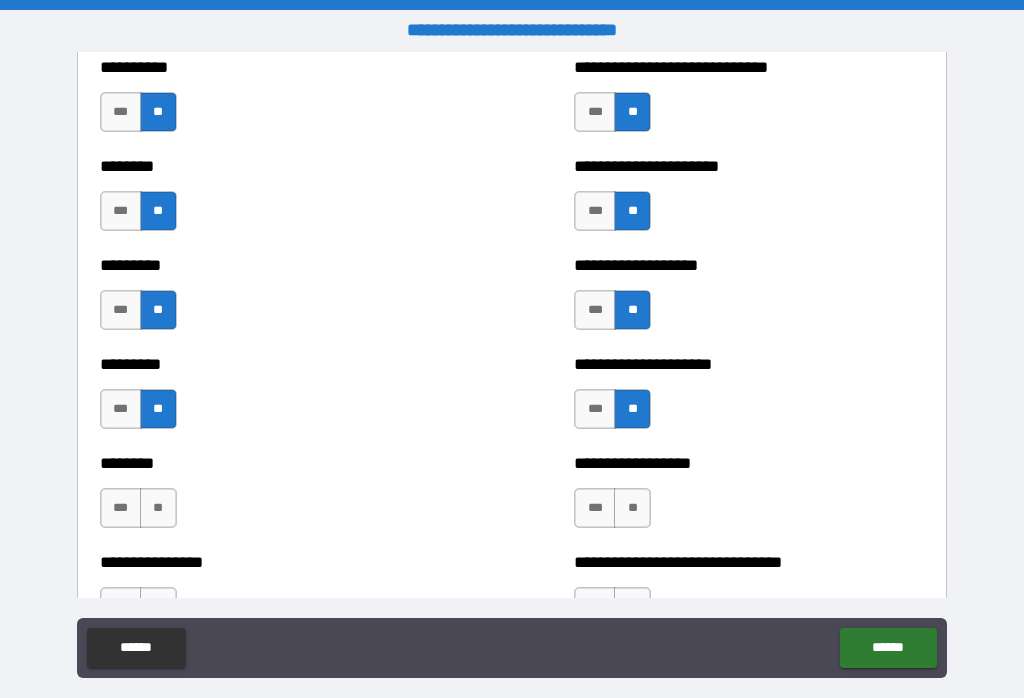 click on "**" at bounding box center [158, 508] 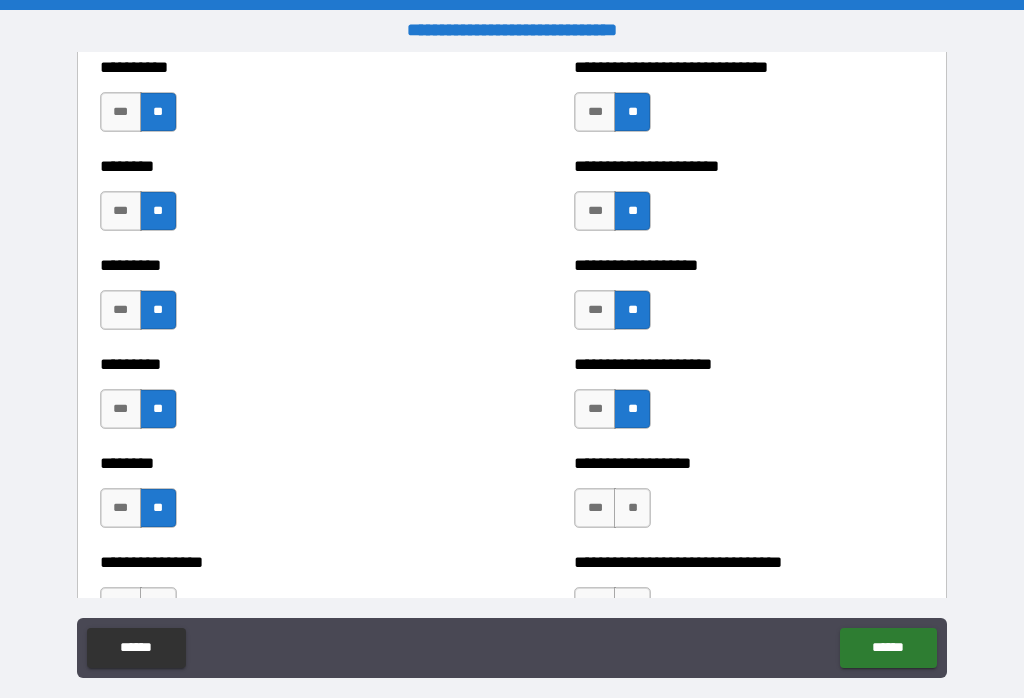 click on "**" at bounding box center [632, 508] 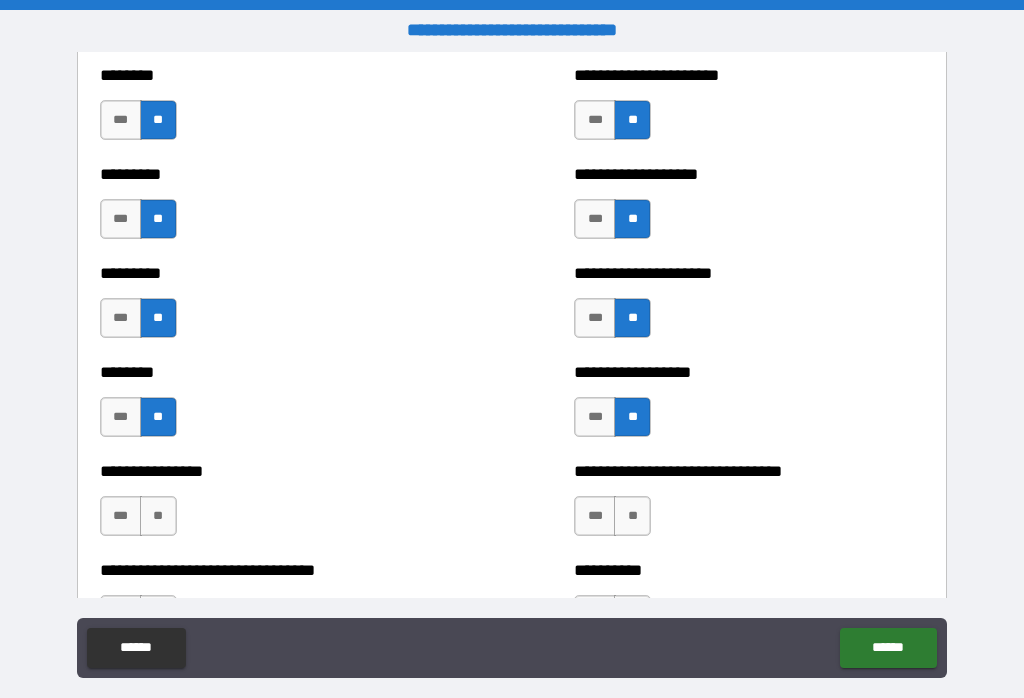 scroll, scrollTop: 7173, scrollLeft: 0, axis: vertical 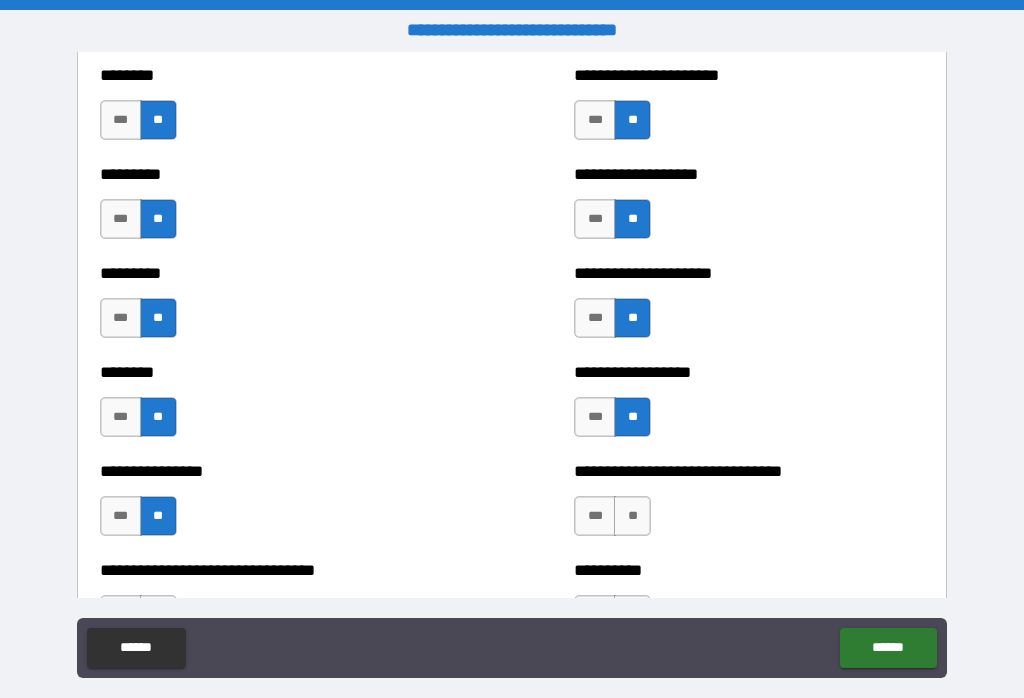 click on "**" at bounding box center (632, 516) 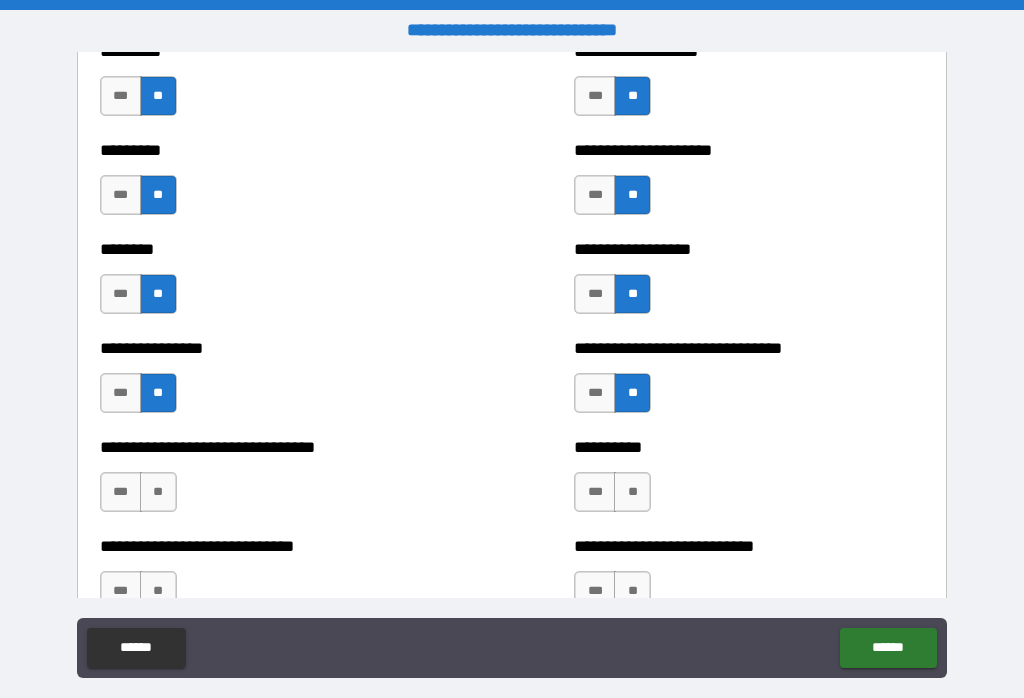 scroll, scrollTop: 7297, scrollLeft: 0, axis: vertical 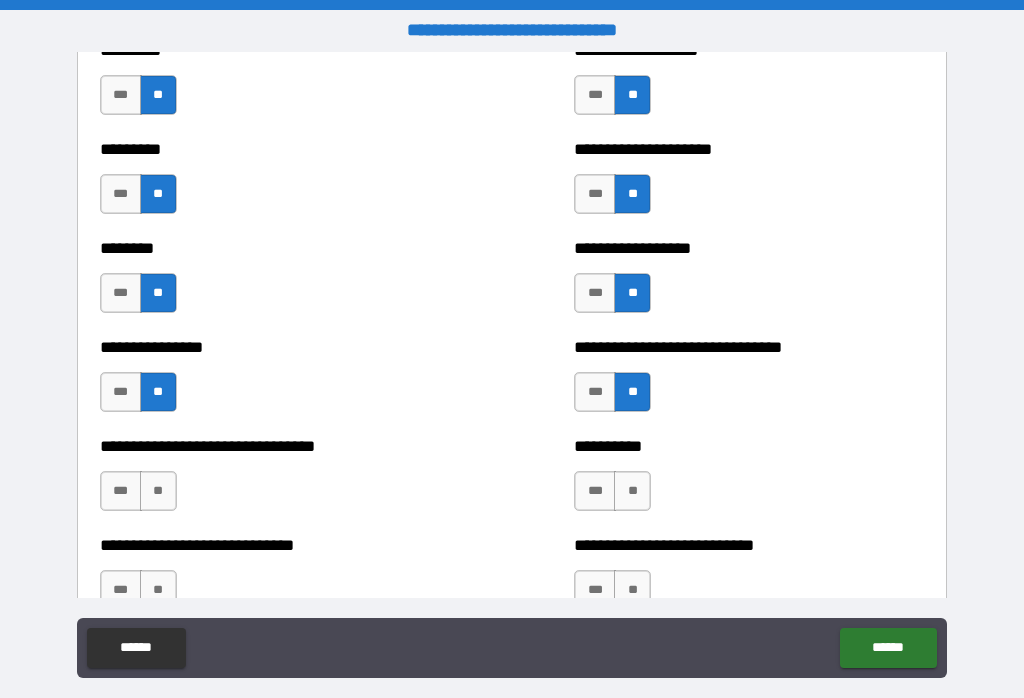 click on "**" at bounding box center [158, 491] 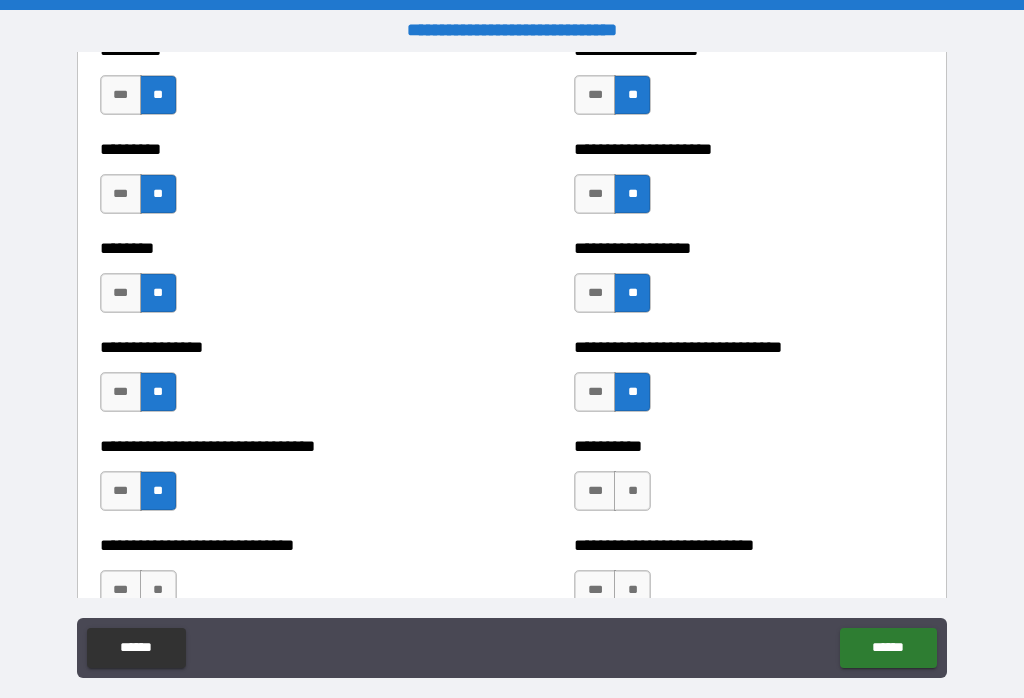 click on "**" at bounding box center [632, 491] 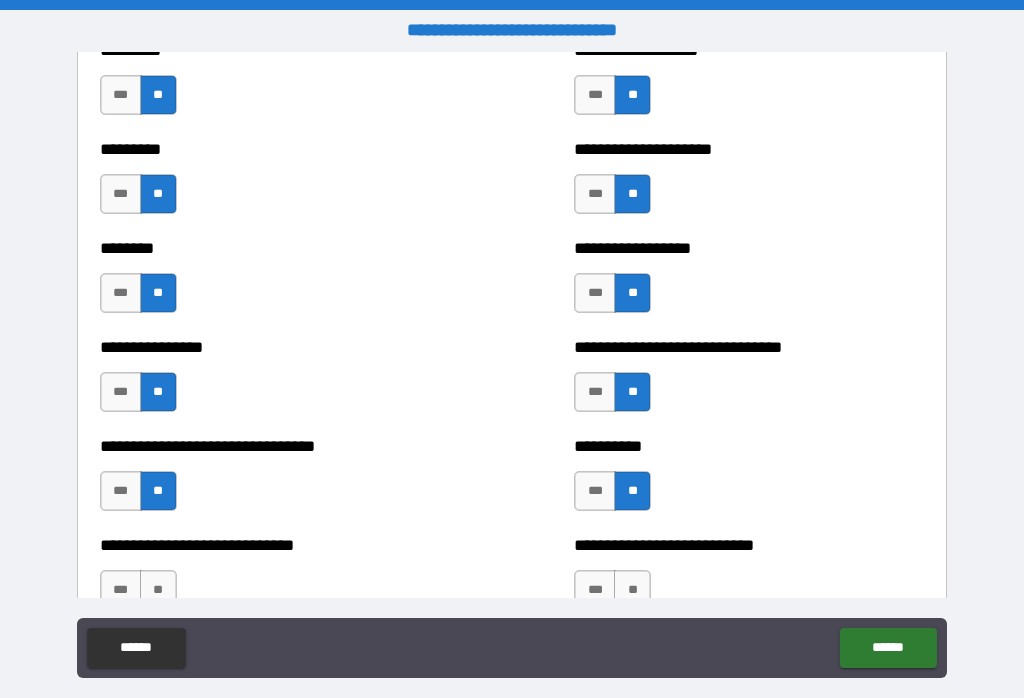 scroll, scrollTop: 7398, scrollLeft: 0, axis: vertical 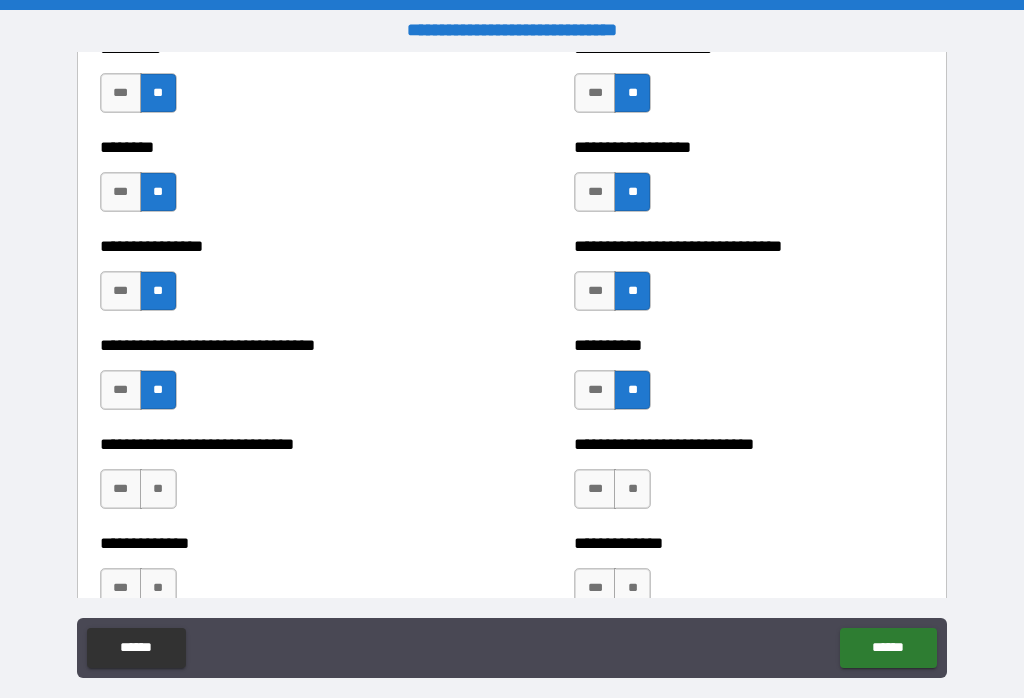 click on "**" at bounding box center (632, 489) 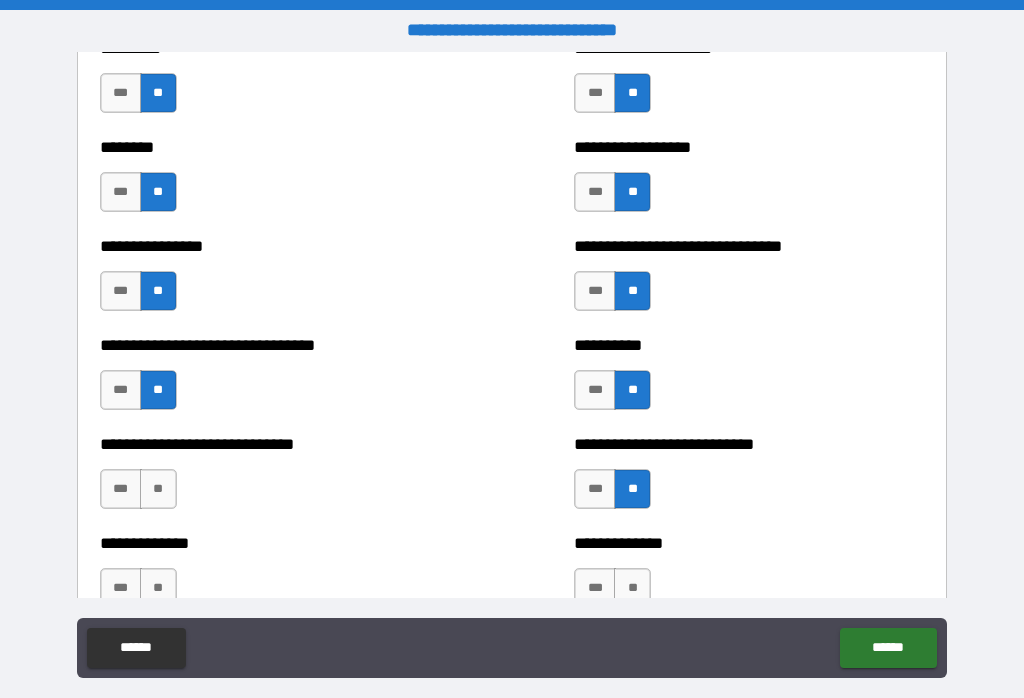 click on "**" at bounding box center [158, 489] 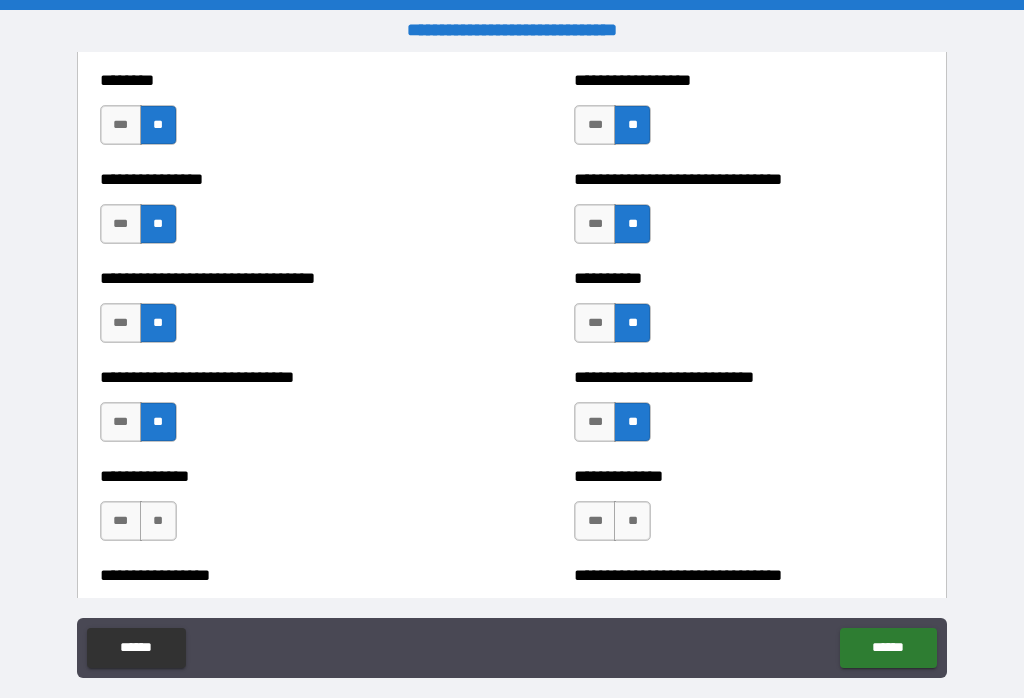 scroll, scrollTop: 7475, scrollLeft: 0, axis: vertical 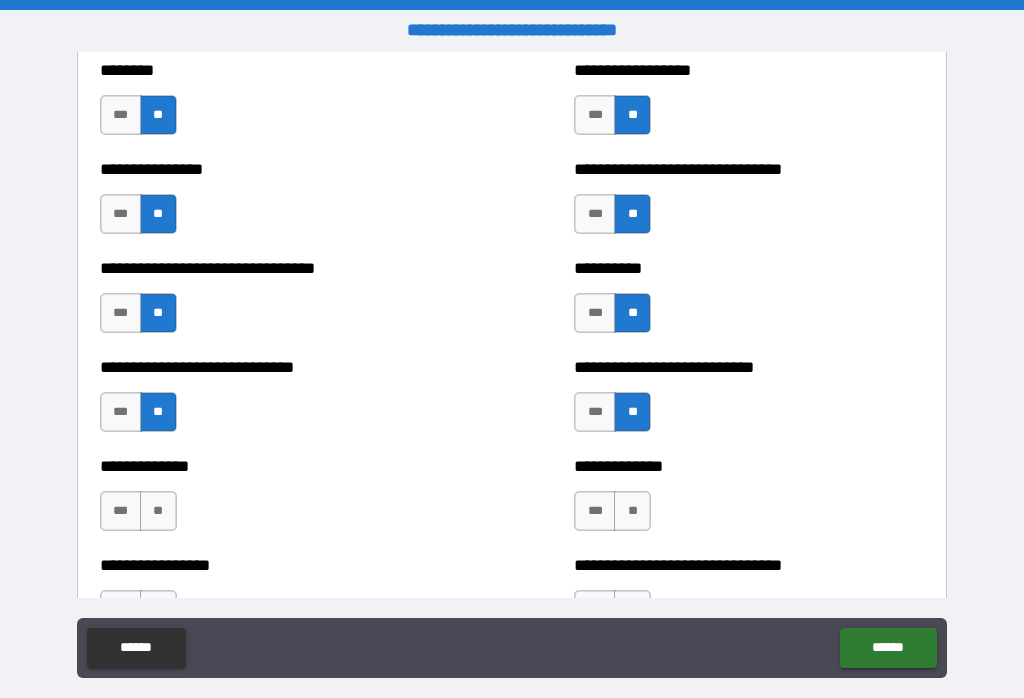click on "**" at bounding box center [158, 511] 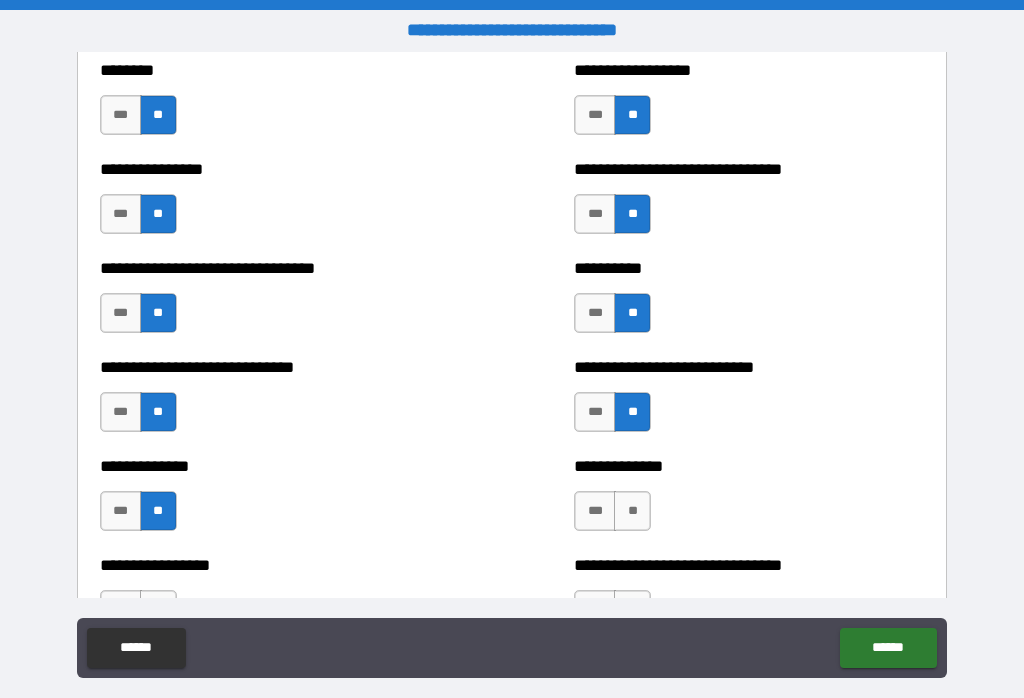 click on "**" at bounding box center [632, 511] 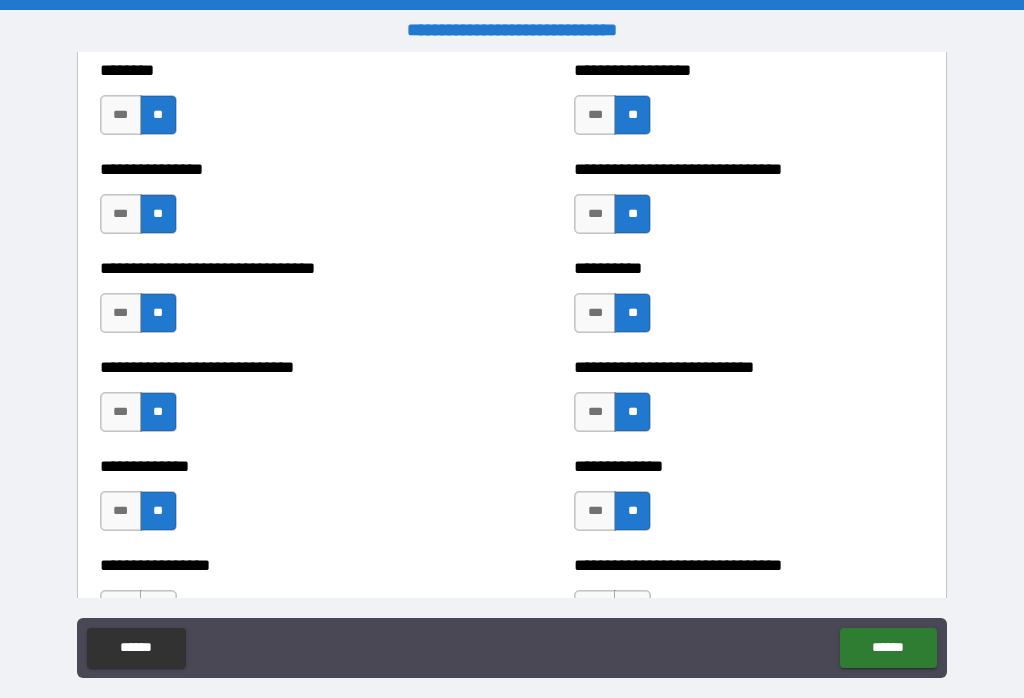click on "**" at bounding box center (158, 412) 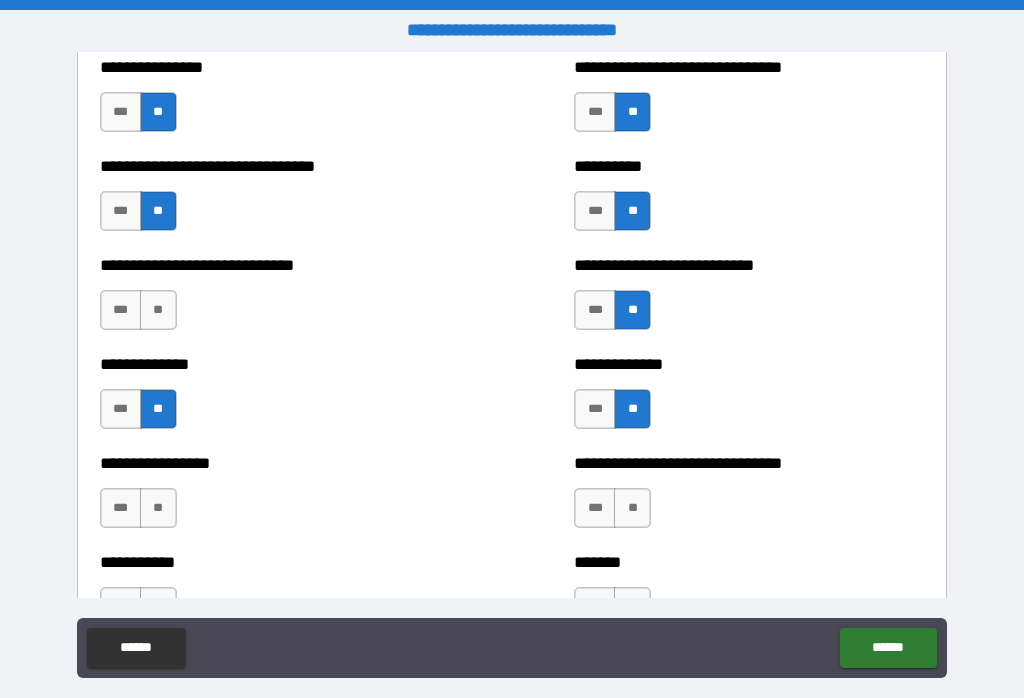 scroll, scrollTop: 7572, scrollLeft: 0, axis: vertical 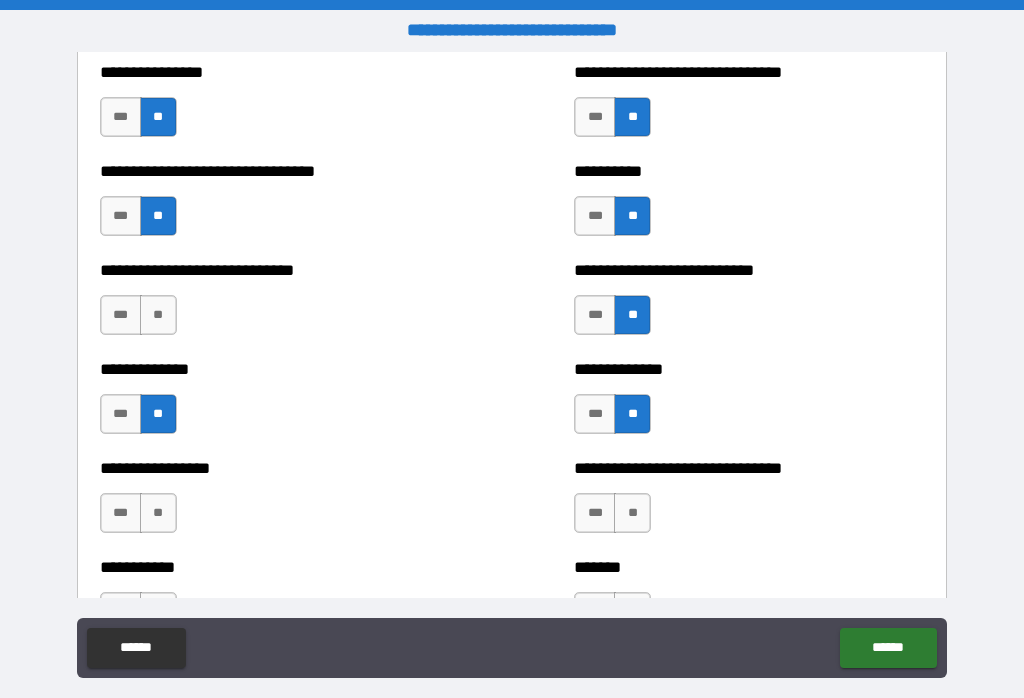 click on "**" at bounding box center [158, 513] 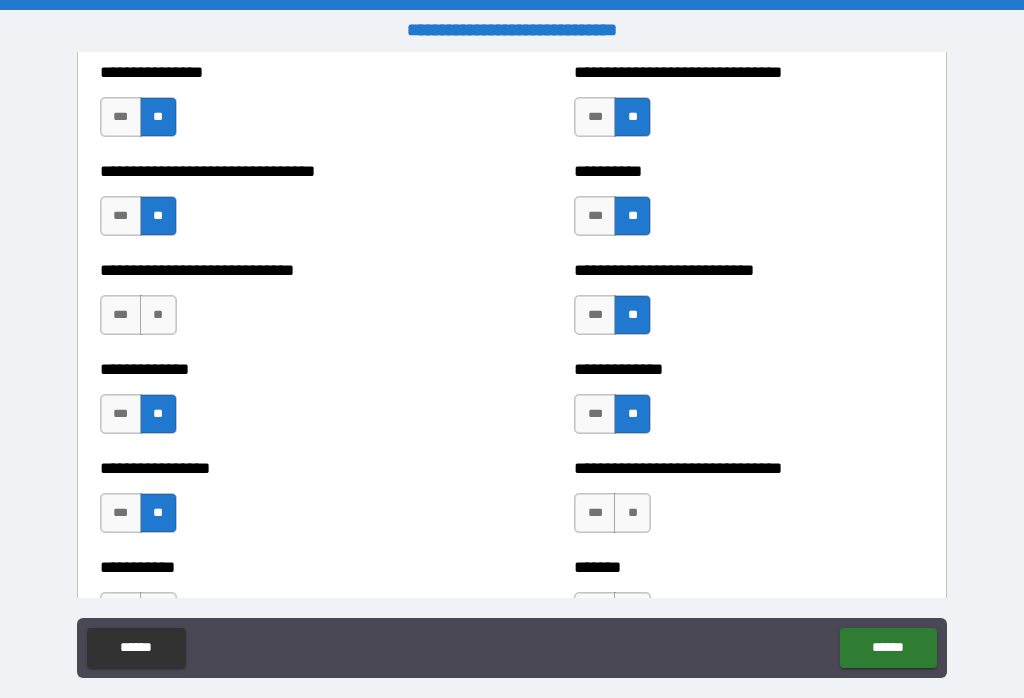 click on "**" at bounding box center [632, 513] 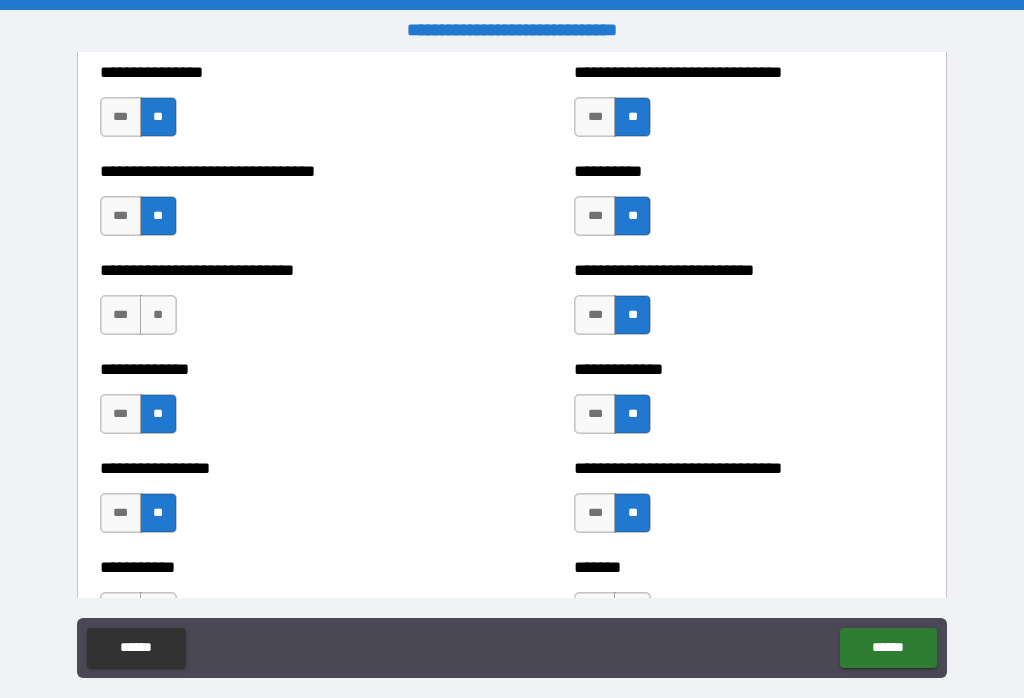 click on "**" at bounding box center [632, 513] 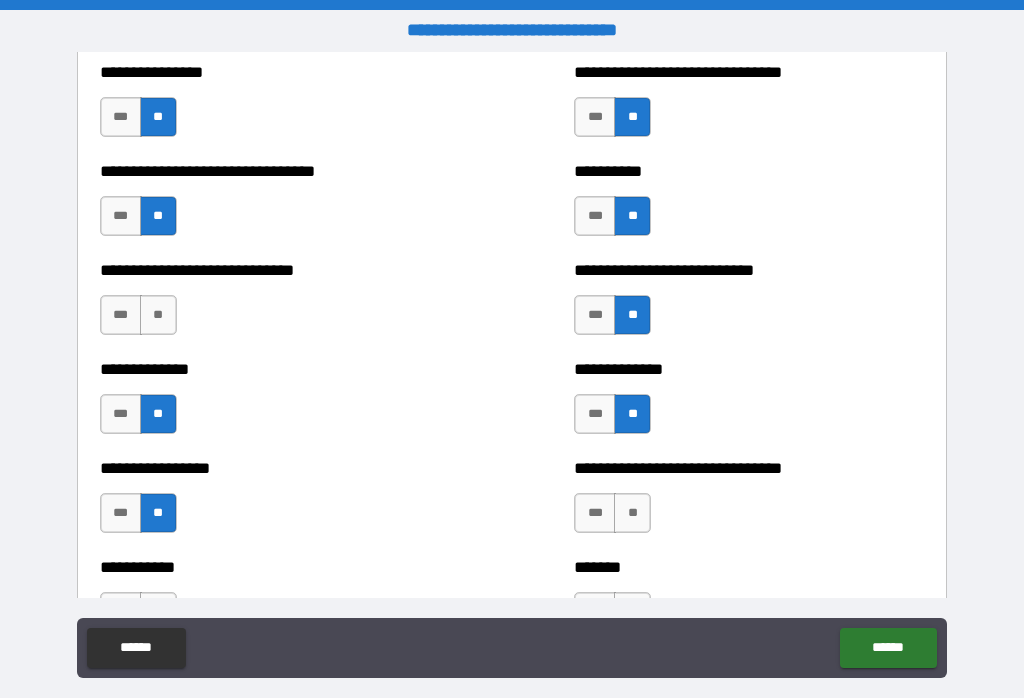 click on "**" at bounding box center [632, 513] 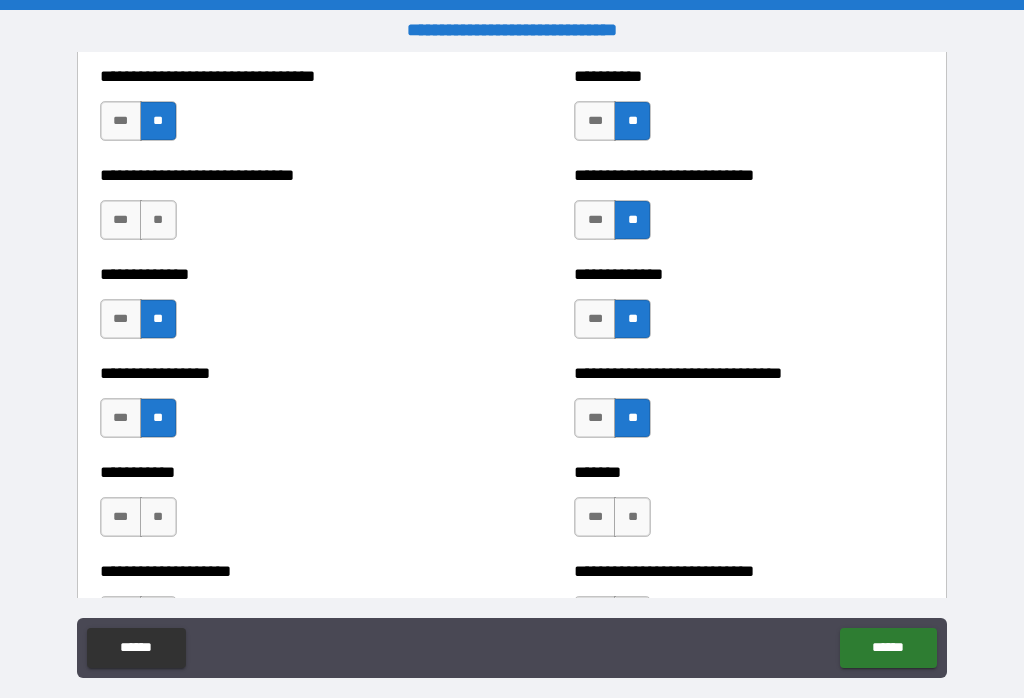 scroll, scrollTop: 7680, scrollLeft: 0, axis: vertical 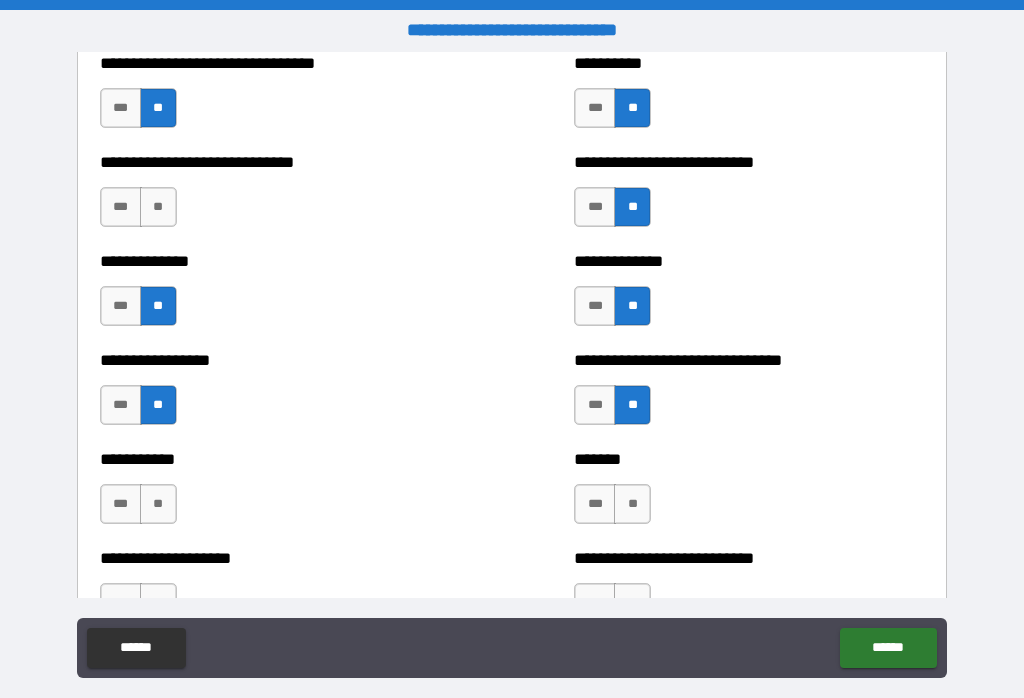click on "**" at bounding box center [632, 504] 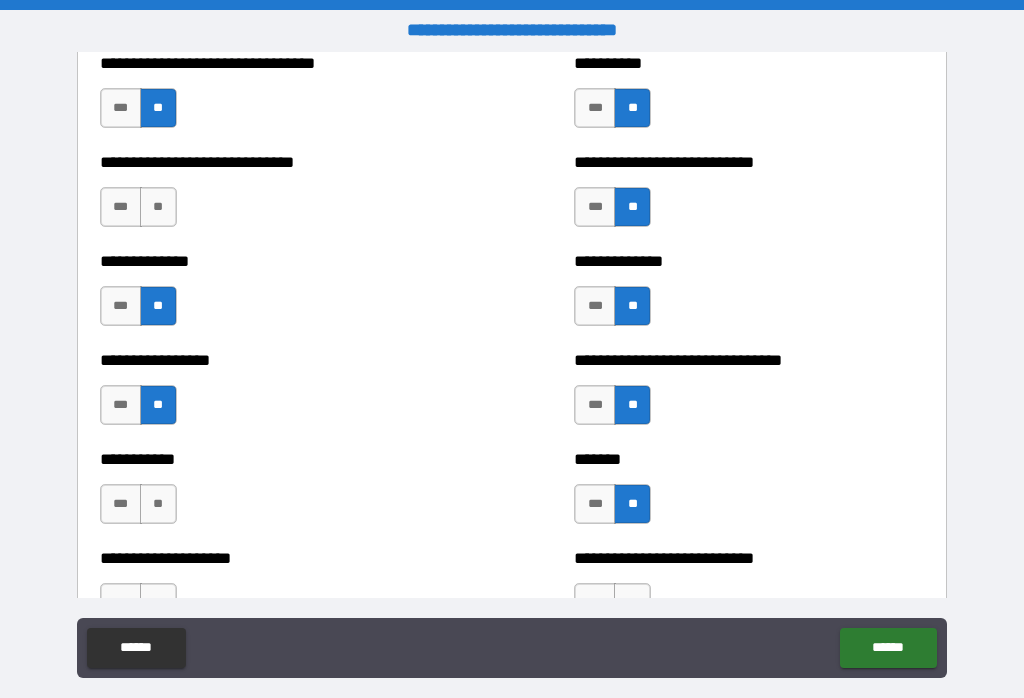 click on "**" at bounding box center [158, 504] 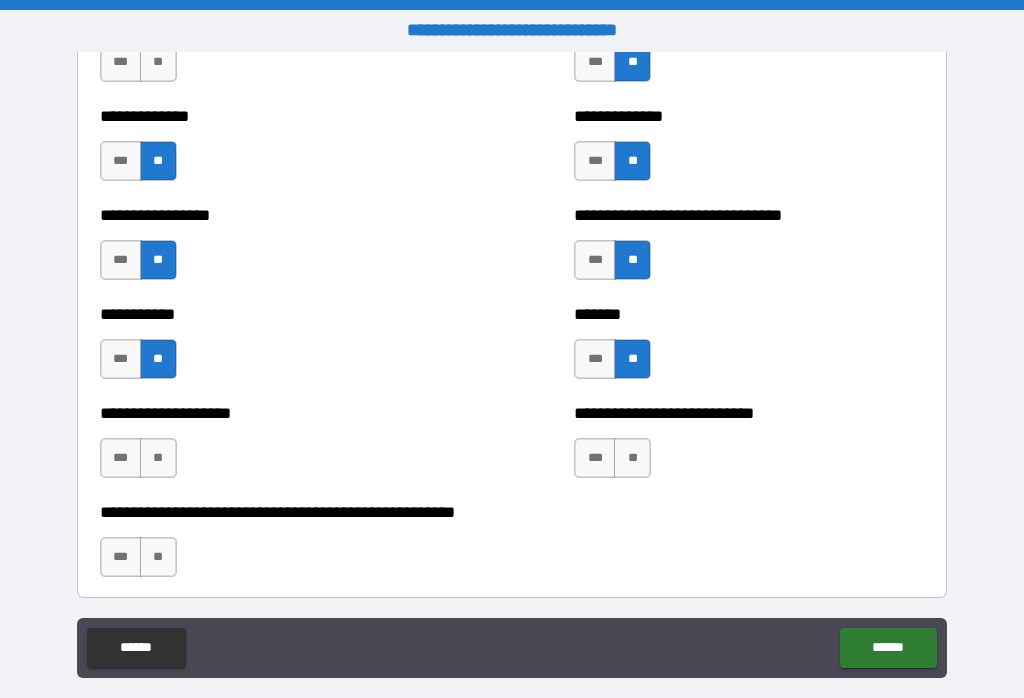 scroll, scrollTop: 7852, scrollLeft: 0, axis: vertical 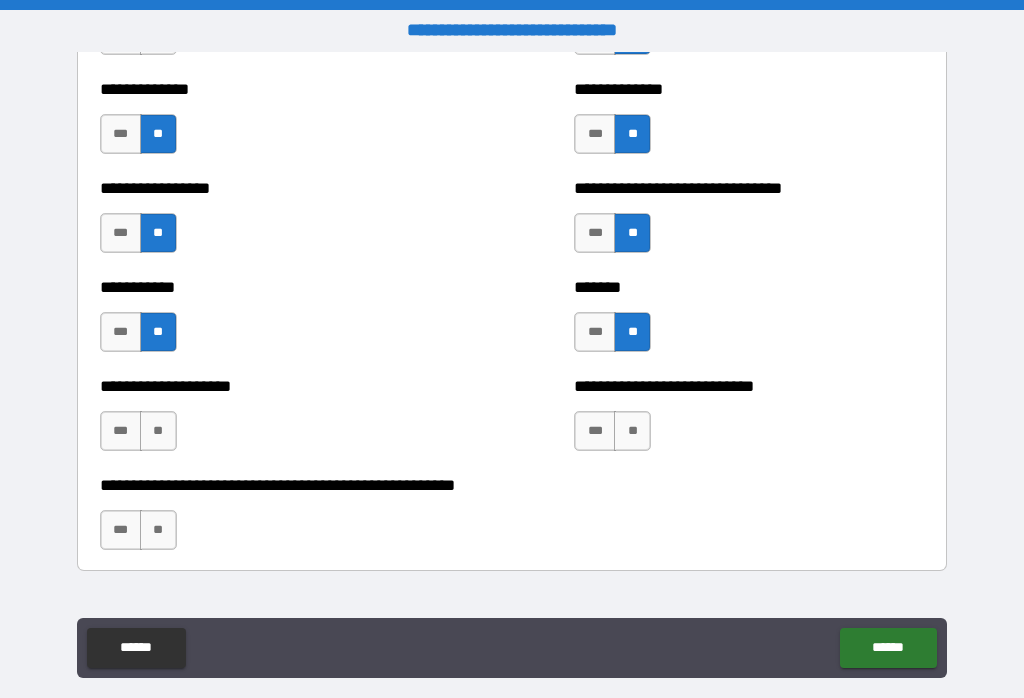 click on "**" at bounding box center (158, 431) 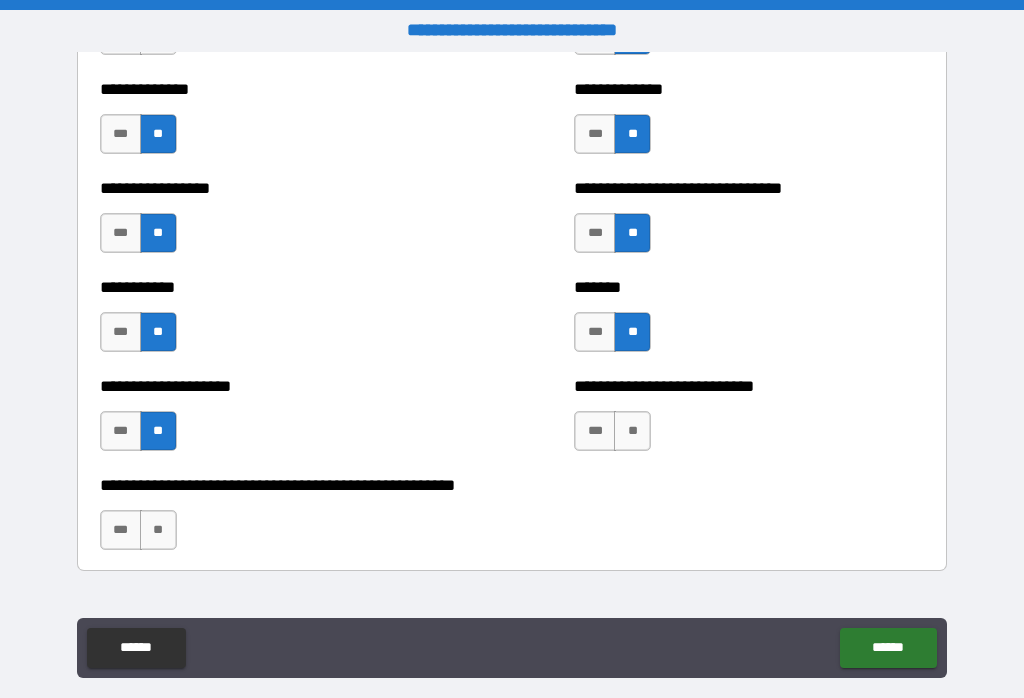click on "**" at bounding box center [158, 530] 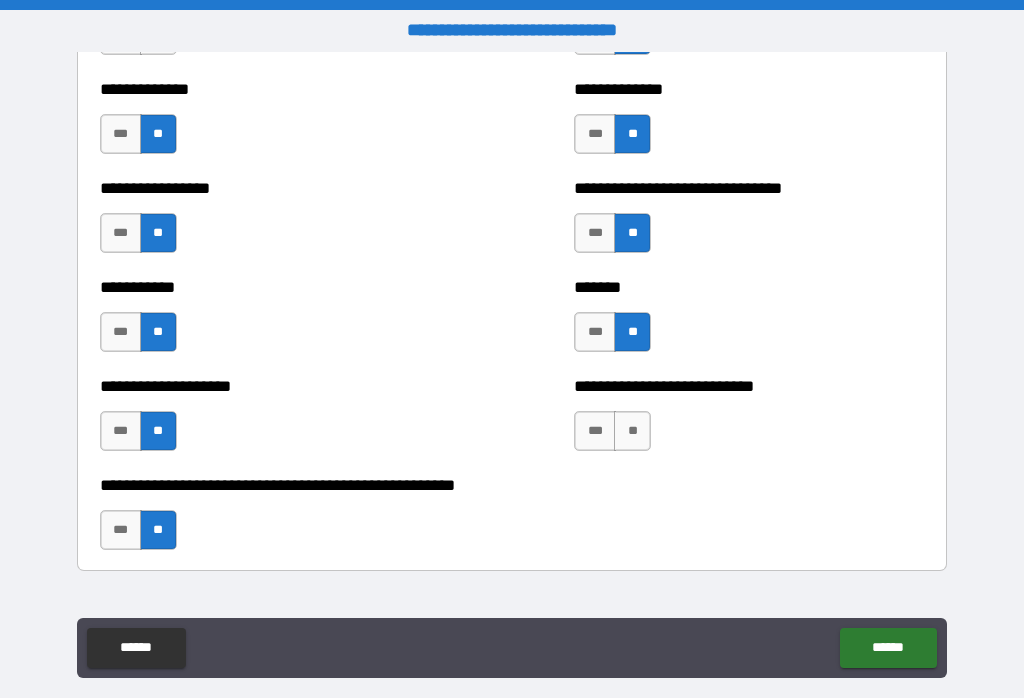 click on "**" at bounding box center (632, 431) 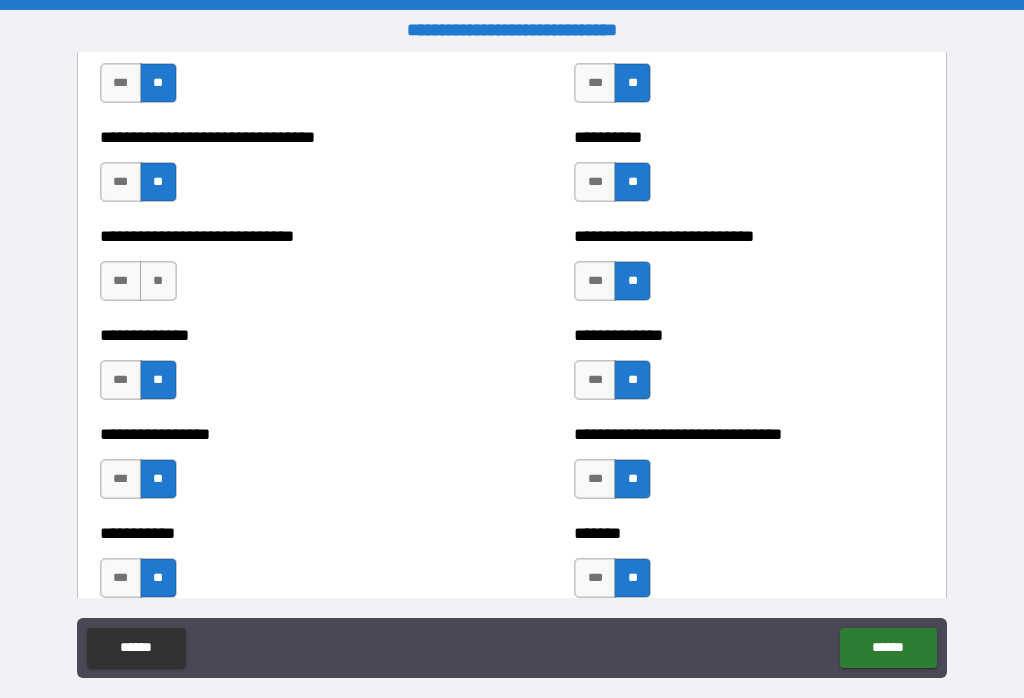 scroll, scrollTop: 7608, scrollLeft: 0, axis: vertical 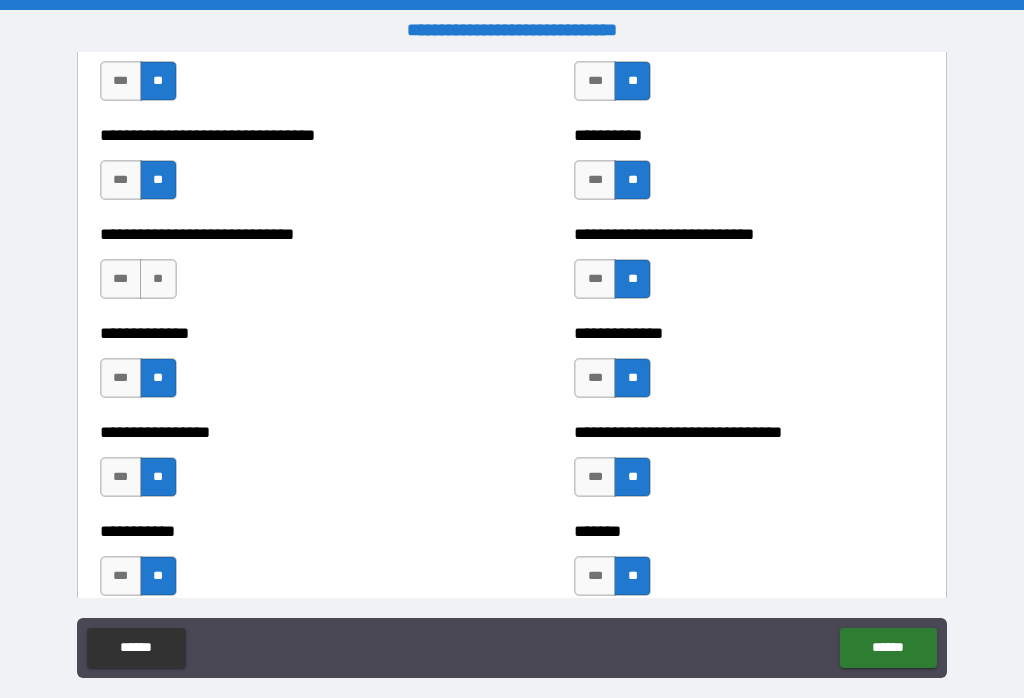 click on "**" at bounding box center [158, 279] 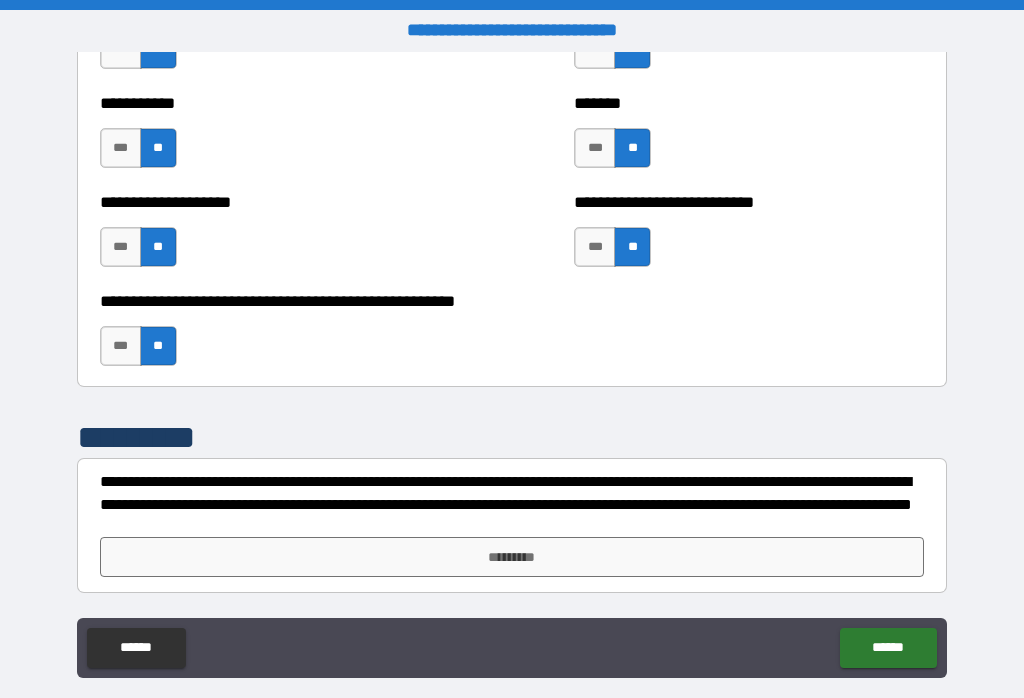 scroll, scrollTop: 8036, scrollLeft: 0, axis: vertical 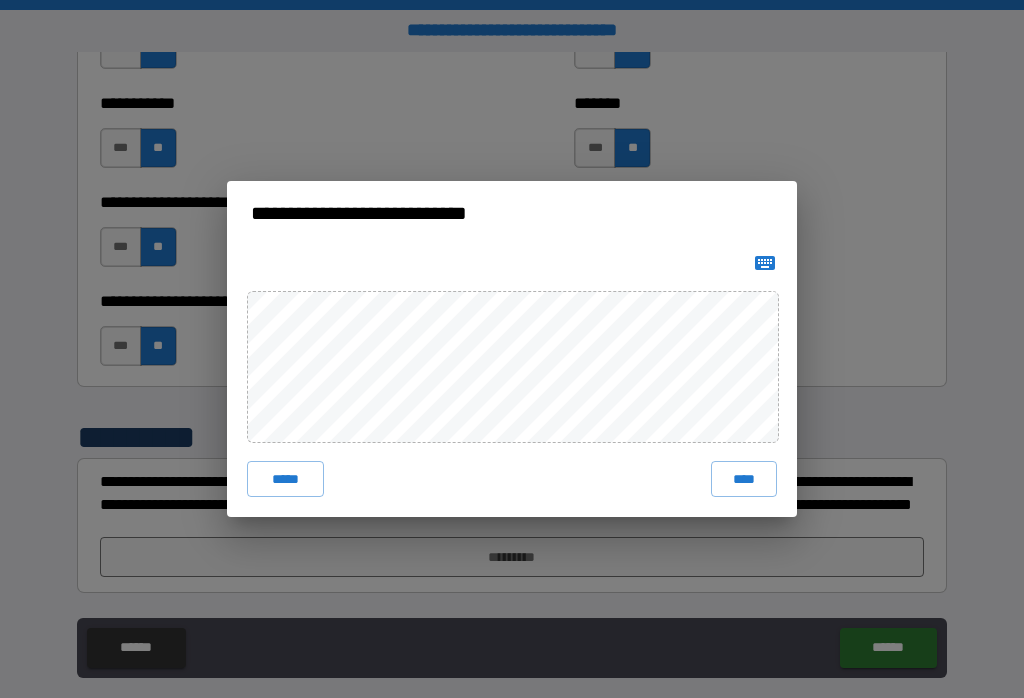 click on "****" at bounding box center [744, 479] 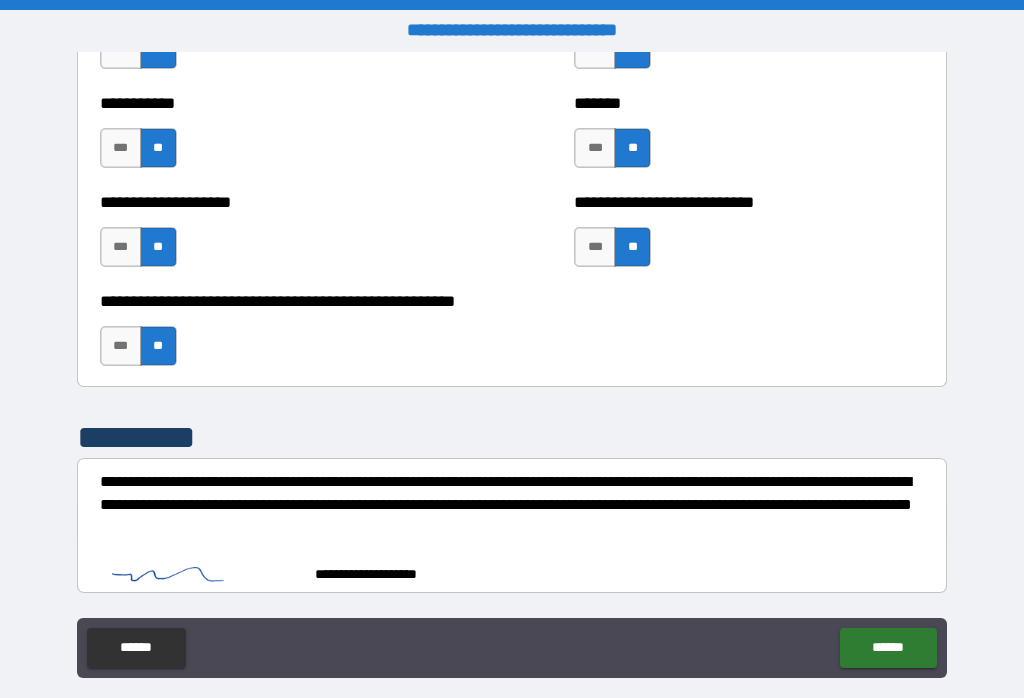 scroll, scrollTop: 8026, scrollLeft: 0, axis: vertical 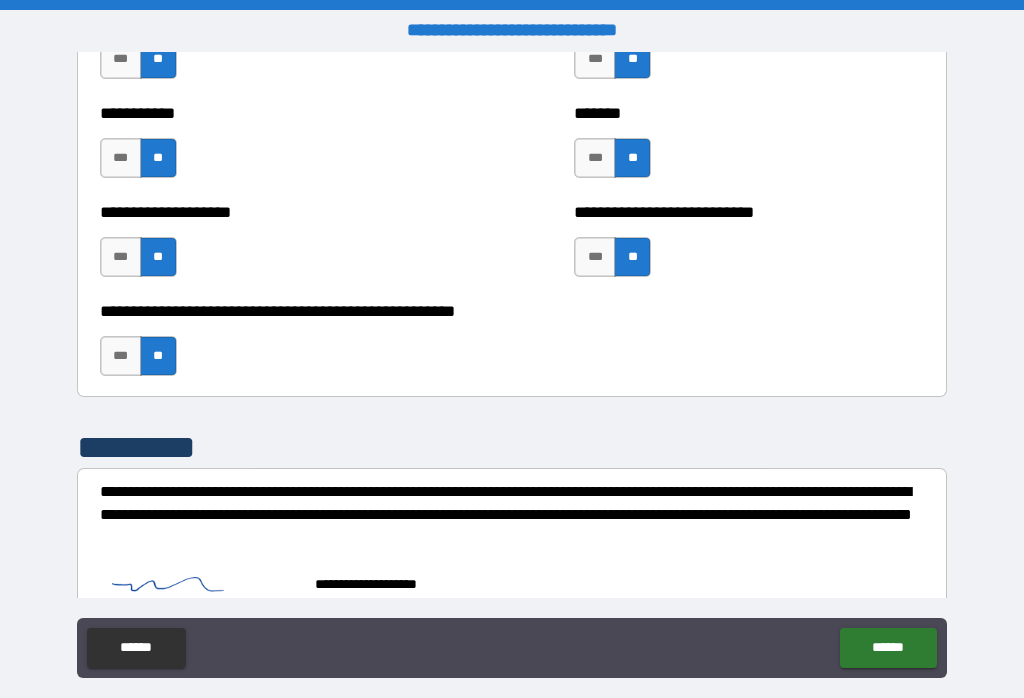 click on "******" at bounding box center (888, 648) 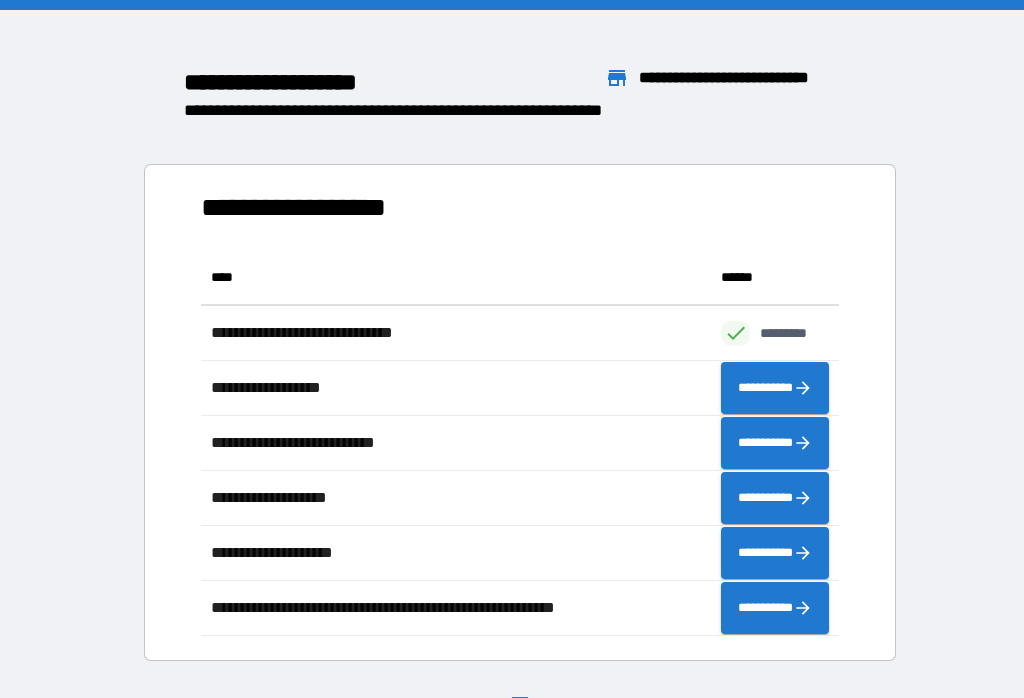 scroll, scrollTop: 386, scrollLeft: 638, axis: both 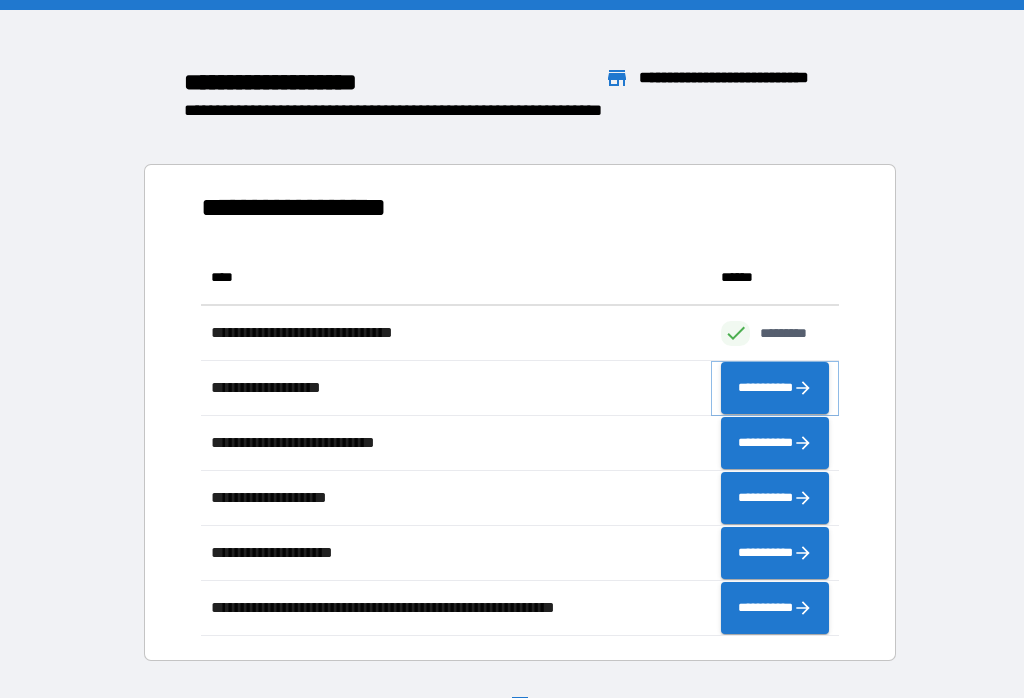 click on "**********" at bounding box center (775, 388) 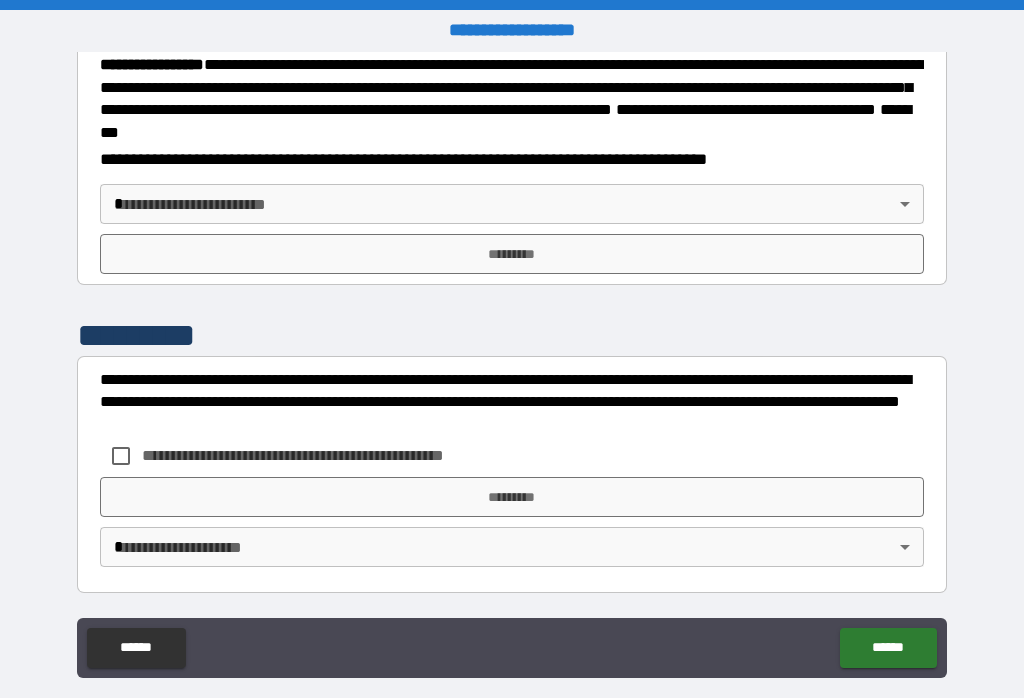 scroll, scrollTop: 2299, scrollLeft: 0, axis: vertical 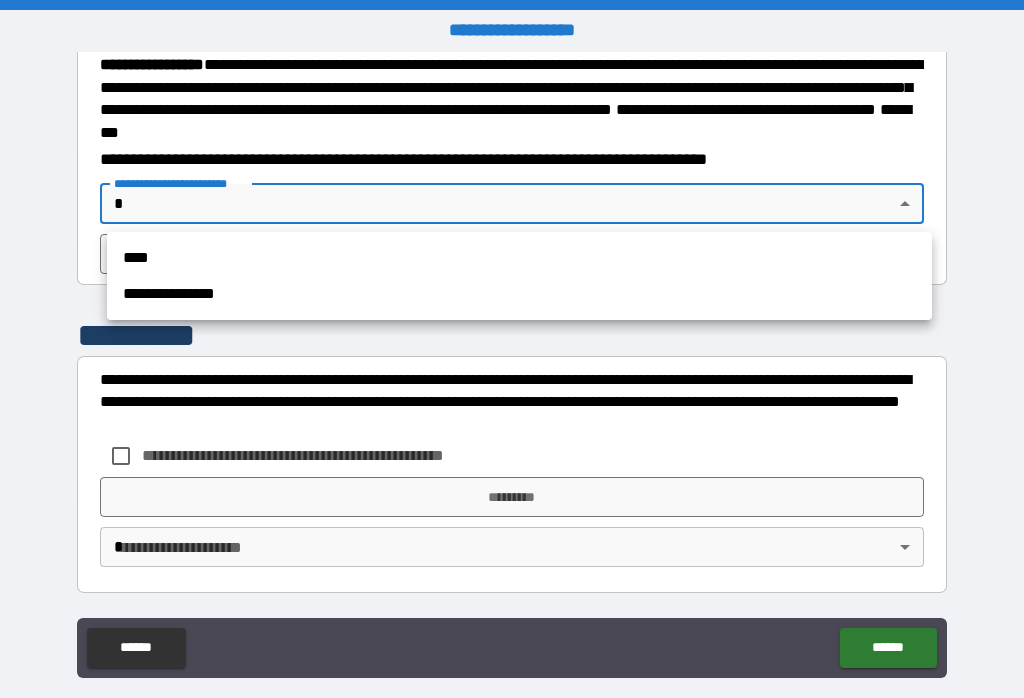 click on "**********" at bounding box center [519, 294] 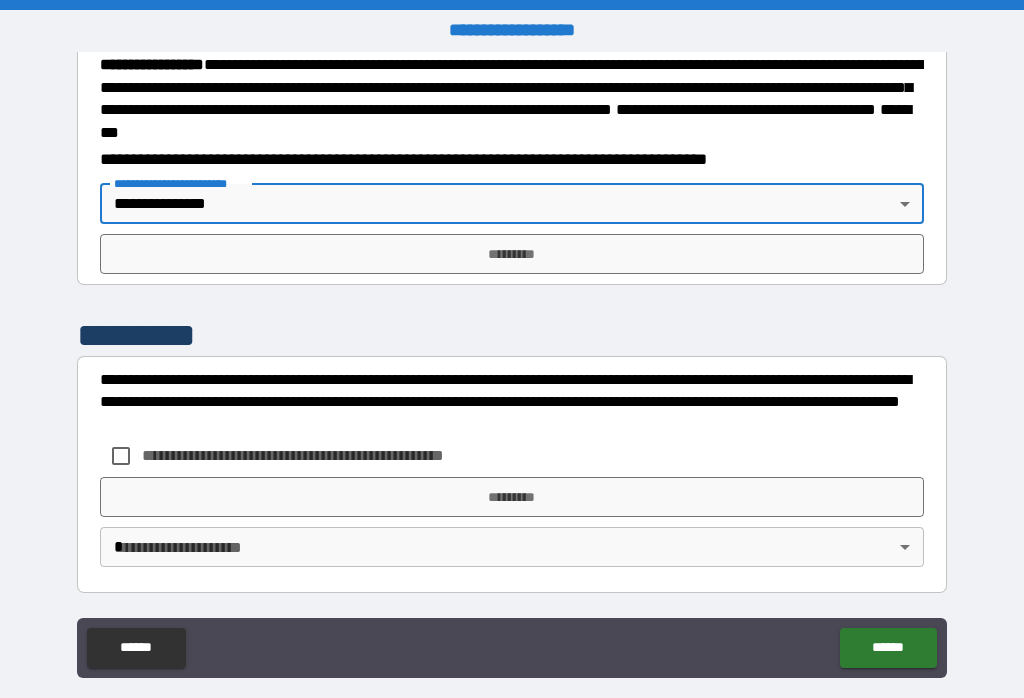 click on "*********" at bounding box center (512, 254) 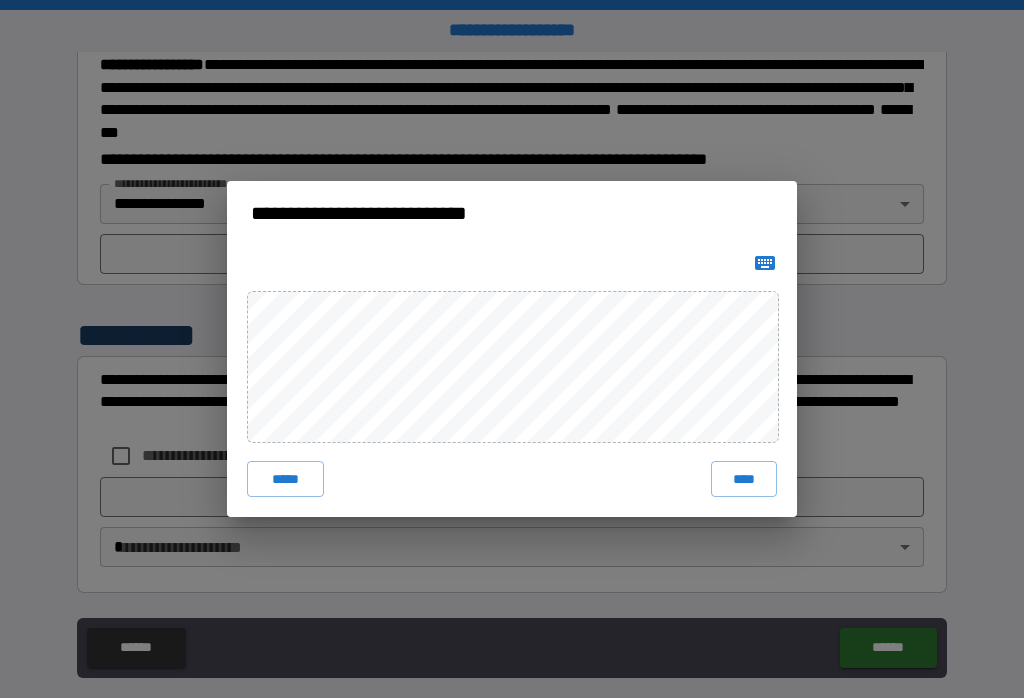click on "****" at bounding box center (744, 479) 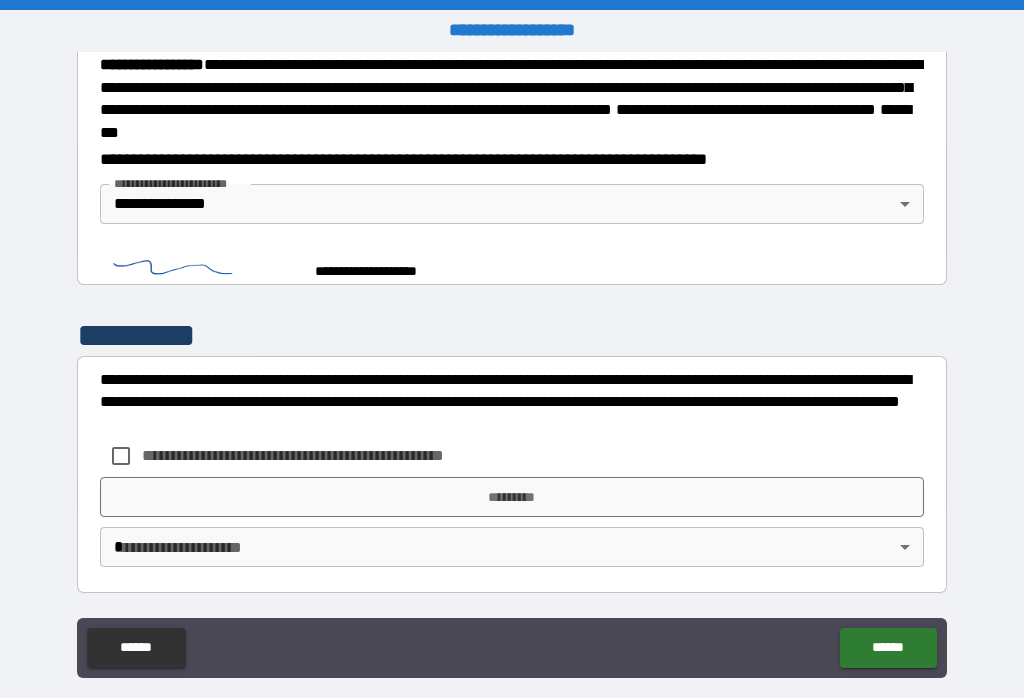 scroll, scrollTop: 2289, scrollLeft: 0, axis: vertical 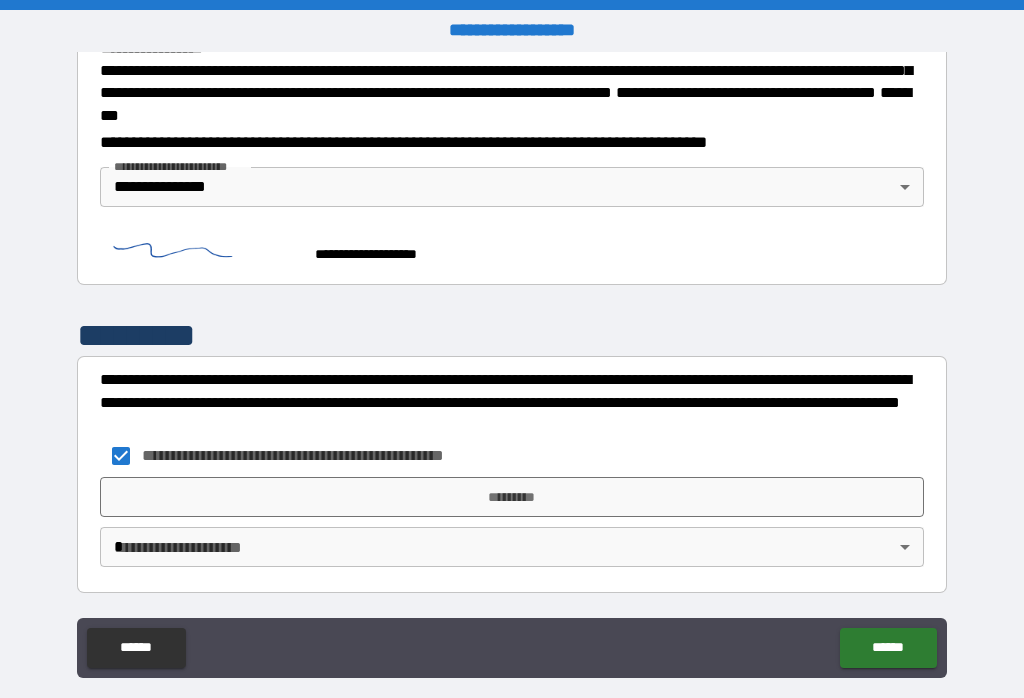 click on "*********" at bounding box center (512, 497) 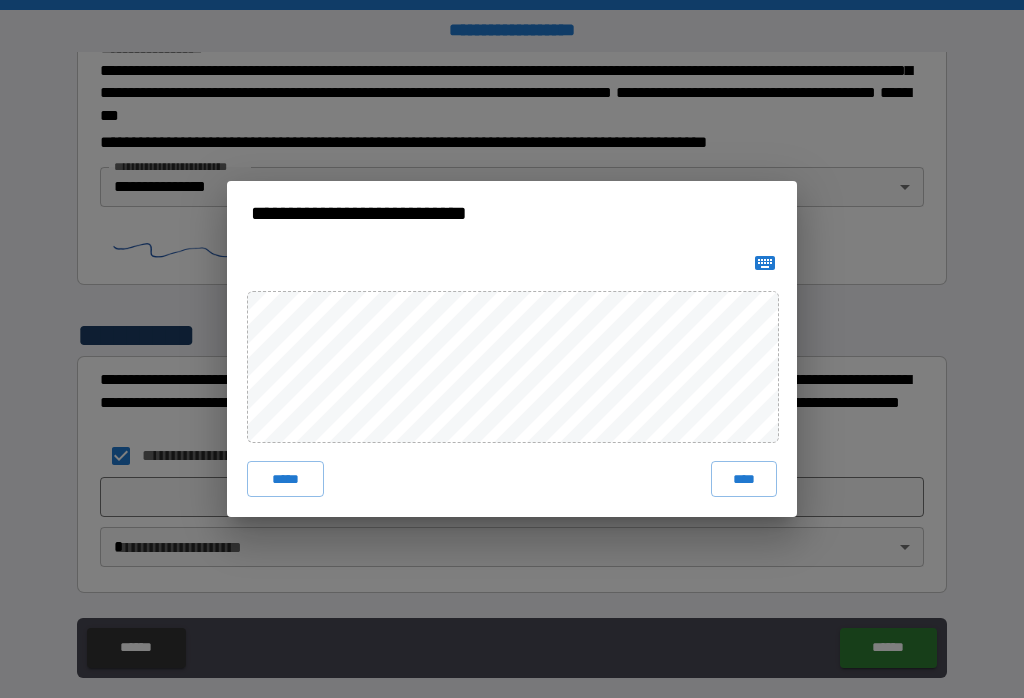 click on "****" at bounding box center (744, 479) 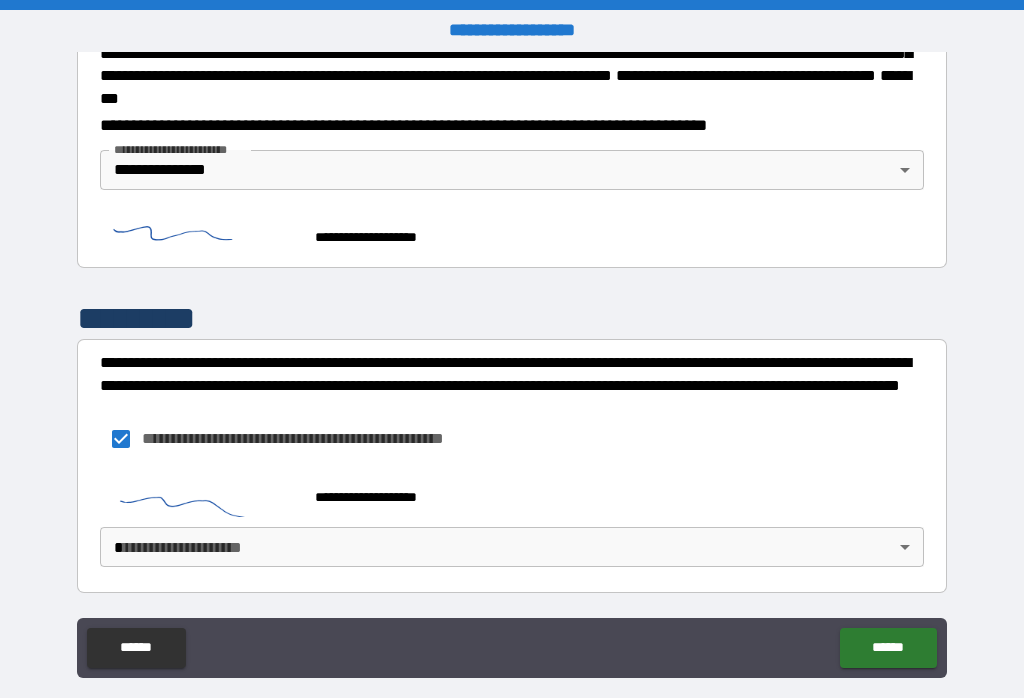 click on "**********" at bounding box center [512, 364] 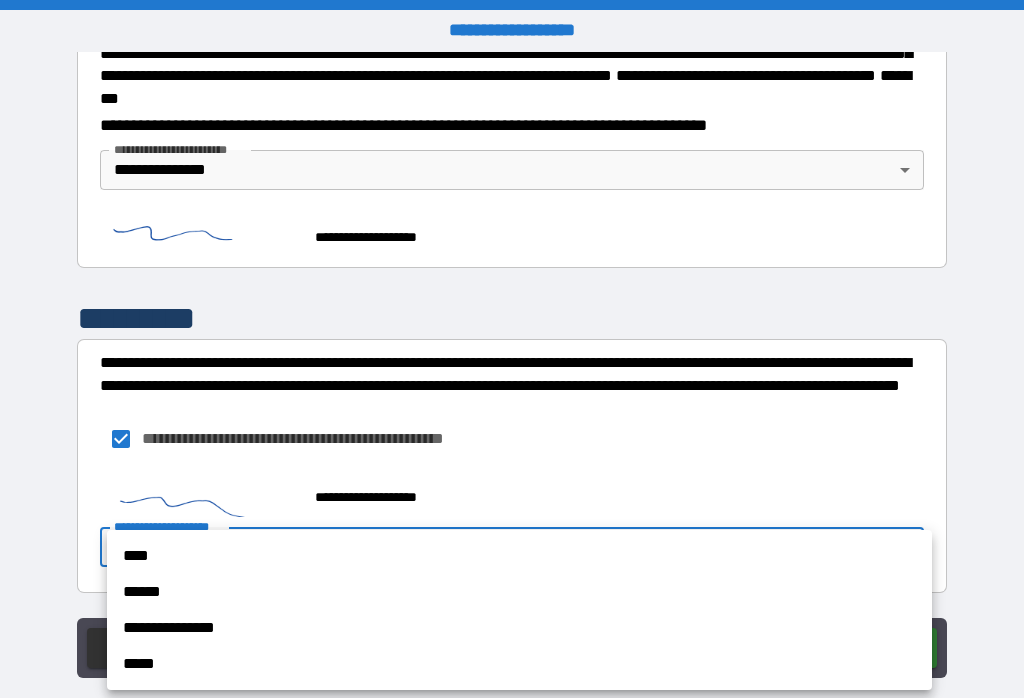click on "**********" at bounding box center [519, 628] 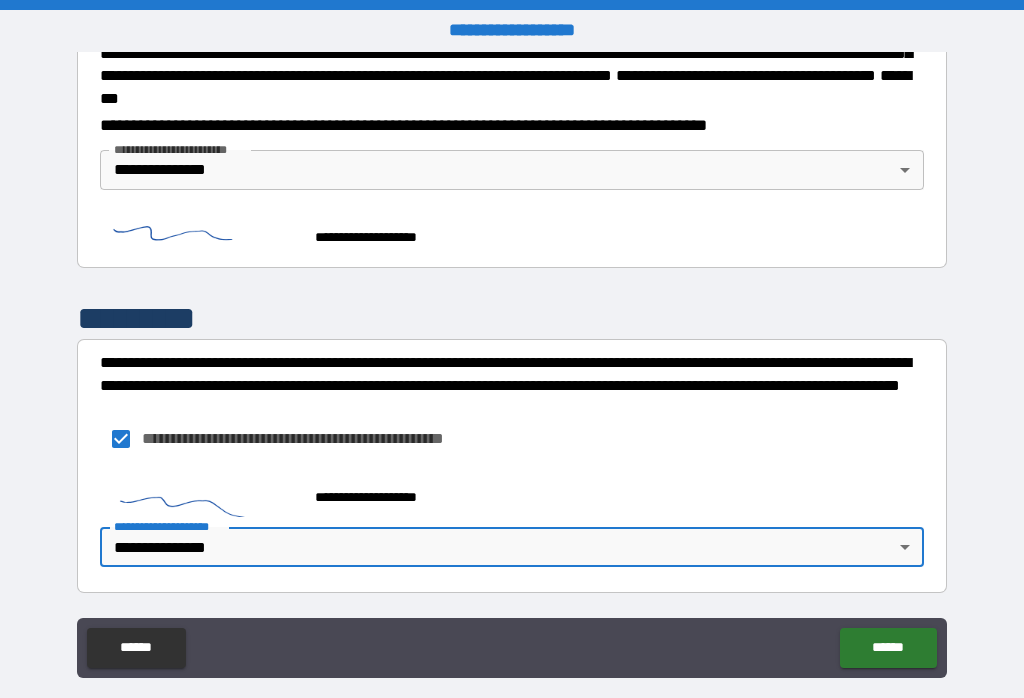 scroll, scrollTop: 2334, scrollLeft: 0, axis: vertical 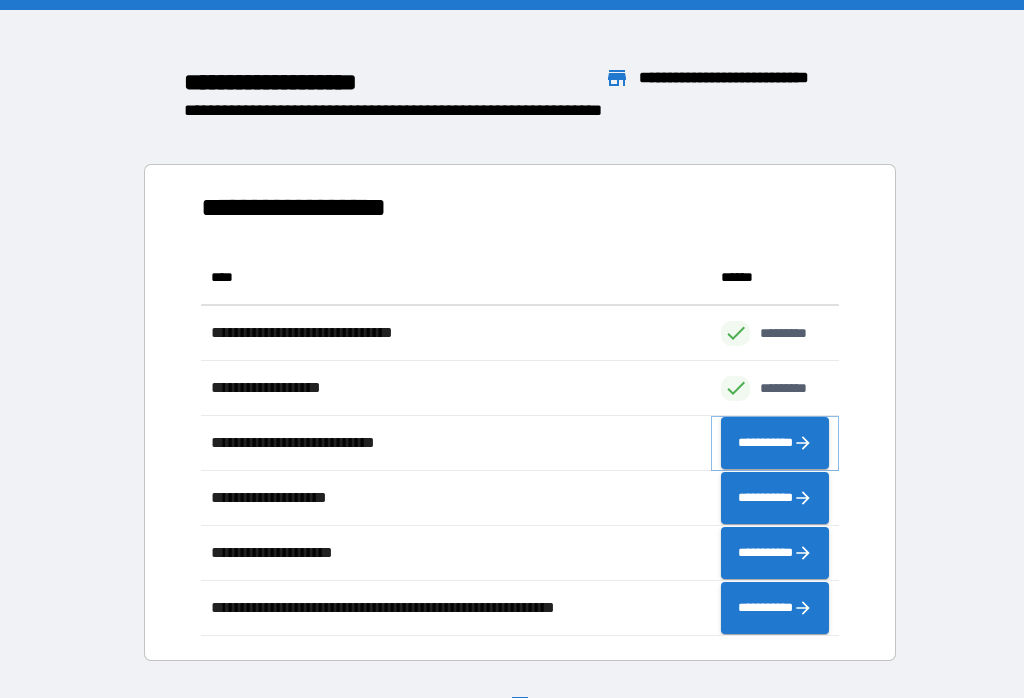 click on "**********" at bounding box center [775, 443] 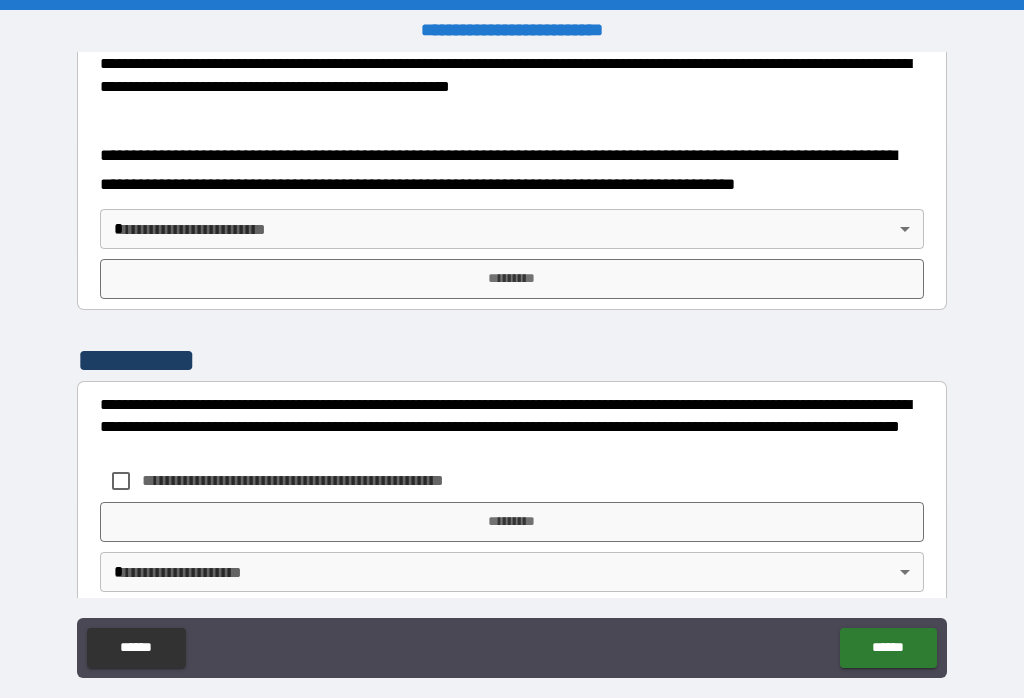 scroll, scrollTop: 752, scrollLeft: 0, axis: vertical 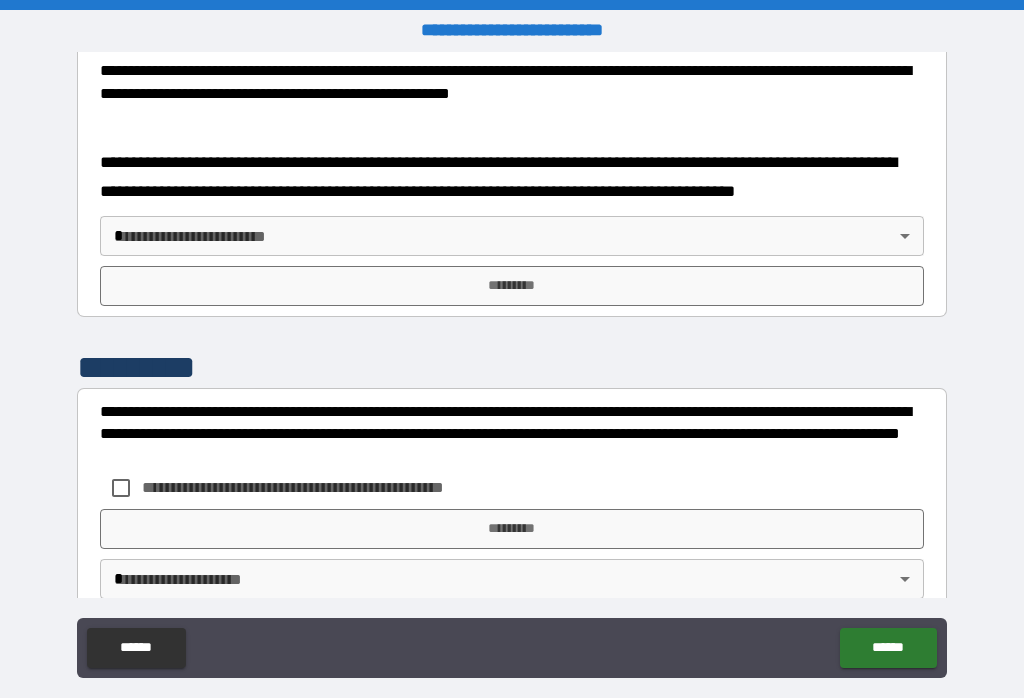 click on "[FIRST] [LAST] [POSTAL_CODE] [CITY] [STATE] [COUNTRY] [STREET] [NUMBER] [APARTMENT] [UNIT] [BUILDING] [FLOOR] [ADDRESS_LINE_1] [ADDRESS_LINE_2] [ADDRESS_LINE_3] [ADDRESS_LINE_4] [ADDRESS_LINE_5] [ADDRESS_LINE_6] [ADDRESS_LINE_7] [ADDRESS_LINE_8] [ADDRESS_LINE_9] [ADDRESS_LINE_10] [ADDRESS_LINE_11] [ADDRESS_LINE_12] [ADDRESS_LINE_13] [ADDRESS_LINE_14] [ADDRESS_LINE_15] [ADDRESS_LINE_16] [ADDRESS_LINE_17] [ADDRESS_LINE_18] [ADDRESS_LINE_19] [ADDRESS_LINE_20] [ADDRESS_LINE_21] [ADDRESS_LINE_22] [ADDRESS_LINE_23] [ADDRESS_LINE_24] [ADDRESS_LINE_25] [ADDRESS_LINE_26] [ADDRESS_LINE_27] [ADDRESS_LINE_28] [ADDRESS_LINE_29] [ADDRESS_LINE_30] [ADDRESS_LINE_31] [ADDRESS_LINE_32] [ADDRESS_LINE_33] [ADDRESS_LINE_34] [ADDRESS_LINE_35] [ADDRESS_LINE_36] [ADDRESS_LINE_37] [ADDRESS_LINE_38] [ADDRESS_LINE_39] [ADDRESS_LINE_40] [ADDRESS_LINE_41] [ADDRESS_LINE_42] [ADDRESS_LINE_43] [ADDRESS_LINE_44] [ADDRESS_LINE_45] [ADDRESS_LINE_46] [ADDRESS_LINE_47] [ADDRESS_LINE_48] [ADDRESS_LINE_49] [ADDRESS_LINE_50] [ADDRESS_LINE_51] [ADDRESS_LINE_52] [ADDRESS_LINE_53] [ADDRESS_LINE_54] [ADDRESS_LINE_55] [ADDRESS_LINE_56] [ADDRESS_LINE_57] [ADDRESS_LINE_58] [ADDRESS_LINE_59] [ADDRESS_LINE_60] [ADDRESS_LINE_61] [ADDRESS_LINE_62] [ADDRESS_LINE_63] [ADDRESS_LINE_64] [ADDRESS_LINE_65] [ADDRESS_LINE_66] [ADDRESS_LINE_67] [ADDRESS_LINE_68] [ADDRESS_LINE_69] [ADDRESS_LINE_70] [ADDRESS_LINE_71] [ADDRESS_LINE_72] [ADDRESS_LINE_73] [ADDRESS_LINE_74] [ADDRESS_LINE_75] [ADDRESS_LINE_76] [ADDRESS_LINE_77] [ADDRESS_LINE_78] [ADDRESS_LINE_79] [ADDRESS_LINE_80] [ADDRESS_LINE_81] [ADDRESS_LINE_82] [ADDRESS_LINE_83] [ADDRESS_LINE_84] [ADDRESS_LINE_85] [ADDRESS_LINE_86] [ADDRESS_LINE_87] [ADDRESS_LINE_88] [ADDRESS_LINE_89] [ADDRESS_LINE_90] [ADDRESS_LINE_91] [ADDRESS_LINE_92] [ADDRESS_LINE_93] [ADDRESS_LINE_94] [ADDRESS_LINE_95] [ADDRESS_LINE_96] [ADDRESS_LINE_97] [ADDRESS_LINE_98] [ADDRESS_LINE_99] [ADDRESS_LINE_100]" at bounding box center [512, 364] 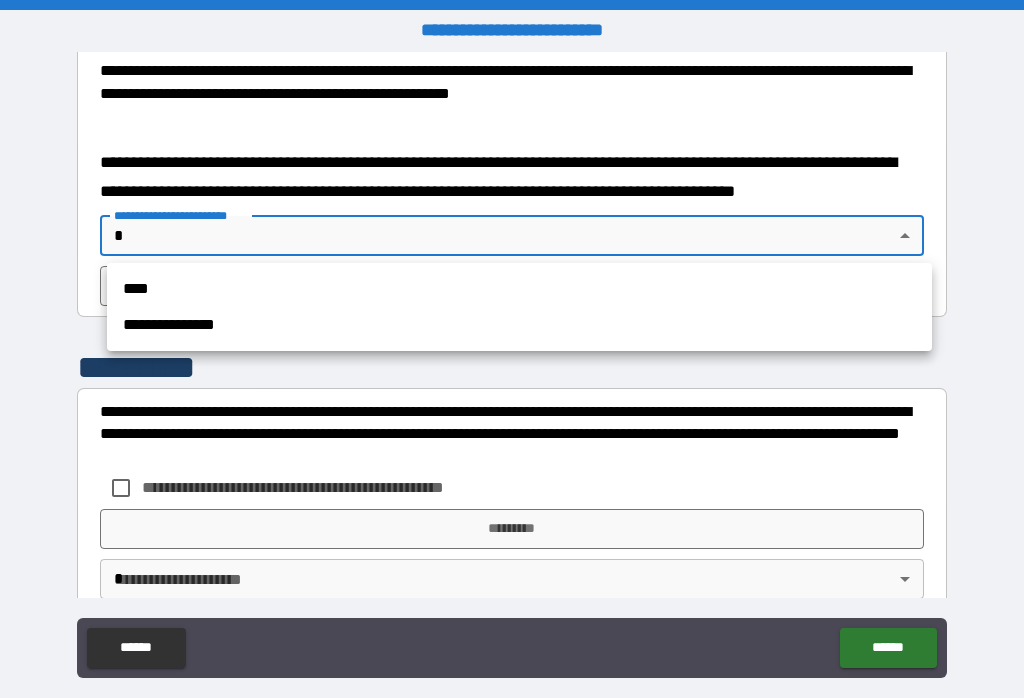 click on "**********" at bounding box center (519, 325) 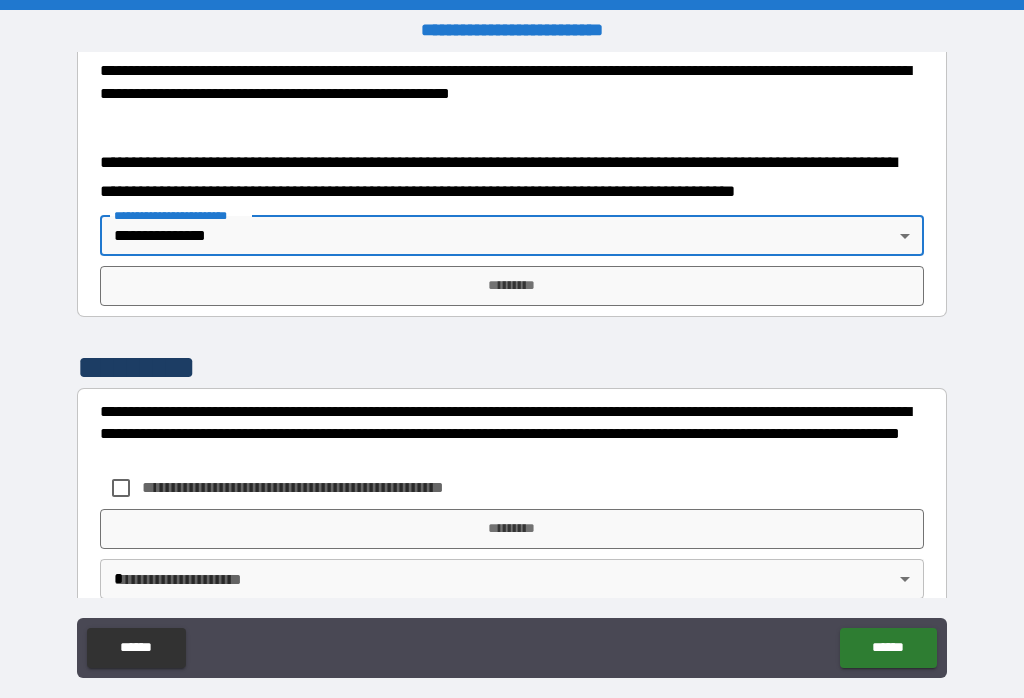 type on "**********" 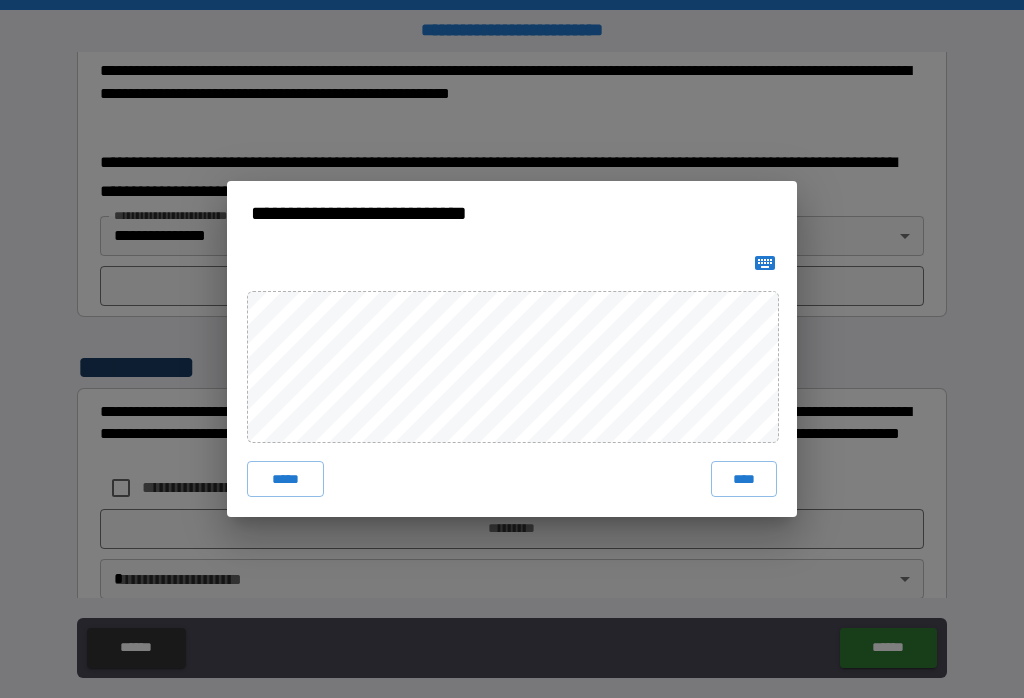 click on "****" at bounding box center (744, 479) 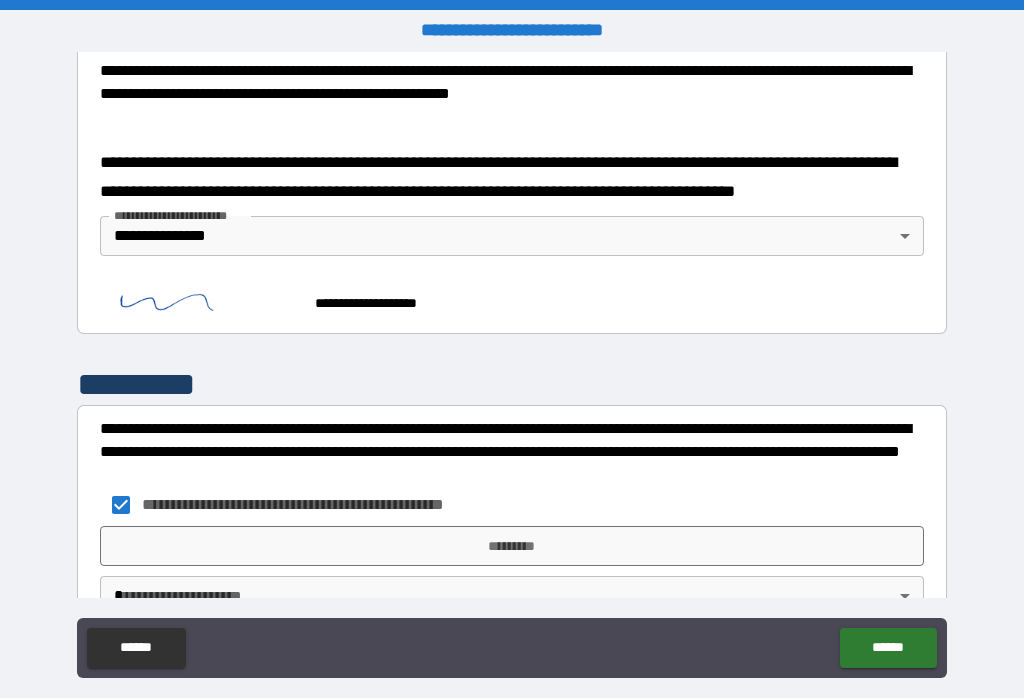 click on "*********" at bounding box center (512, 546) 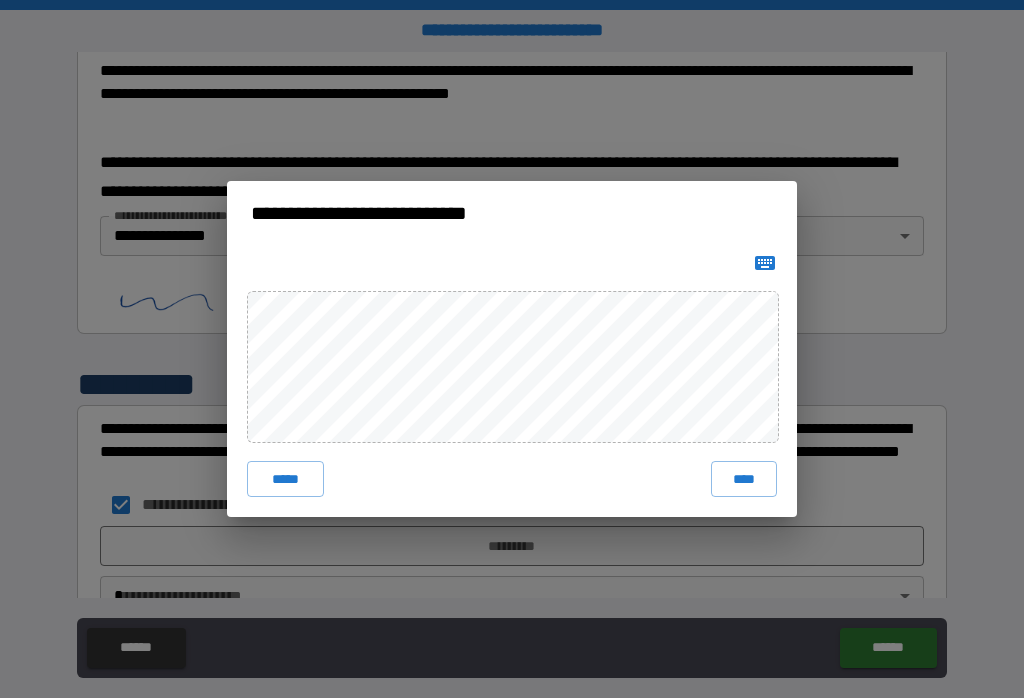 click on "****" at bounding box center [744, 479] 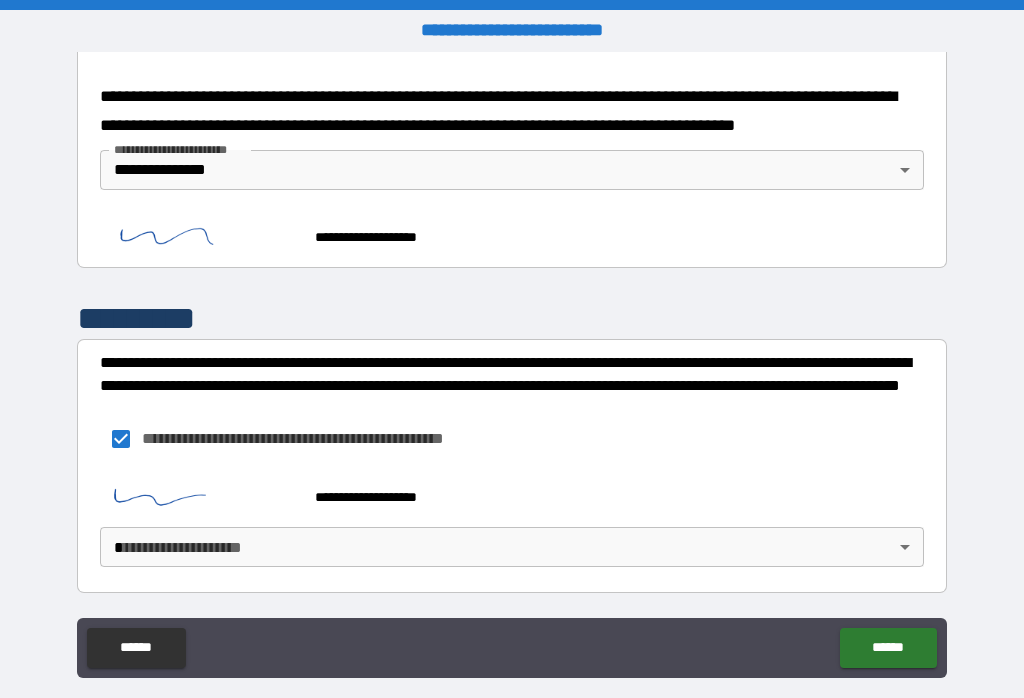 scroll, scrollTop: 817, scrollLeft: 0, axis: vertical 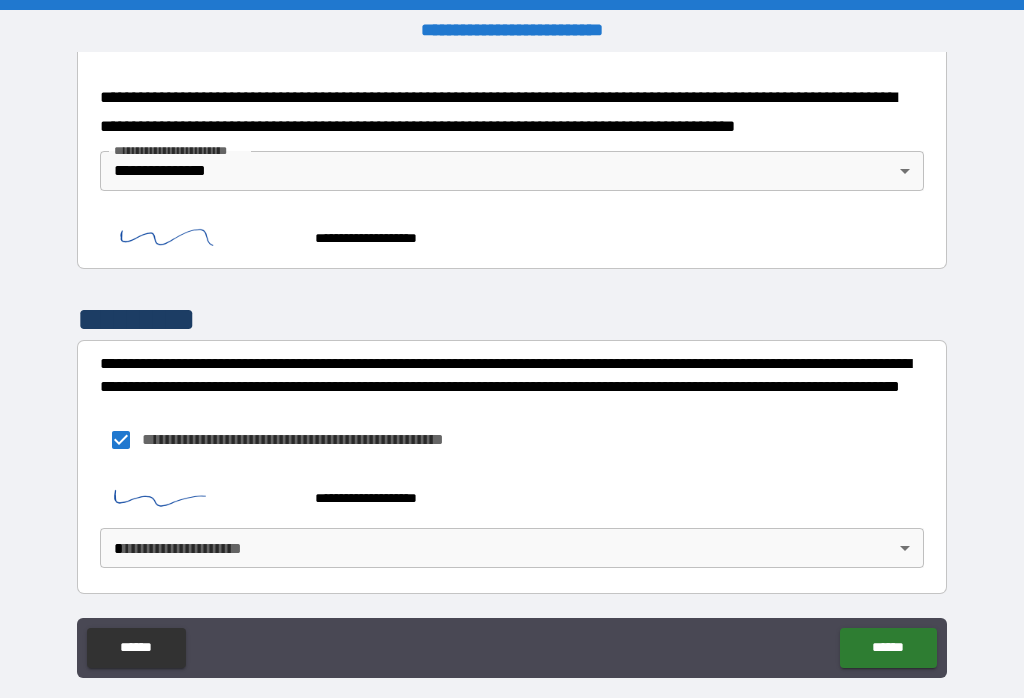 click on "[FIRST] [LAST] [POSTAL_CODE] [CITY] [STATE] [COUNTRY] [STREET] [NUMBER] [APARTMENT] [UNIT] [BUILDING] [FLOOR] [ADDRESS_LINE_1] [ADDRESS_LINE_2] [ADDRESS_LINE_3] [ADDRESS_LINE_4] [ADDRESS_LINE_5] [ADDRESS_LINE_6] [ADDRESS_LINE_7] [ADDRESS_LINE_8] [ADDRESS_LINE_9] [ADDRESS_LINE_10] [ADDRESS_LINE_11] [ADDRESS_LINE_12] [ADDRESS_LINE_13] [ADDRESS_LINE_14] [ADDRESS_LINE_15] [ADDRESS_LINE_16] [ADDRESS_LINE_17] [ADDRESS_LINE_18] [ADDRESS_LINE_19] [ADDRESS_LINE_20] [ADDRESS_LINE_21] [ADDRESS_LINE_22] [ADDRESS_LINE_23] [ADDRESS_LINE_24] [ADDRESS_LINE_25] [ADDRESS_LINE_26] [ADDRESS_LINE_27] [ADDRESS_LINE_28] [ADDRESS_LINE_29] [ADDRESS_LINE_30] [ADDRESS_LINE_31] [ADDRESS_LINE_32] [ADDRESS_LINE_33] [ADDRESS_LINE_34] [ADDRESS_LINE_35] [ADDRESS_LINE_36] [ADDRESS_LINE_37] [ADDRESS_LINE_38] [ADDRESS_LINE_39] [ADDRESS_LINE_40] [ADDRESS_LINE_41] [ADDRESS_LINE_42] [ADDRESS_LINE_43] [ADDRESS_LINE_44] [ADDRESS_LINE_45] [ADDRESS_LINE_46] [ADDRESS_LINE_47] [ADDRESS_LINE_48] [ADDRESS_LINE_49] [ADDRESS_LINE_50] [ADDRESS_LINE_51] [ADDRESS_LINE_52] [ADDRESS_LINE_53] [ADDRESS_LINE_54] [ADDRESS_LINE_55] [ADDRESS_LINE_56] [ADDRESS_LINE_57] [ADDRESS_LINE_58] [ADDRESS_LINE_59] [ADDRESS_LINE_60] [ADDRESS_LINE_61] [ADDRESS_LINE_62] [ADDRESS_LINE_63] [ADDRESS_LINE_64] [ADDRESS_LINE_65] [ADDRESS_LINE_66] [ADDRESS_LINE_67] [ADDRESS_LINE_68] [ADDRESS_LINE_69] [ADDRESS_LINE_70] [ADDRESS_LINE_71] [ADDRESS_LINE_72] [ADDRESS_LINE_73] [ADDRESS_LINE_74] [ADDRESS_LINE_75] [ADDRESS_LINE_76] [ADDRESS_LINE_77] [ADDRESS_LINE_78] [ADDRESS_LINE_79] [ADDRESS_LINE_80] [ADDRESS_LINE_81] [ADDRESS_LINE_82] [ADDRESS_LINE_83] [ADDRESS_LINE_84] [ADDRESS_LINE_85] [ADDRESS_LINE_86] [ADDRESS_LINE_87] [ADDRESS_LINE_88] [ADDRESS_LINE_89] [ADDRESS_LINE_90] [ADDRESS_LINE_91] [ADDRESS_LINE_92] [ADDRESS_LINE_93] [ADDRESS_LINE_94] [ADDRESS_LINE_95] [ADDRESS_LINE_96] [ADDRESS_LINE_97] [ADDRESS_LINE_98] [ADDRESS_LINE_99] [ADDRESS_LINE_100]" at bounding box center [512, 364] 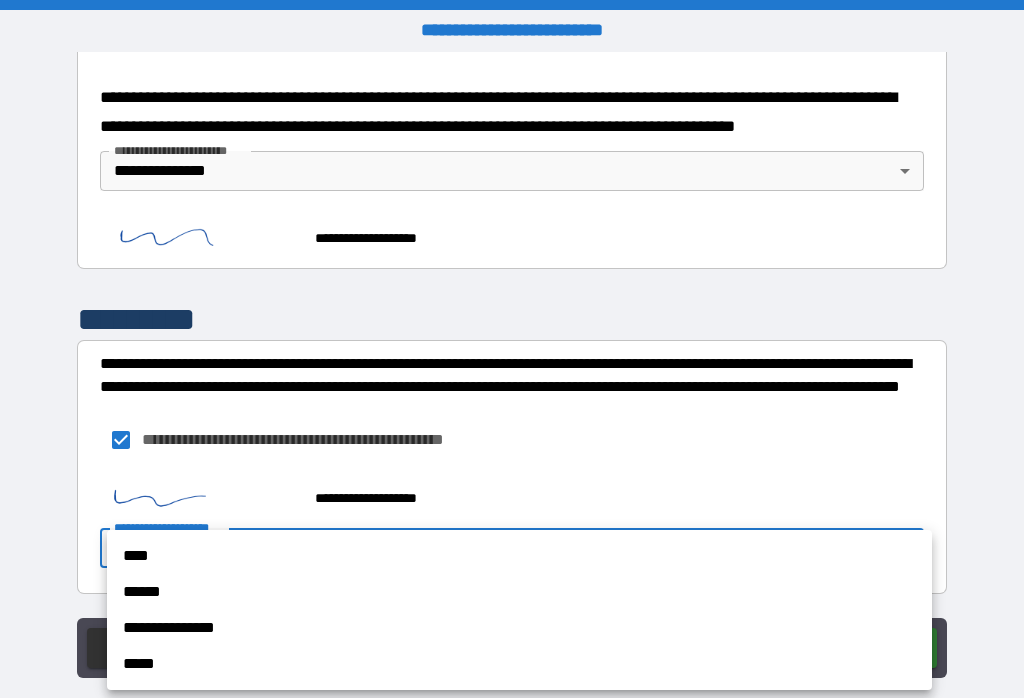click on "**********" at bounding box center [519, 628] 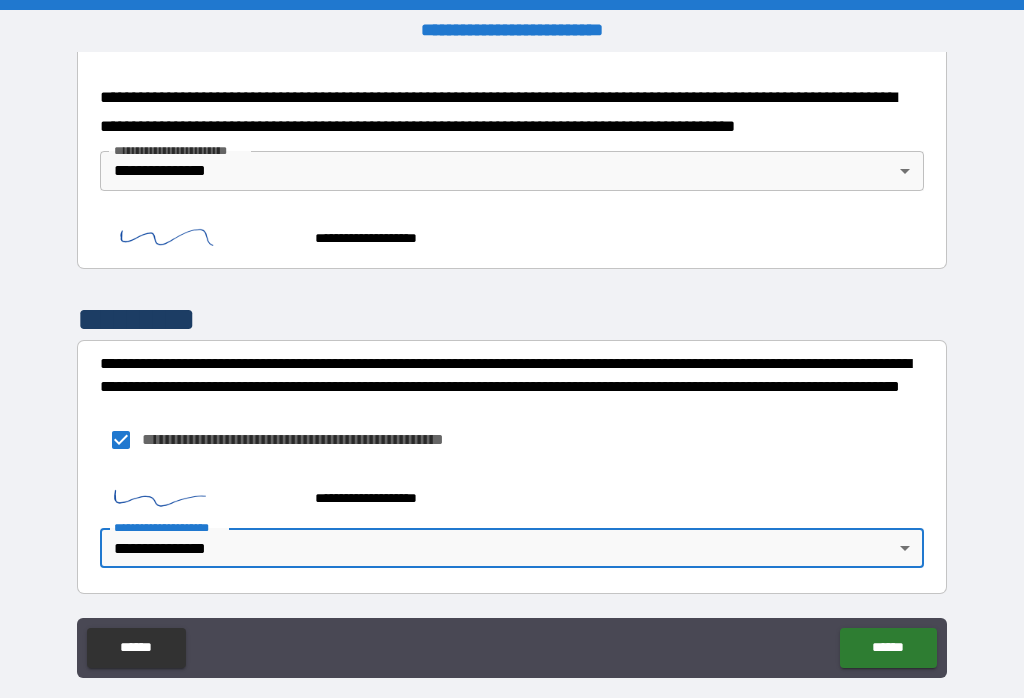 type on "**********" 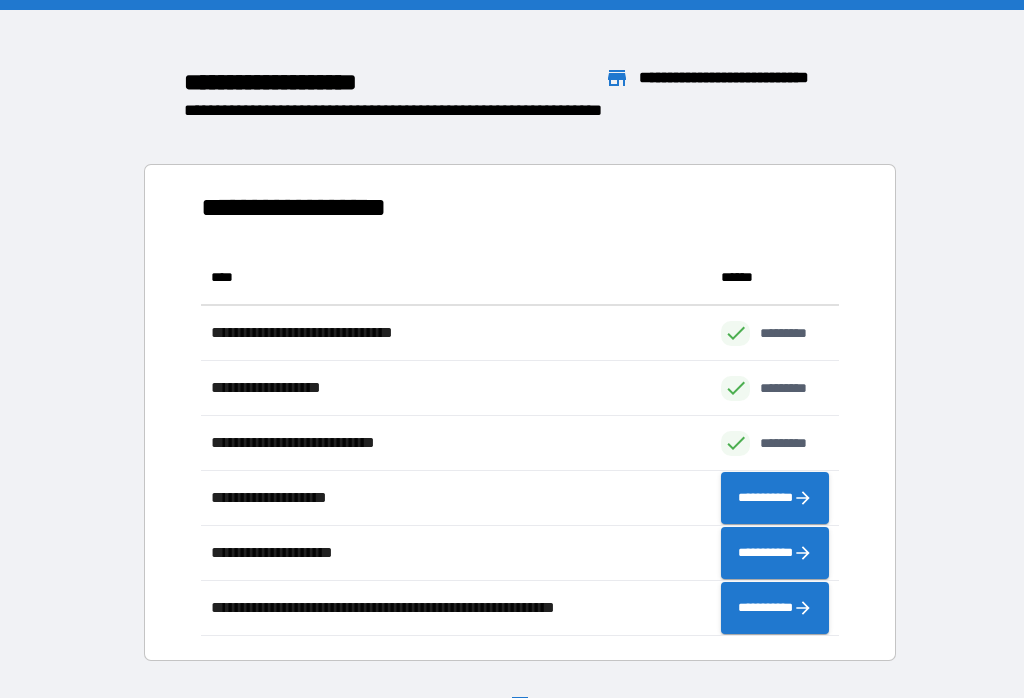 scroll, scrollTop: 386, scrollLeft: 638, axis: both 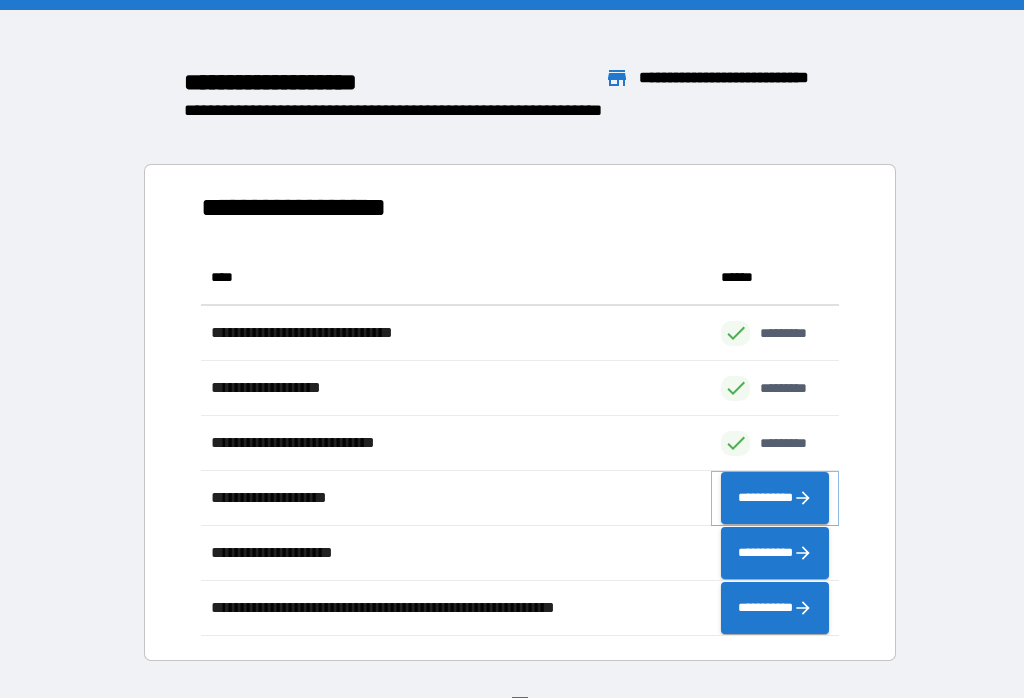 click on "**********" at bounding box center (775, 498) 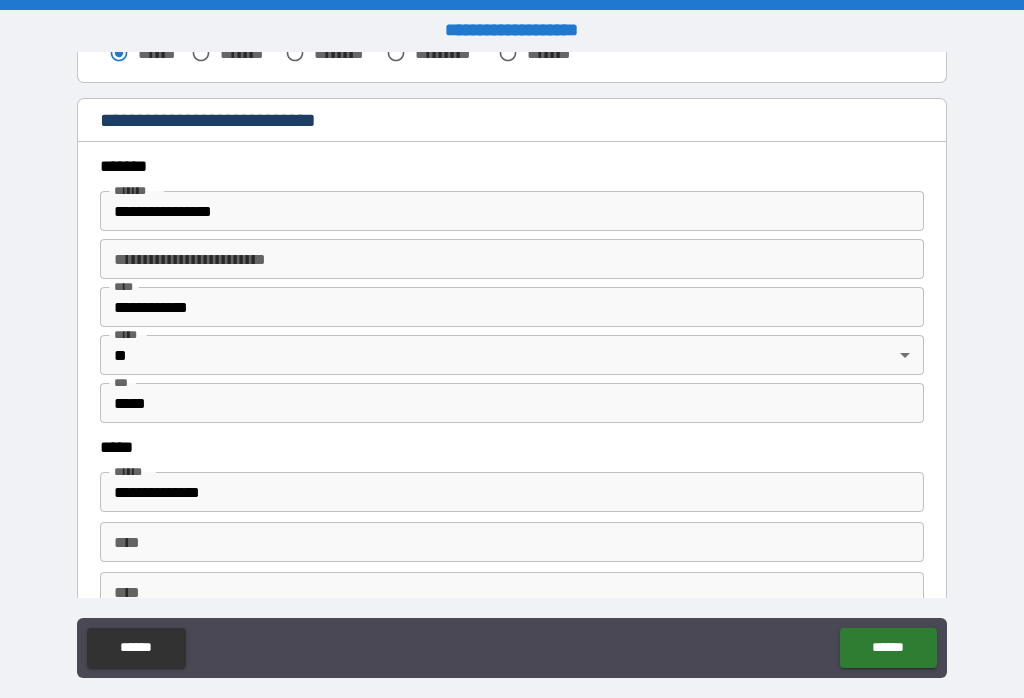 scroll, scrollTop: 684, scrollLeft: 0, axis: vertical 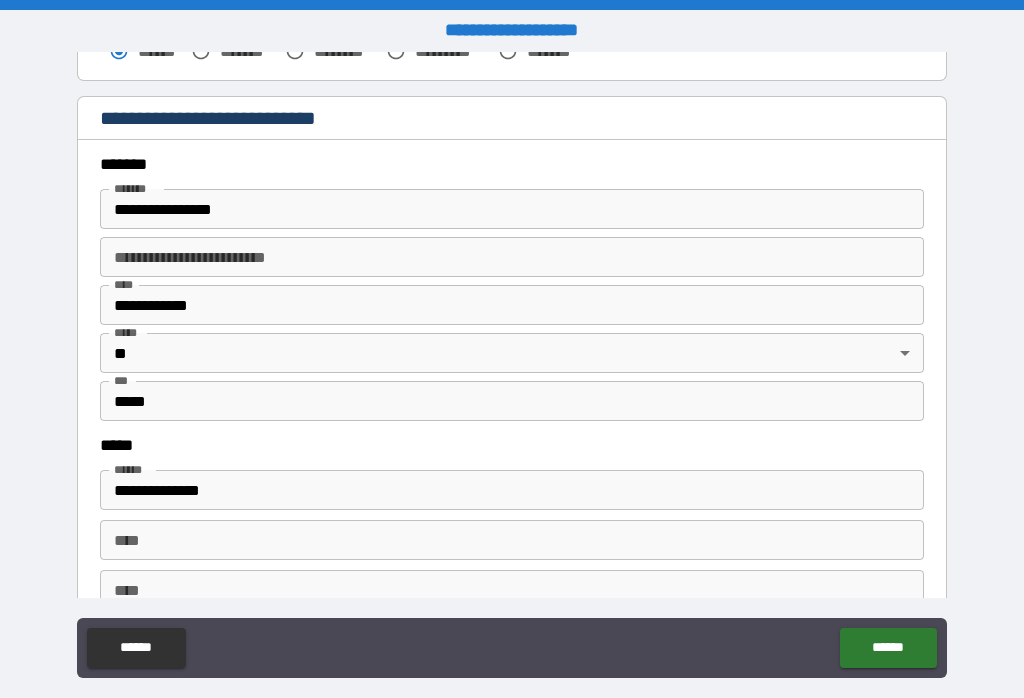 click on "**********" at bounding box center (512, 209) 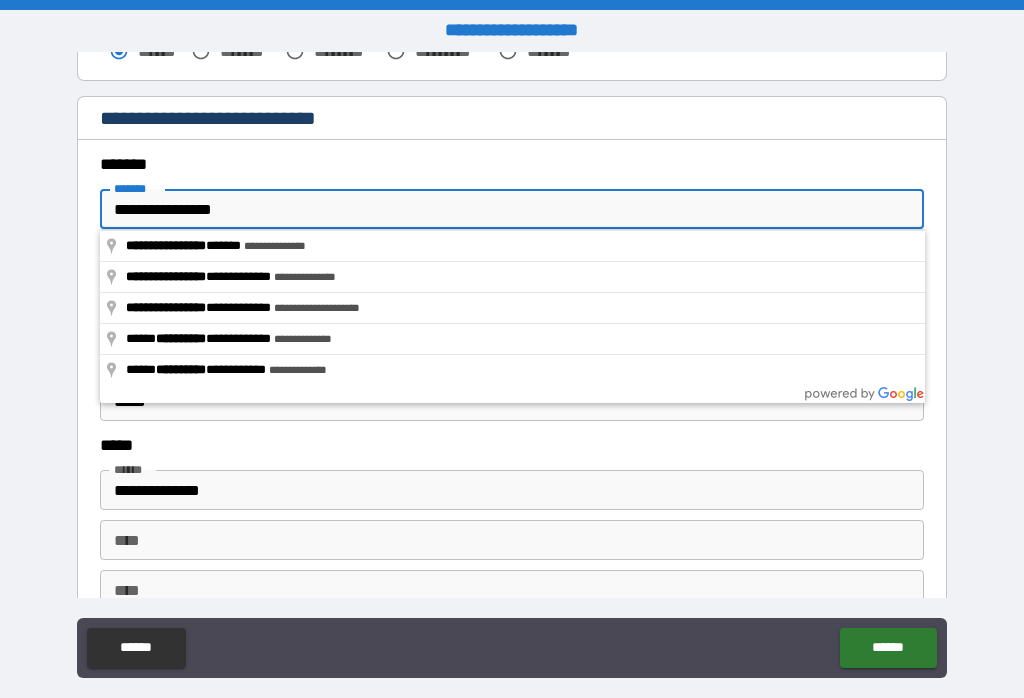 type on "**********" 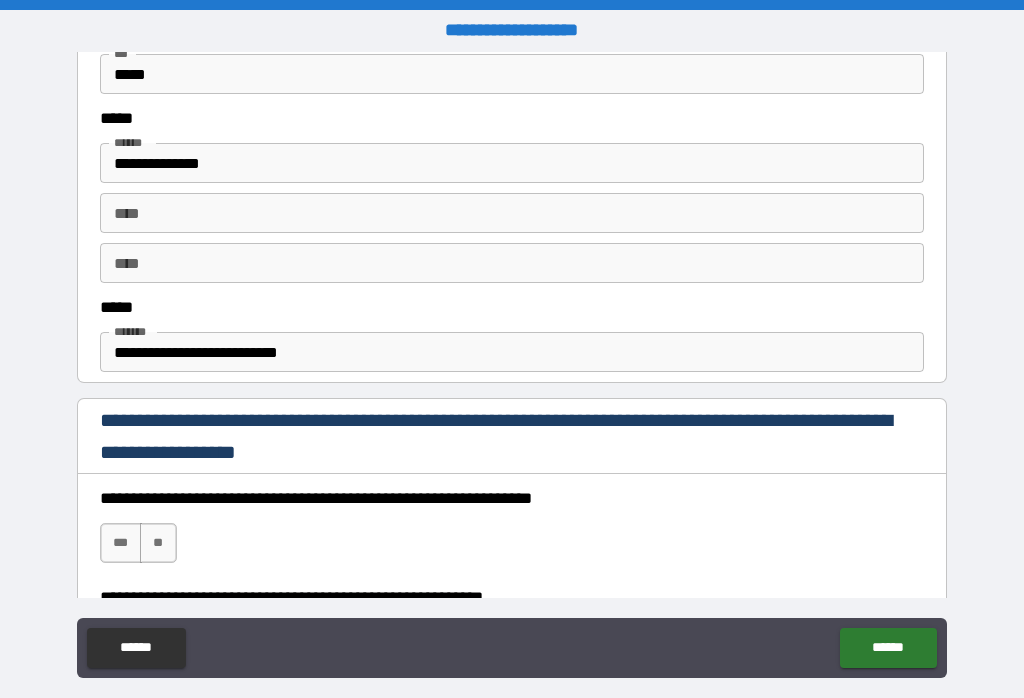 scroll, scrollTop: 1087, scrollLeft: 0, axis: vertical 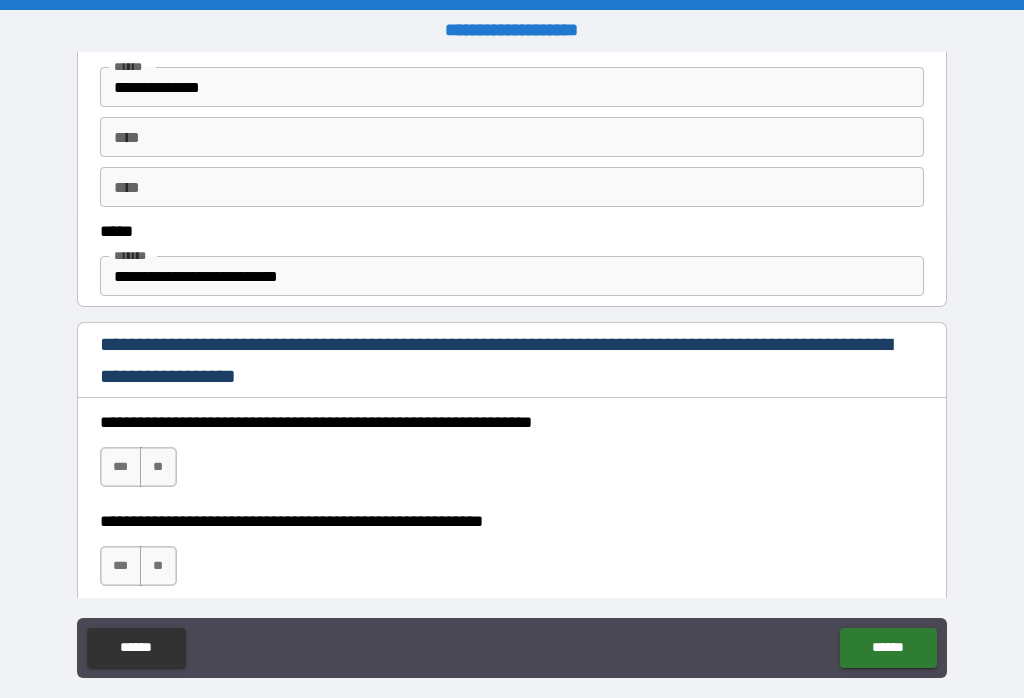 click on "***" at bounding box center (121, 467) 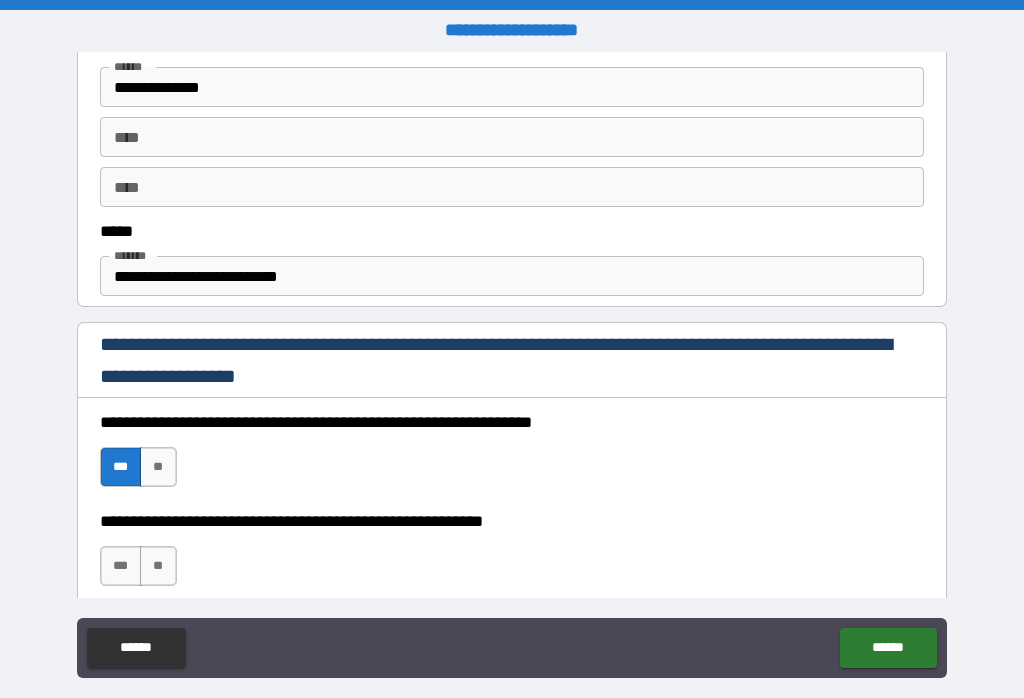 click on "***" at bounding box center (121, 566) 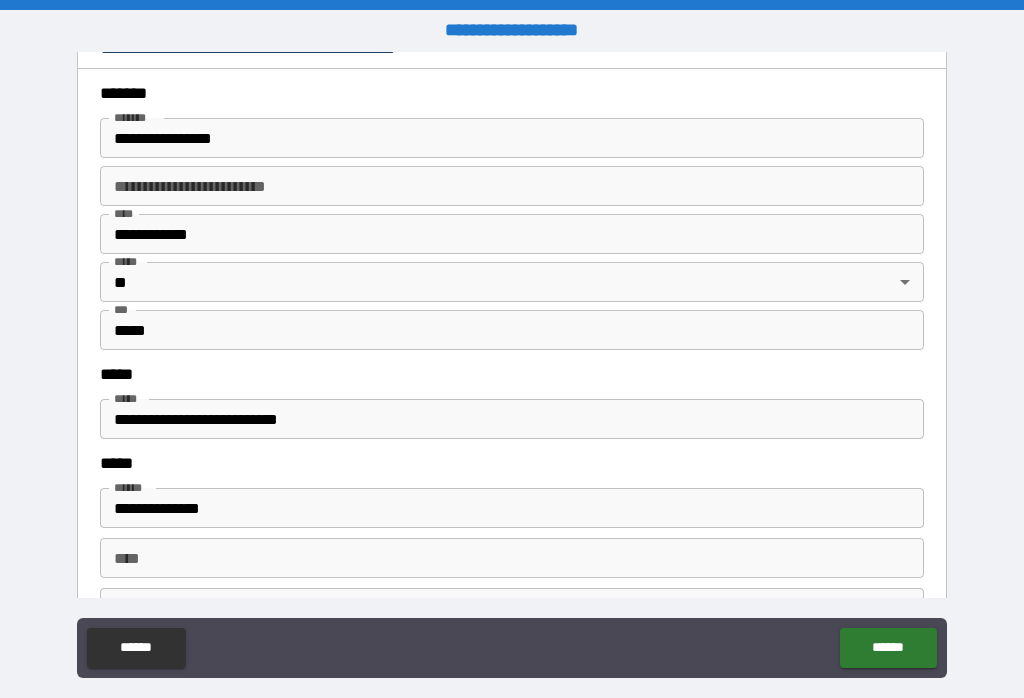 scroll, scrollTop: 2392, scrollLeft: 0, axis: vertical 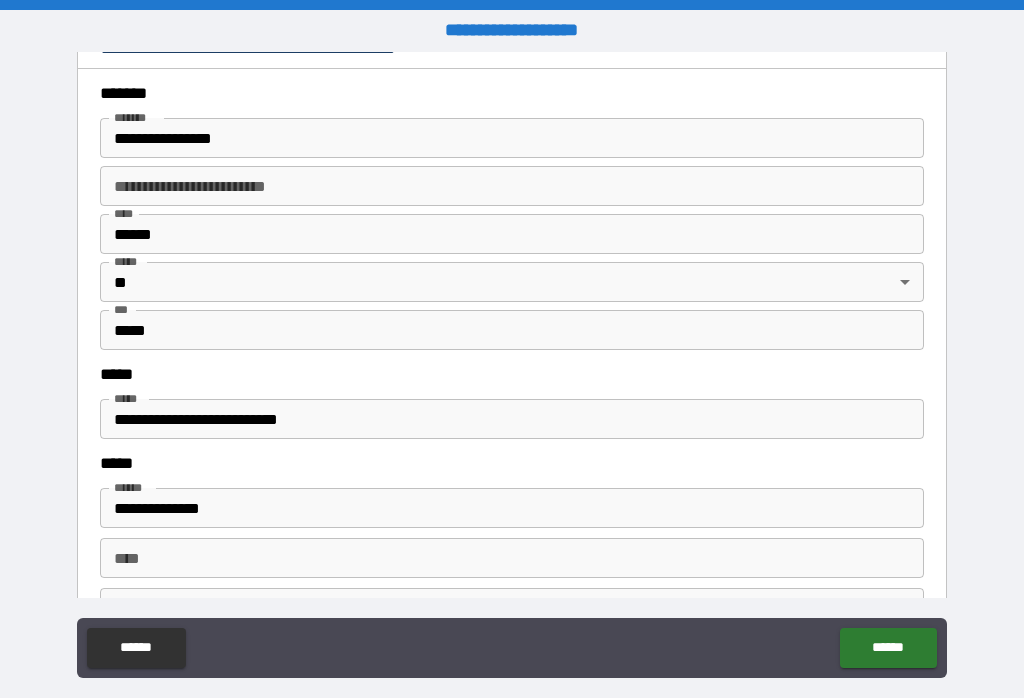 click on "**********" at bounding box center [512, 138] 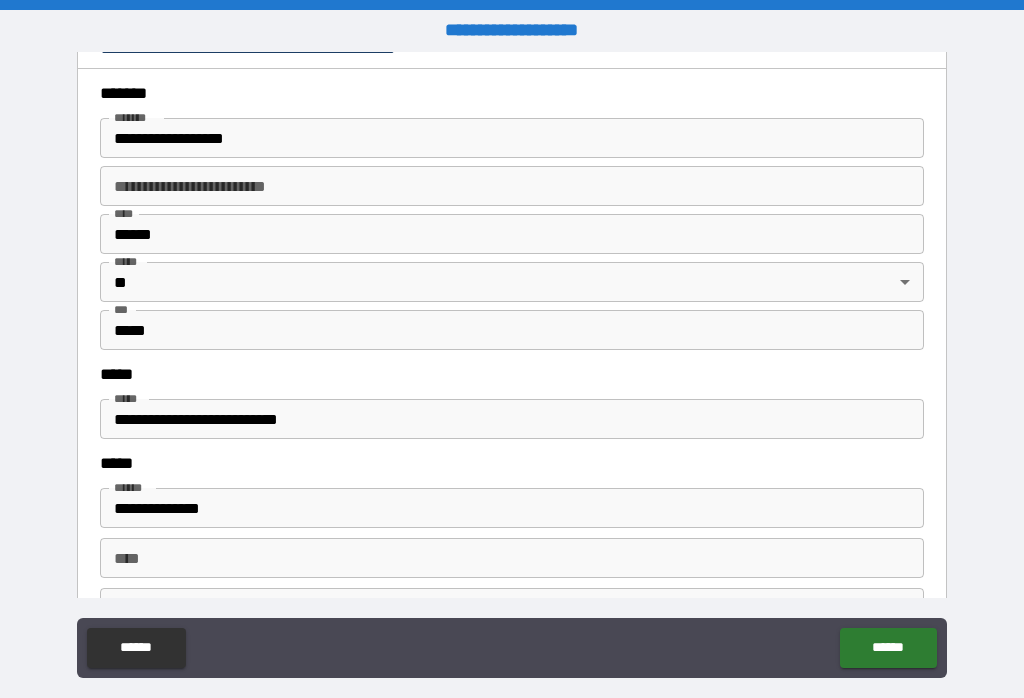 type on "**********" 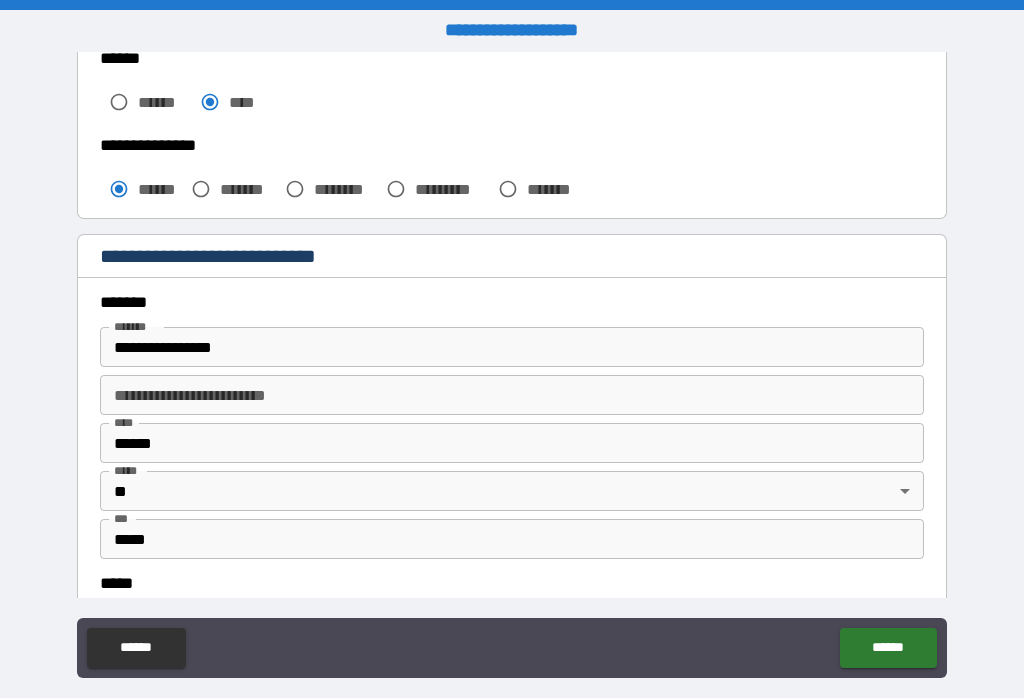scroll, scrollTop: 533, scrollLeft: 0, axis: vertical 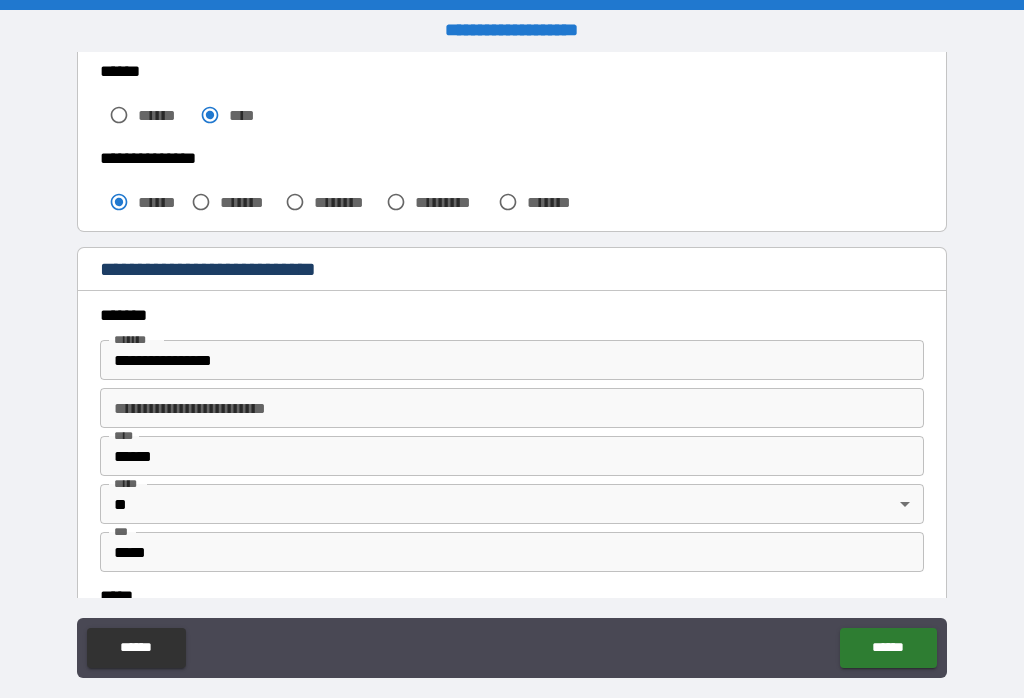 click on "**********" at bounding box center (512, 360) 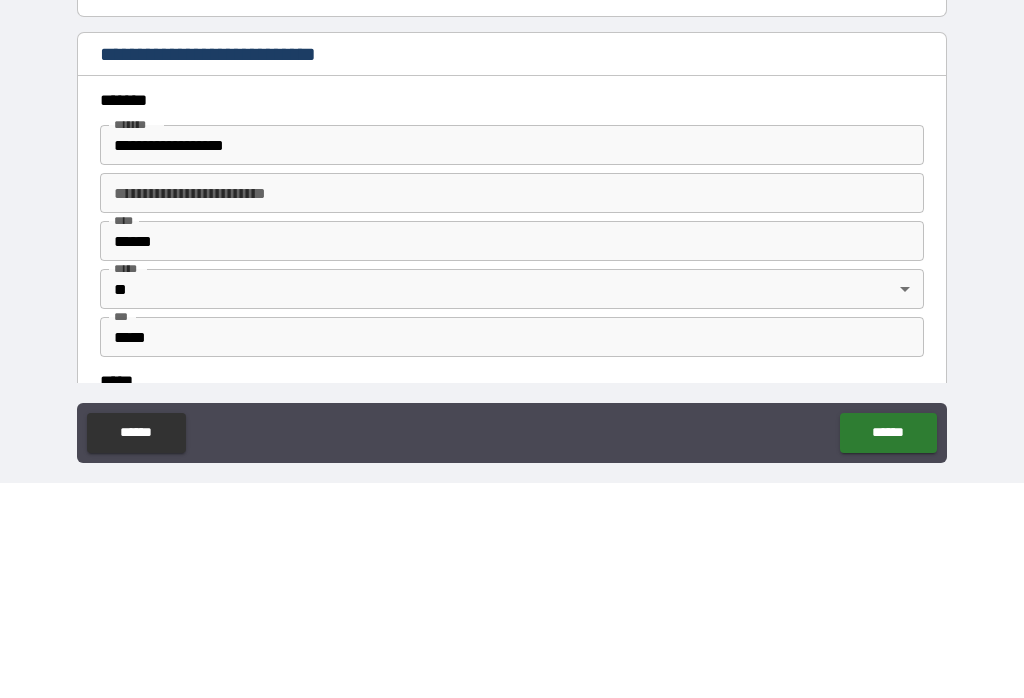 type on "**********" 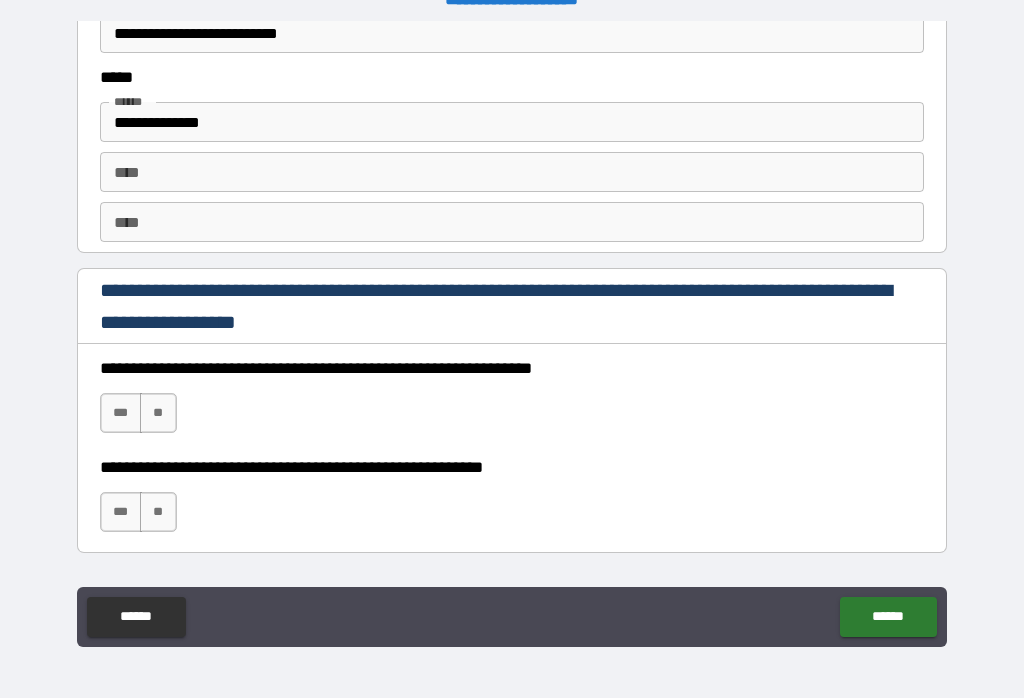 scroll, scrollTop: 2747, scrollLeft: 0, axis: vertical 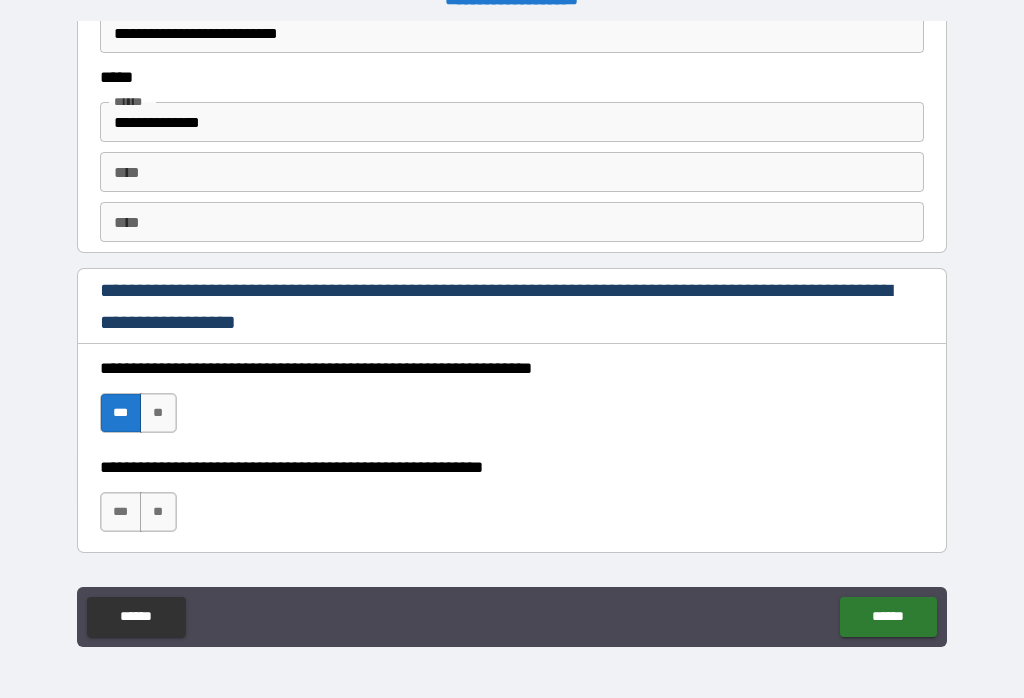 click on "***" at bounding box center [121, 512] 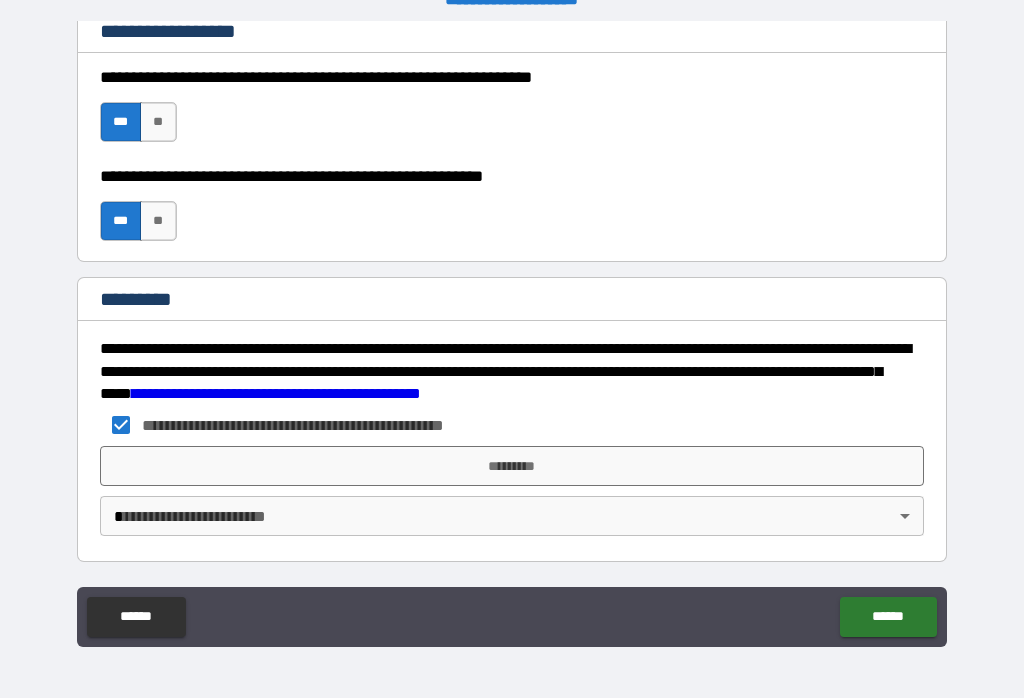 scroll, scrollTop: 3038, scrollLeft: 0, axis: vertical 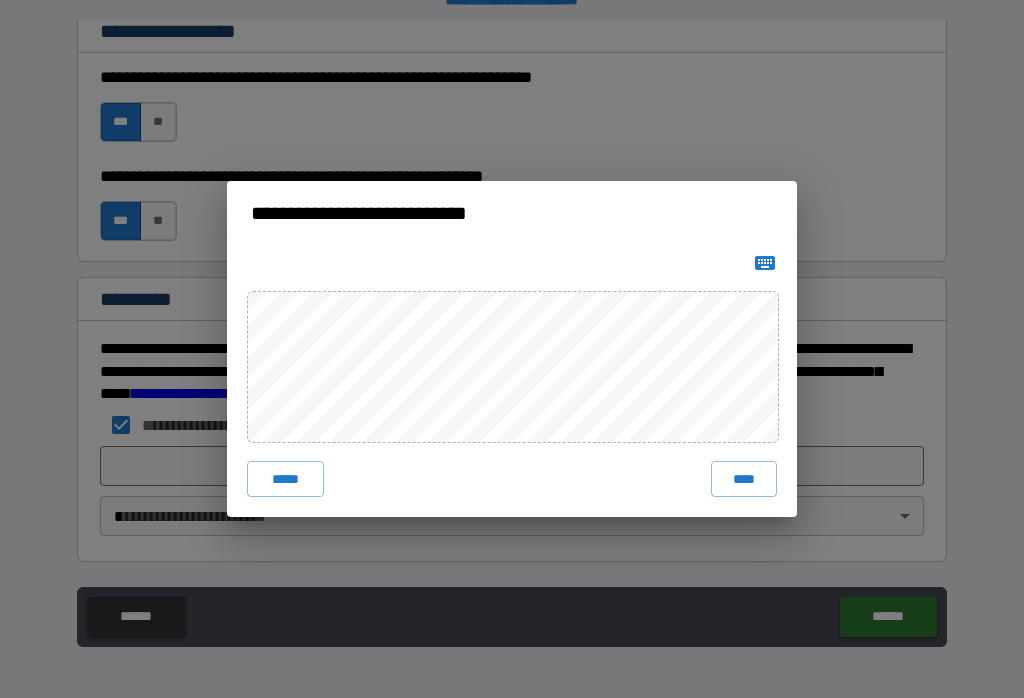 click on "****" at bounding box center (744, 479) 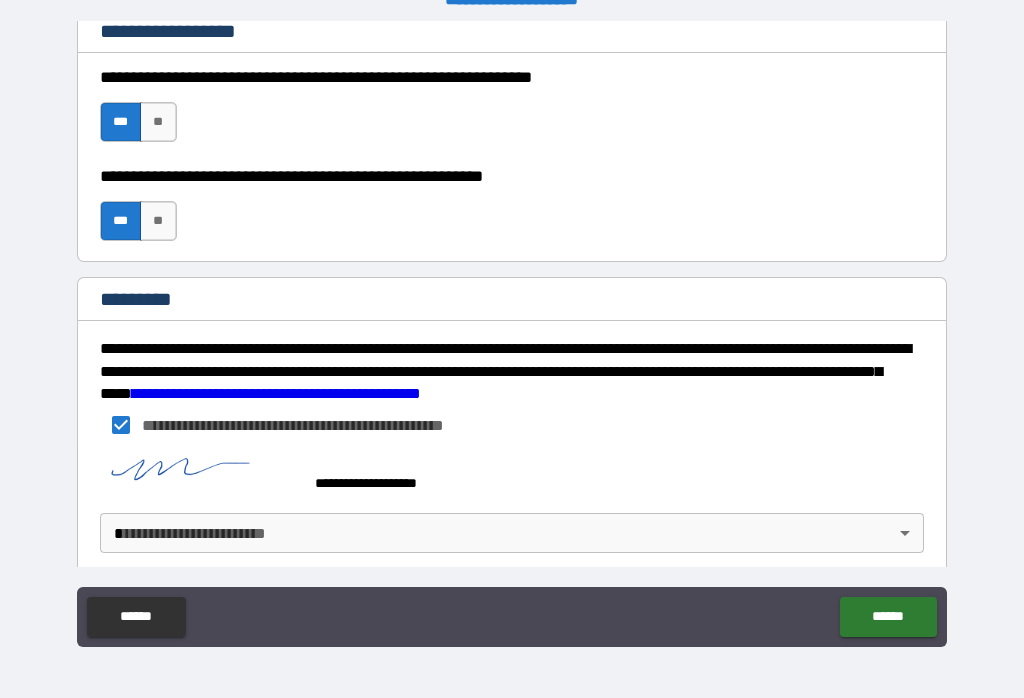 click on "[FIRST] [LAST] [POSTAL_CODE] [CITY] [STATE] [COUNTRY] [STREET] [NUMBER] [APARTMENT] [UNIT] [BUILDING] [FLOOR] [ADDRESS_LINE_1] [ADDRESS_LINE_2] [ADDRESS_LINE_3] [ADDRESS_LINE_4] [ADDRESS_LINE_5] [ADDRESS_LINE_6] [ADDRESS_LINE_7] [ADDRESS_LINE_8] [ADDRESS_LINE_9] [ADDRESS_LINE_10] [ADDRESS_LINE_11] [ADDRESS_LINE_12] [ADDRESS_LINE_13] [ADDRESS_LINE_14] [ADDRESS_LINE_15] [ADDRESS_LINE_16] [ADDRESS_LINE_17] [ADDRESS_LINE_18] [ADDRESS_LINE_19] [ADDRESS_LINE_20] [ADDRESS_LINE_21] [ADDRESS_LINE_22] [ADDRESS_LINE_23] [ADDRESS_LINE_24] [ADDRESS_LINE_25] [ADDRESS_LINE_26] [ADDRESS_LINE_27] [ADDRESS_LINE_28] [ADDRESS_LINE_29] [ADDRESS_LINE_30] [ADDRESS_LINE_31] [ADDRESS_LINE_32] [ADDRESS_LINE_33] [ADDRESS_LINE_34] [ADDRESS_LINE_35] [ADDRESS_LINE_36] [ADDRESS_LINE_37] [ADDRESS_LINE_38] [ADDRESS_LINE_39] [ADDRESS_LINE_40] [ADDRESS_LINE_41] [ADDRESS_LINE_42] [ADDRESS_LINE_43] [ADDRESS_LINE_44] [ADDRESS_LINE_45] [ADDRESS_LINE_46] [ADDRESS_LINE_47] [ADDRESS_LINE_48] [ADDRESS_LINE_49] [ADDRESS_LINE_50] [ADDRESS_LINE_51] [ADDRESS_LINE_52] [ADDRESS_LINE_53] [ADDRESS_LINE_54] [ADDRESS_LINE_55] [ADDRESS_LINE_56] [ADDRESS_LINE_57] [ADDRESS_LINE_58] [ADDRESS_LINE_59] [ADDRESS_LINE_60] [ADDRESS_LINE_61] [ADDRESS_LINE_62] [ADDRESS_LINE_63] [ADDRESS_LINE_64] [ADDRESS_LINE_65] [ADDRESS_LINE_66] [ADDRESS_LINE_67] [ADDRESS_LINE_68] [ADDRESS_LINE_69] [ADDRESS_LINE_70] [ADDRESS_LINE_71] [ADDRESS_LINE_72] [ADDRESS_LINE_73] [ADDRESS_LINE_74] [ADDRESS_LINE_75] [ADDRESS_LINE_76] [ADDRESS_LINE_77] [ADDRESS_LINE_78] [ADDRESS_LINE_79] [ADDRESS_LINE_80] [ADDRESS_LINE_81] [ADDRESS_LINE_82] [ADDRESS_LINE_83] [ADDRESS_LINE_84] [ADDRESS_LINE_85] [ADDRESS_LINE_86] [ADDRESS_LINE_87] [ADDRESS_LINE_88] [ADDRESS_LINE_89] [ADDRESS_LINE_90] [ADDRESS_LINE_91] [ADDRESS_LINE_92] [ADDRESS_LINE_93] [ADDRESS_LINE_94] [ADDRESS_LINE_95] [ADDRESS_LINE_96] [ADDRESS_LINE_97] [ADDRESS_LINE_98] [ADDRESS_LINE_99] [ADDRESS_LINE_100]" at bounding box center [512, 333] 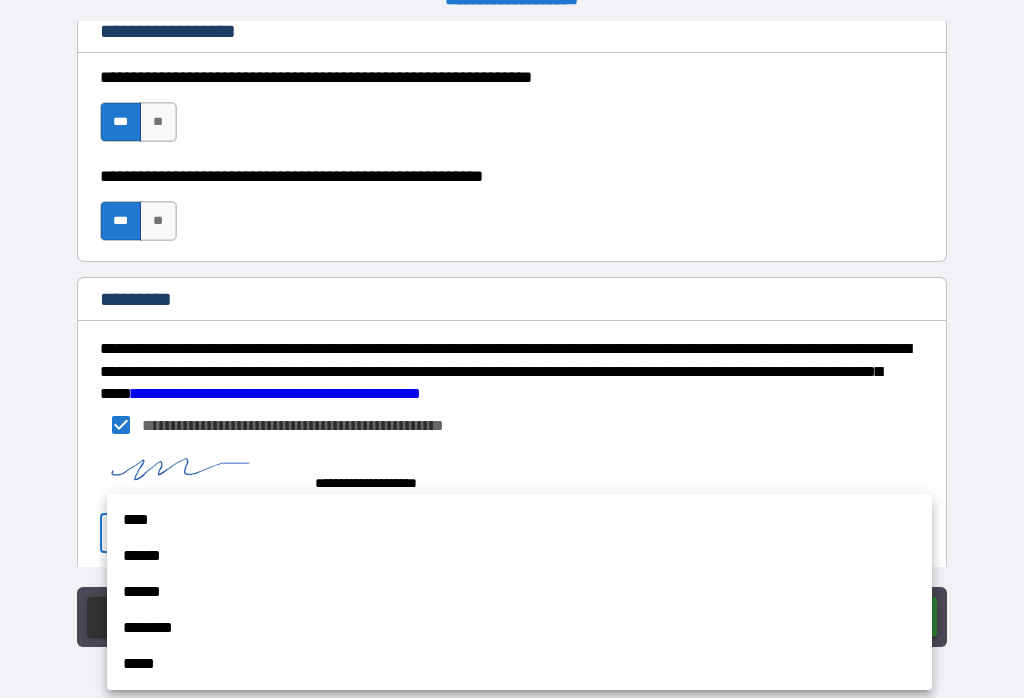 click on "******" at bounding box center (519, 556) 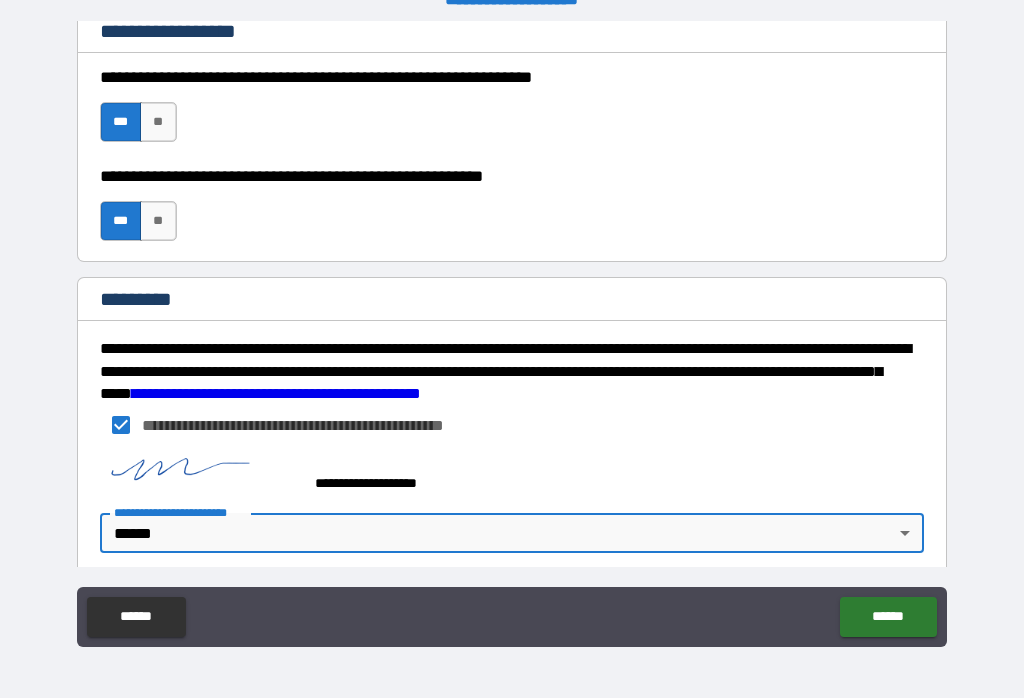 click on "******" at bounding box center [888, 617] 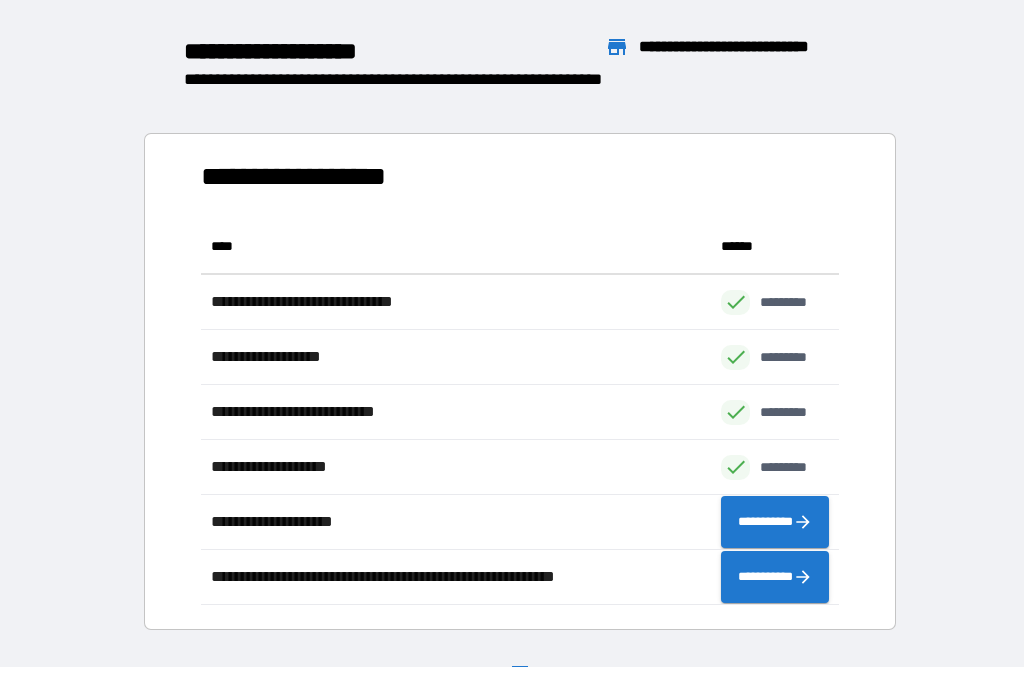 scroll, scrollTop: 386, scrollLeft: 638, axis: both 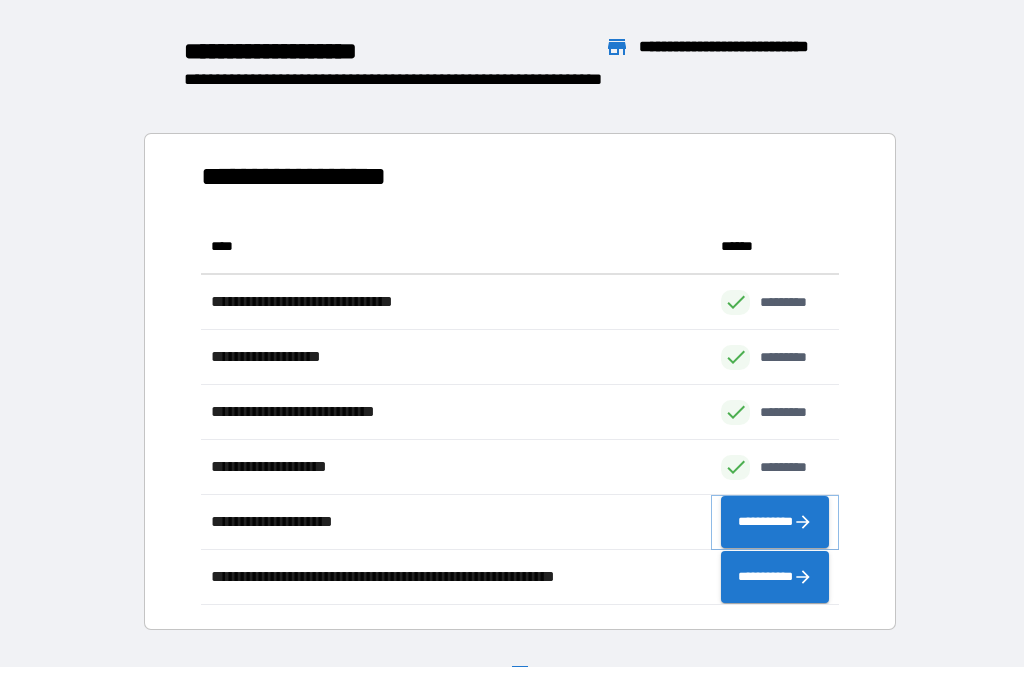 click on "**********" at bounding box center (775, 522) 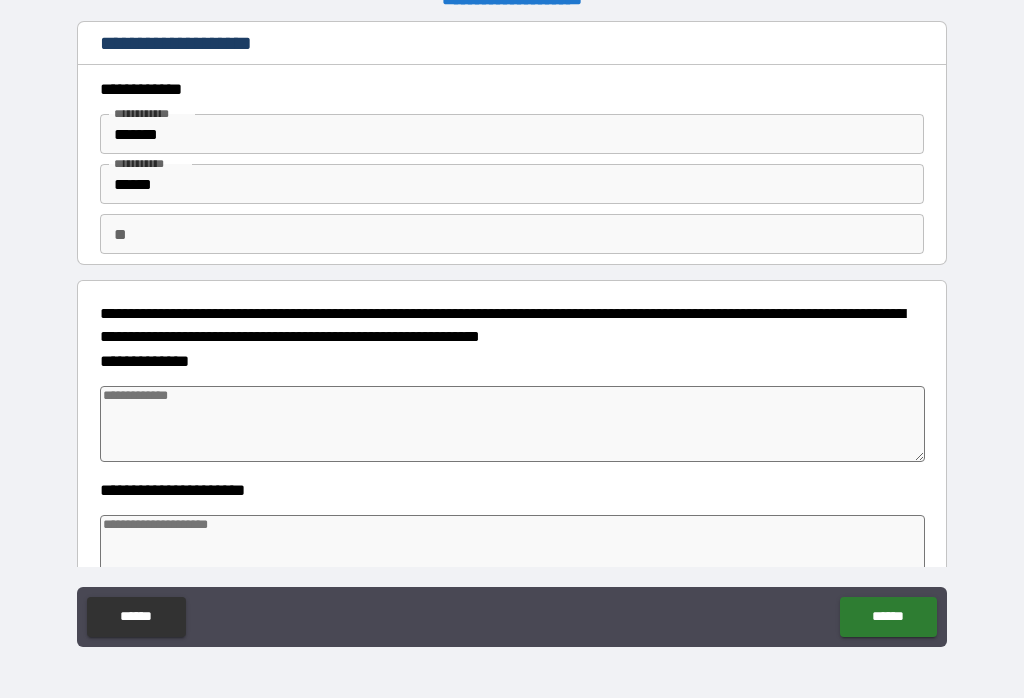 type on "*" 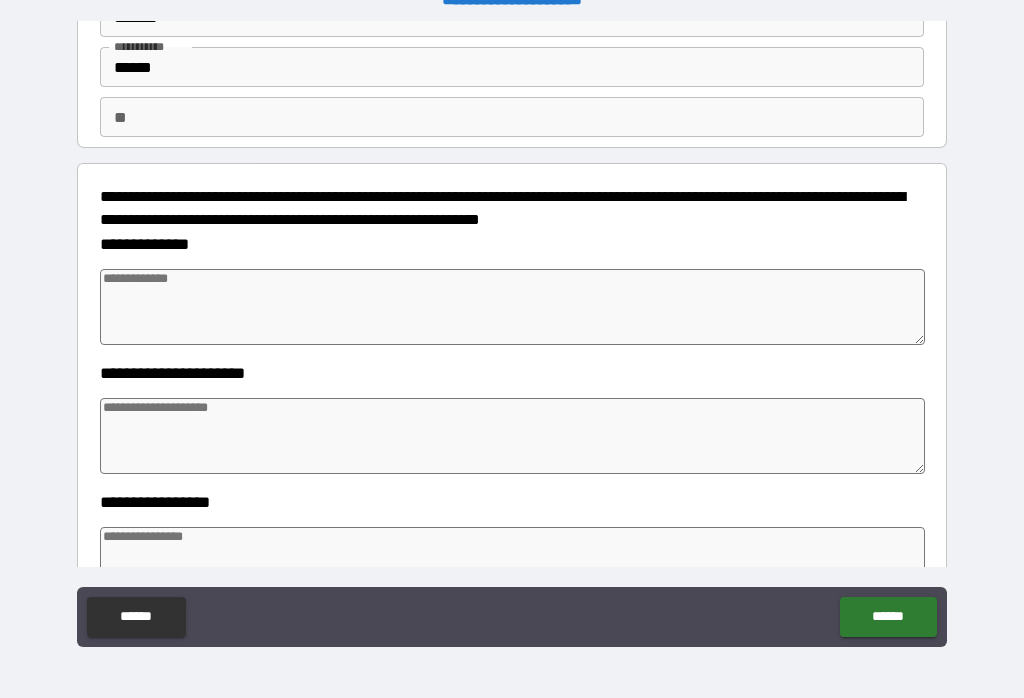 scroll, scrollTop: 127, scrollLeft: 0, axis: vertical 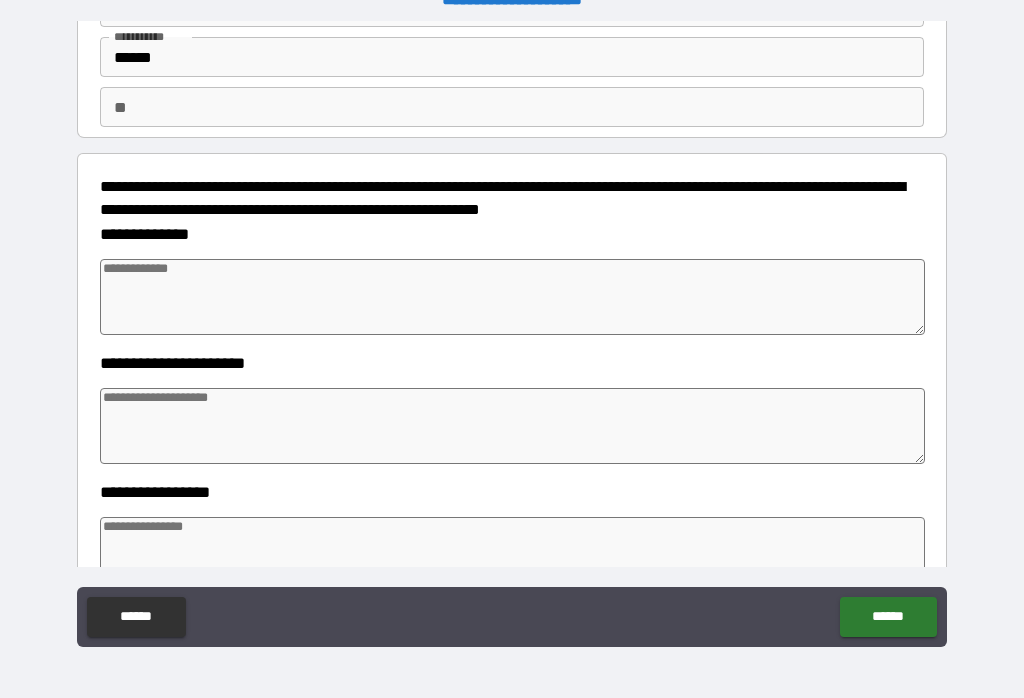 click at bounding box center [513, 297] 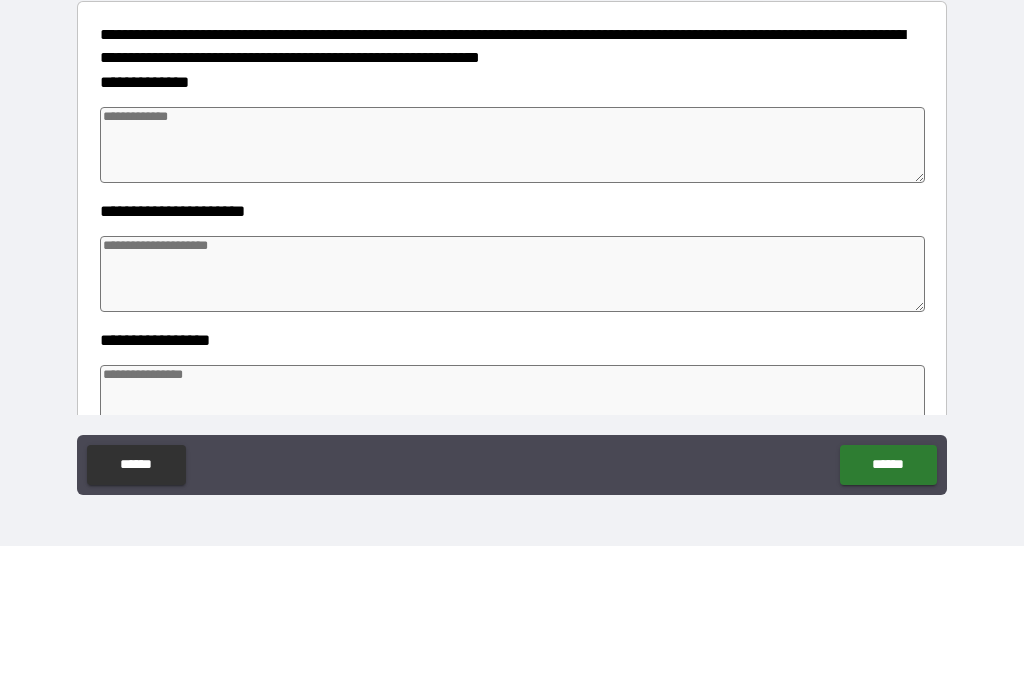type on "*" 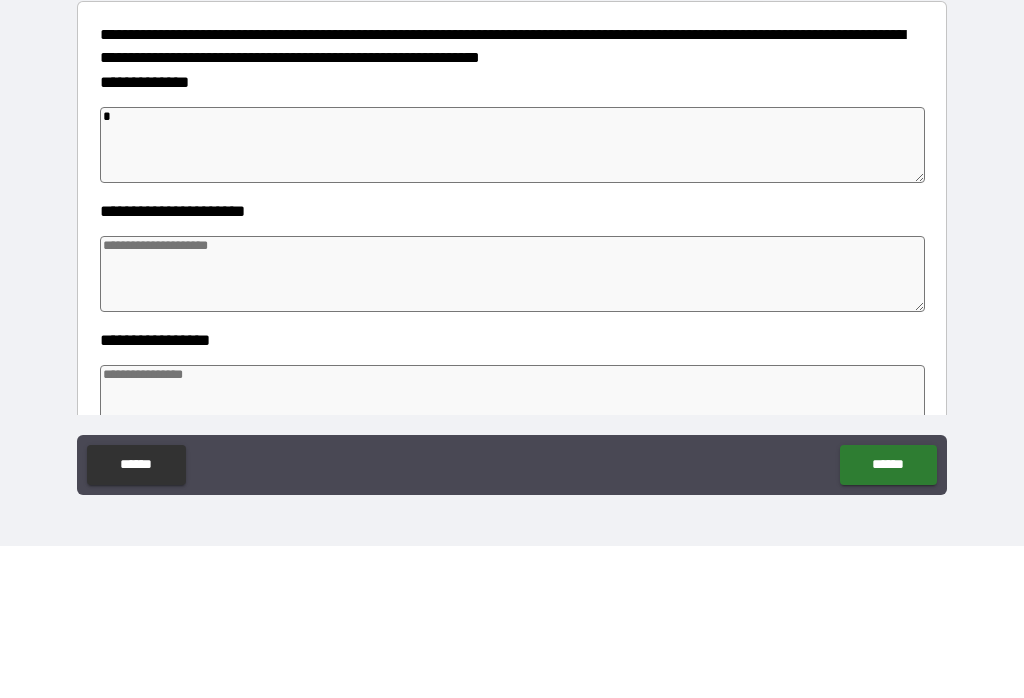 type on "*" 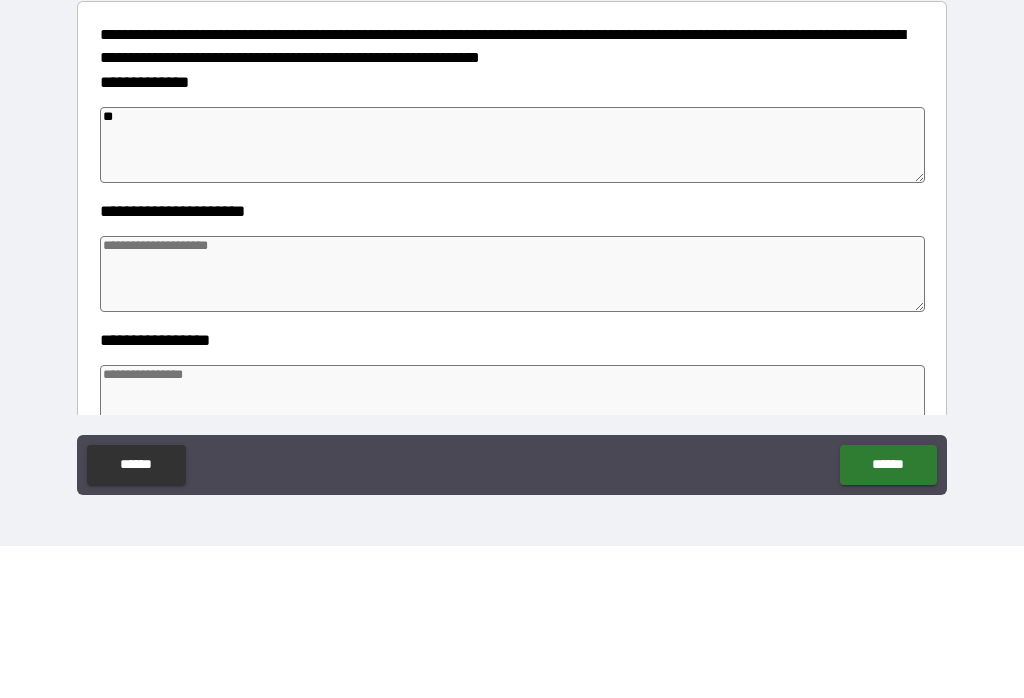 type on "*" 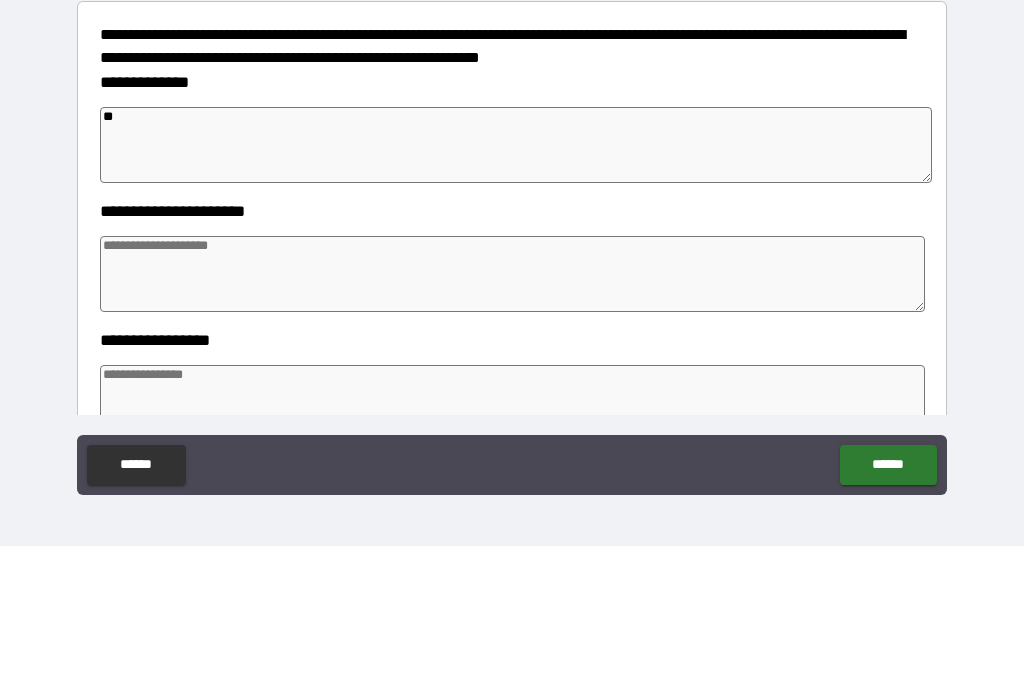type on "*" 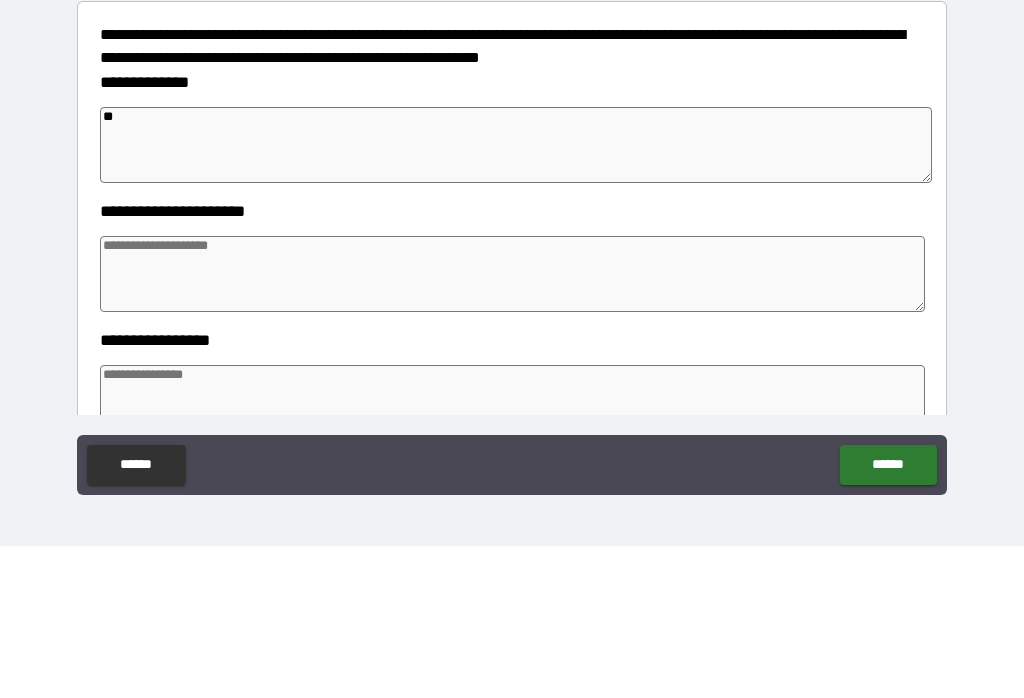 type on "*" 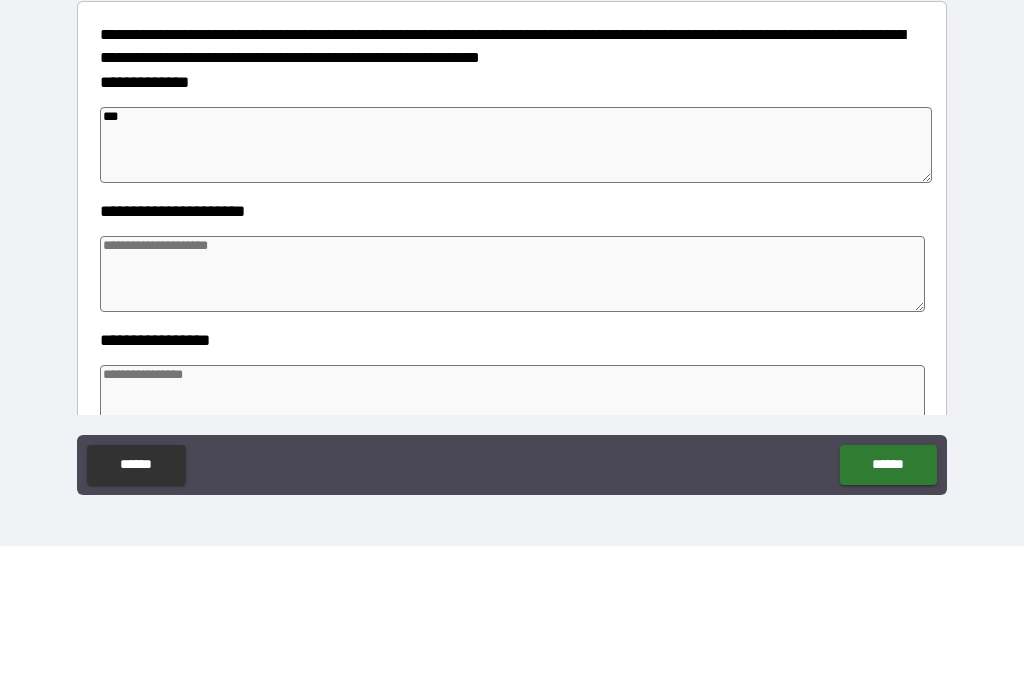 type on "*" 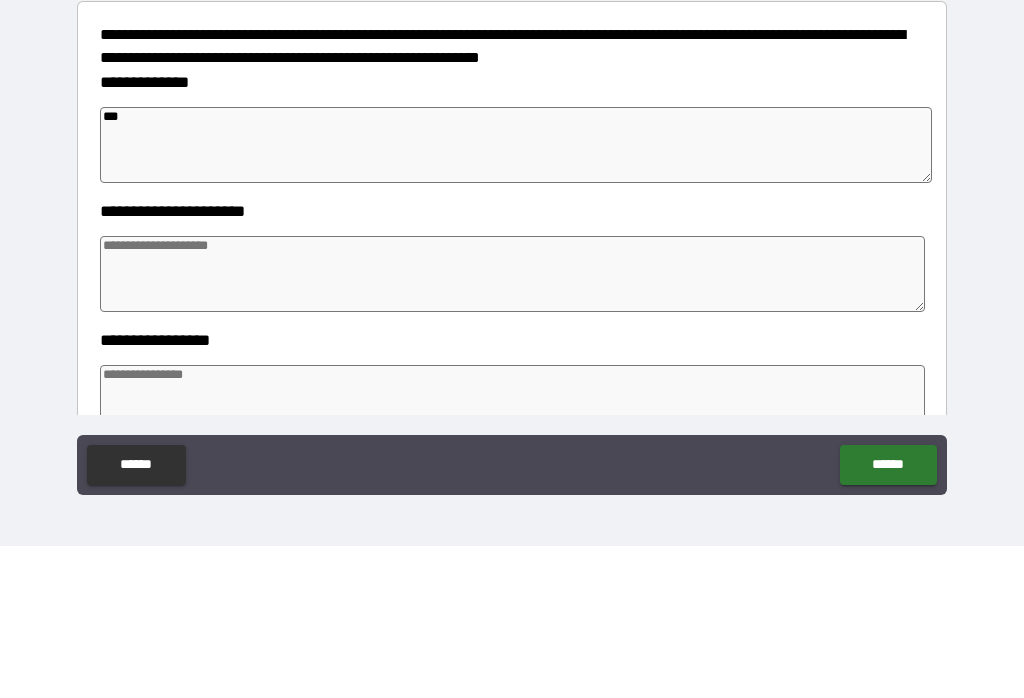 type on "*" 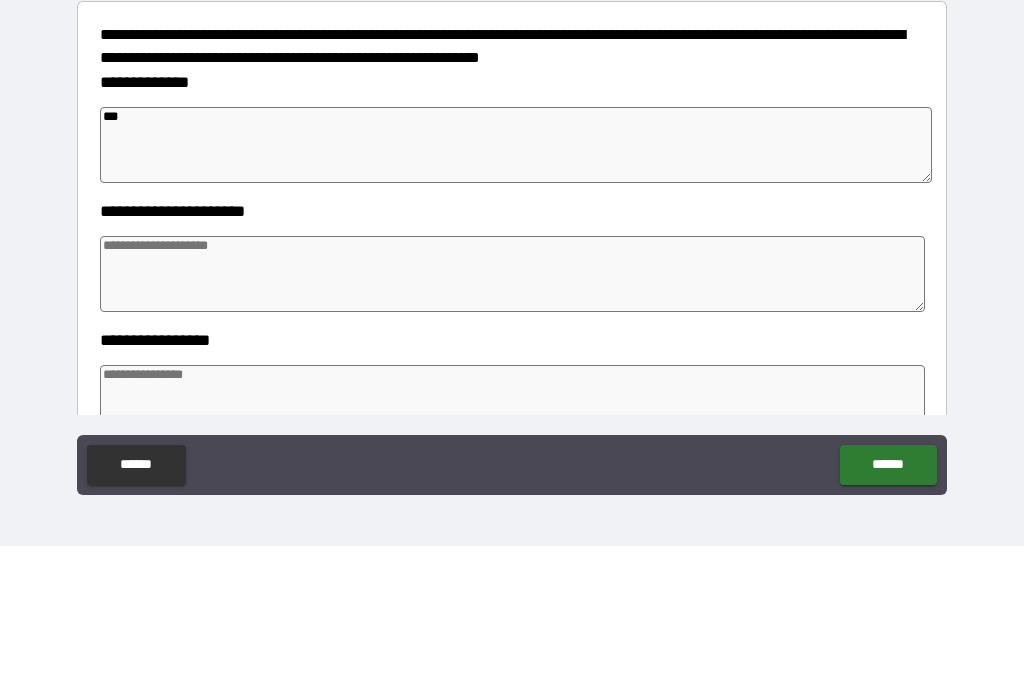 type on "*" 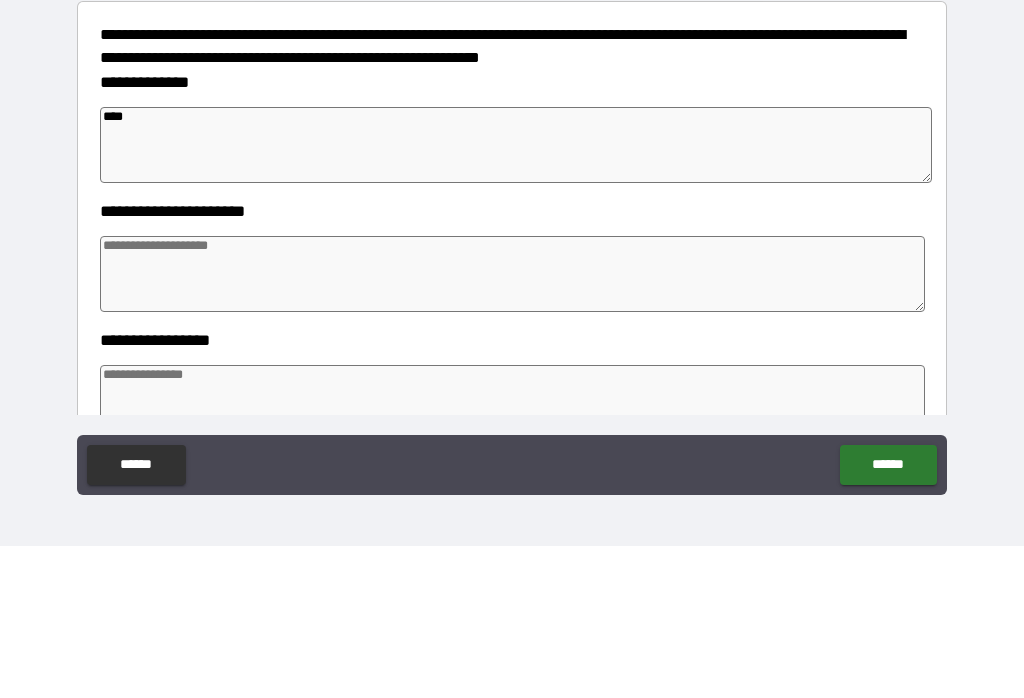 type on "*" 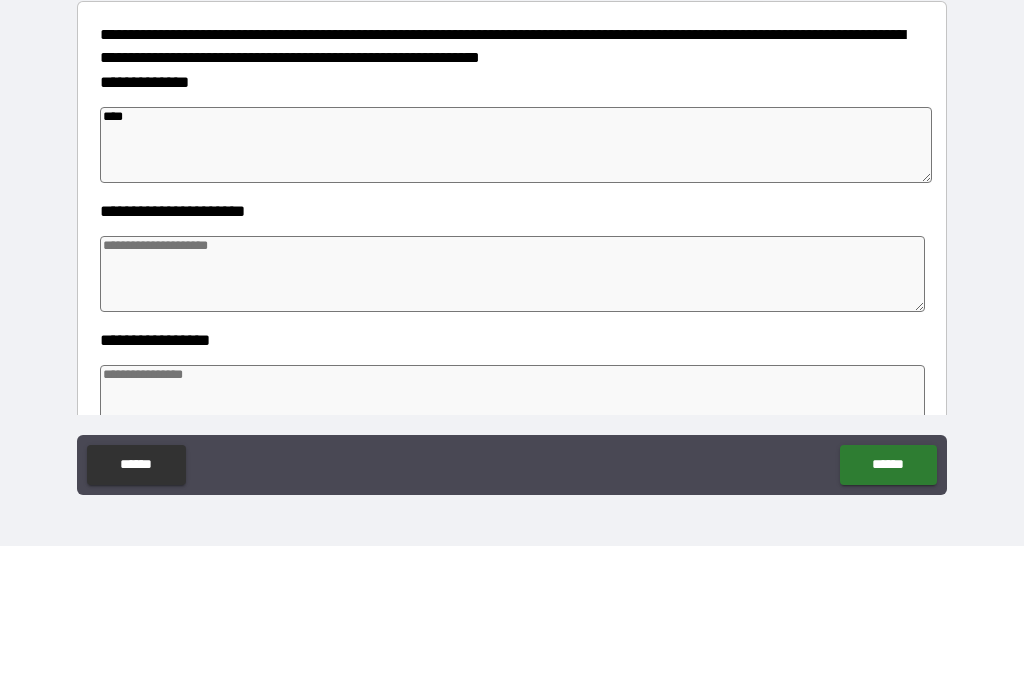 type on "*" 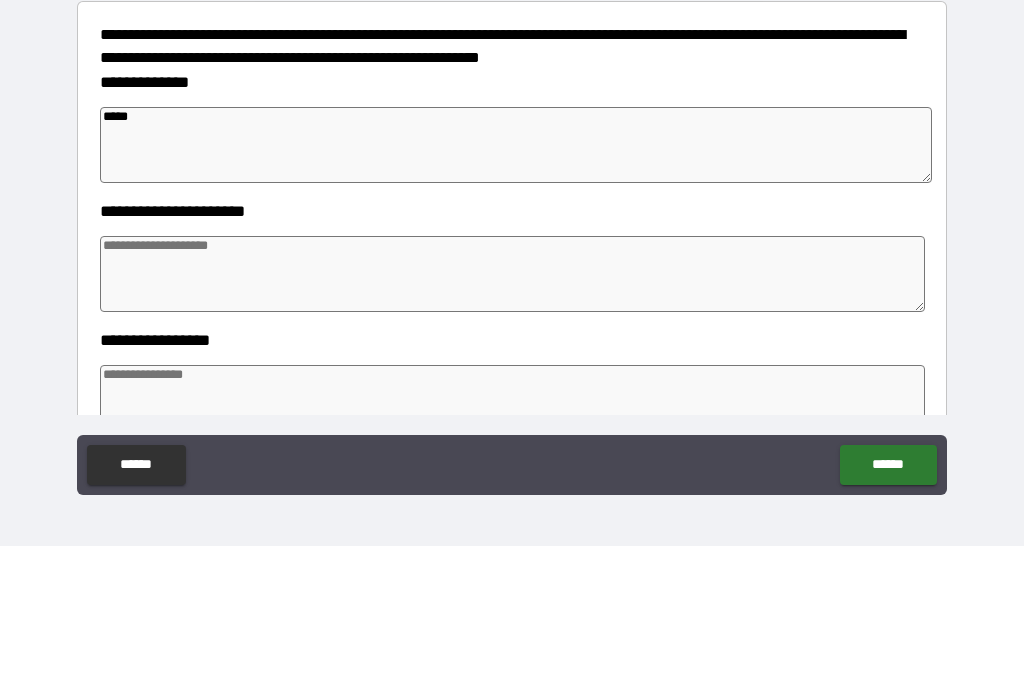 type on "*" 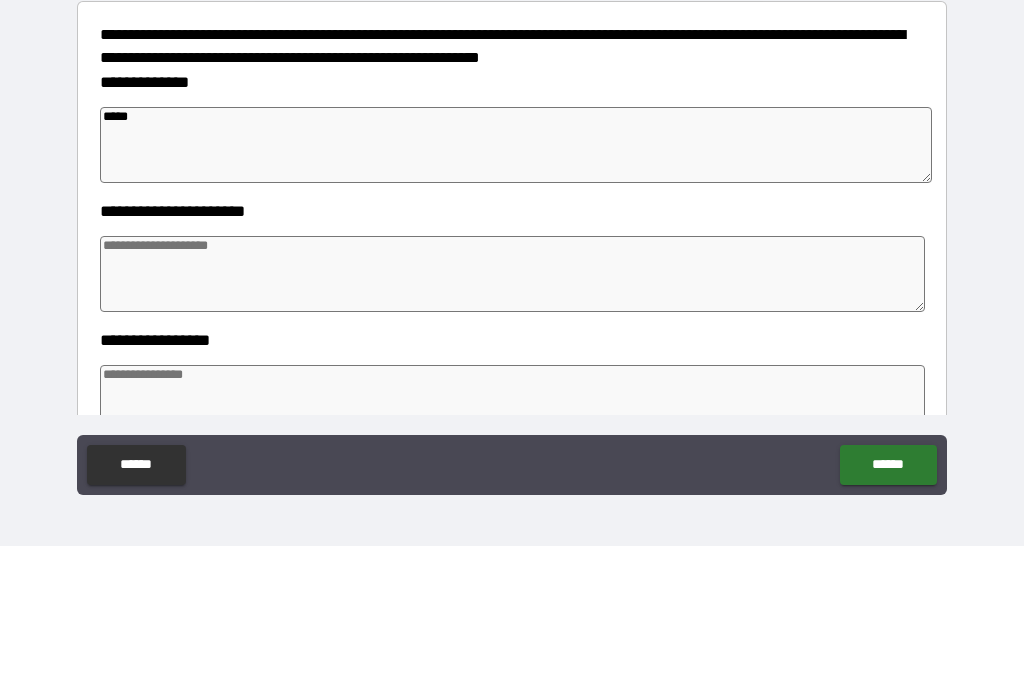 type on "*" 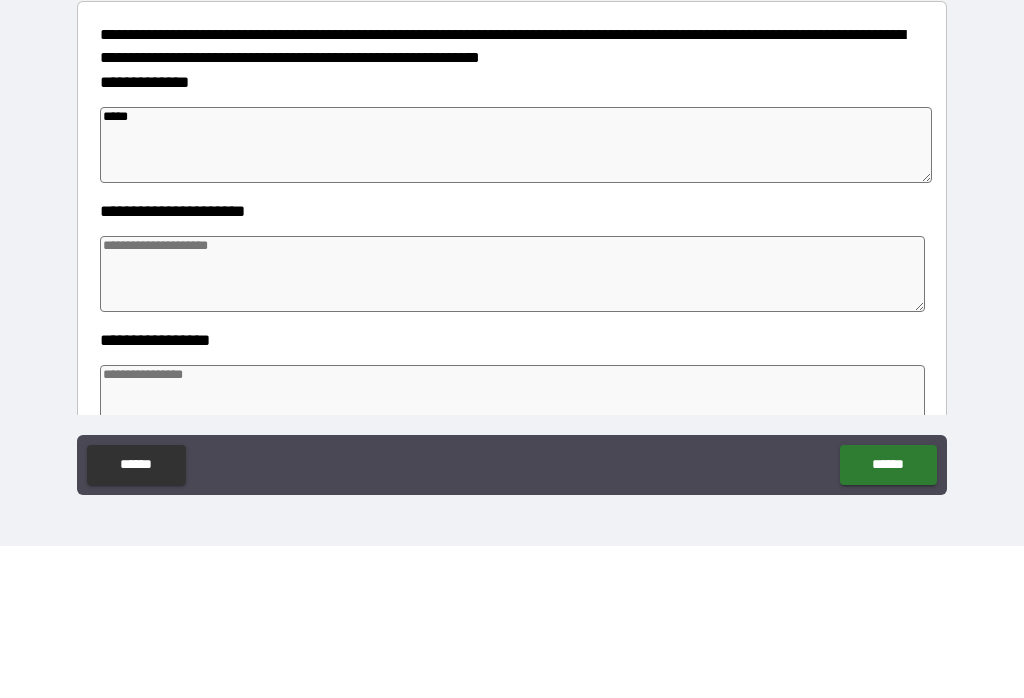 type on "*" 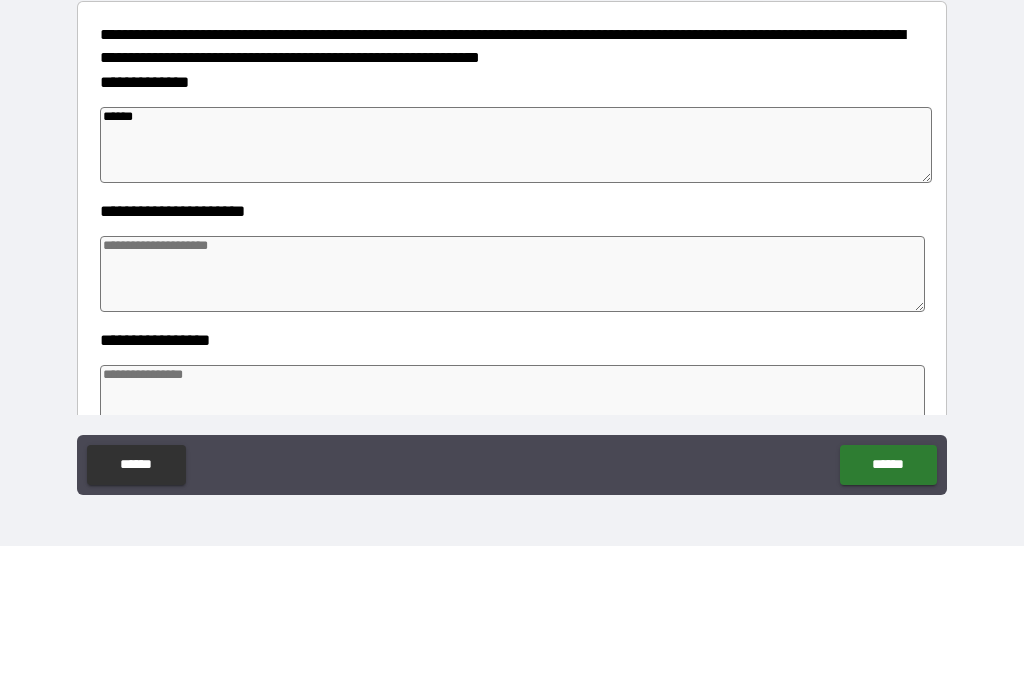 type on "*******" 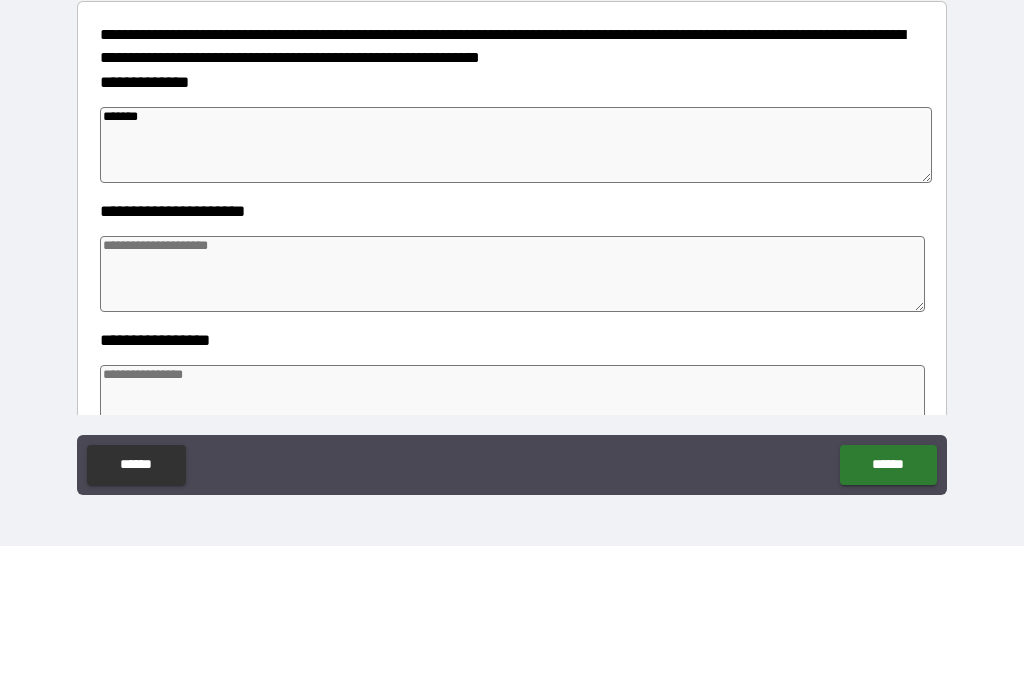 type on "*" 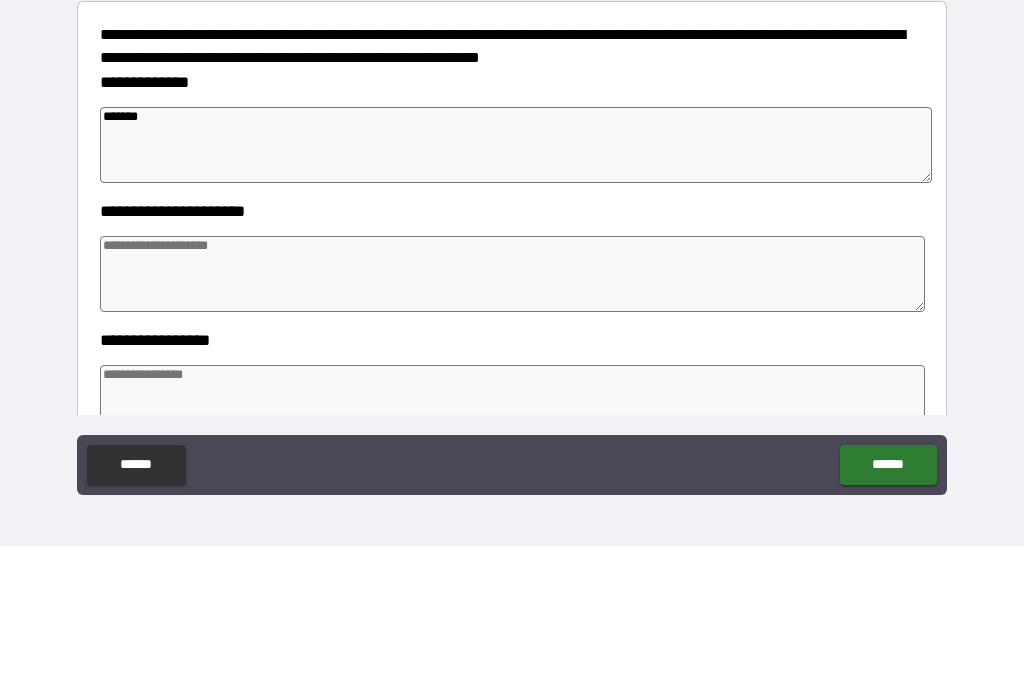 type on "*" 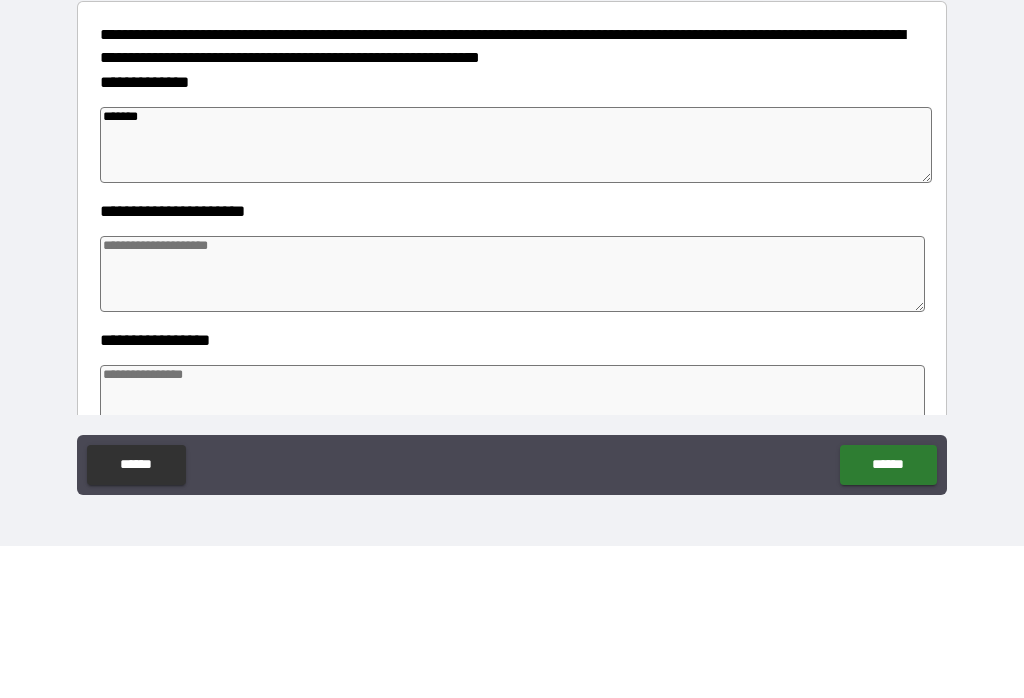 type on "*" 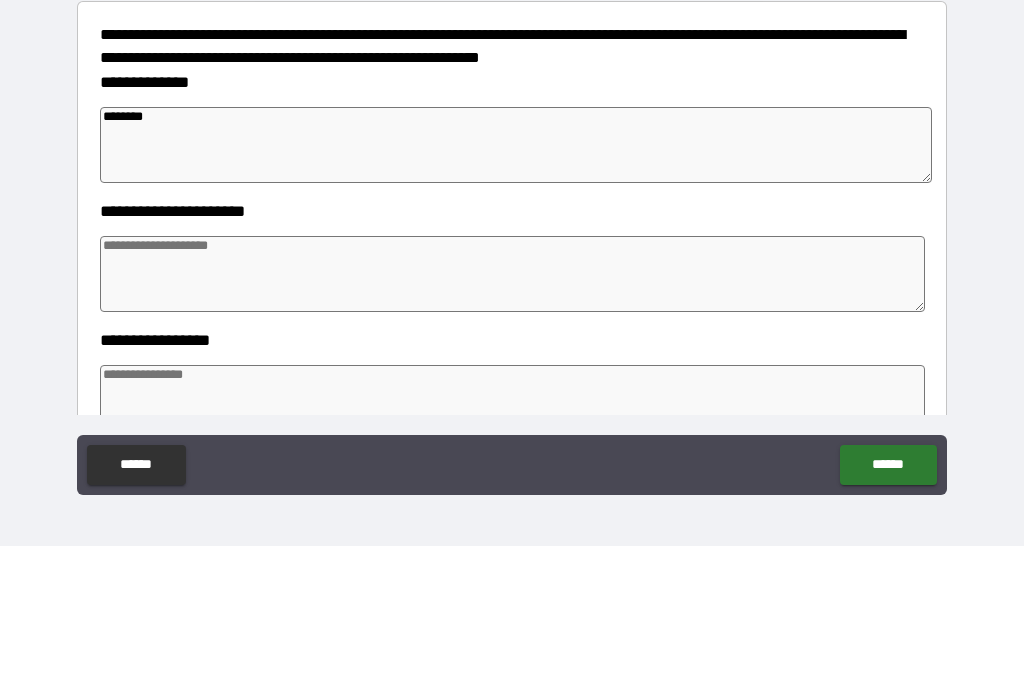 type on "*" 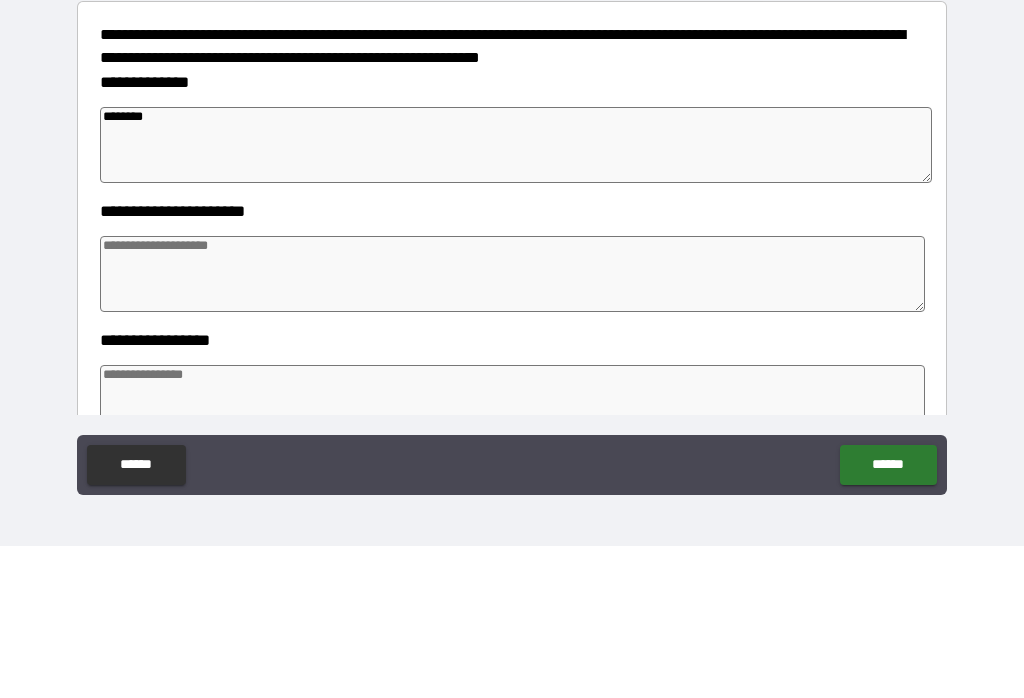 type on "*" 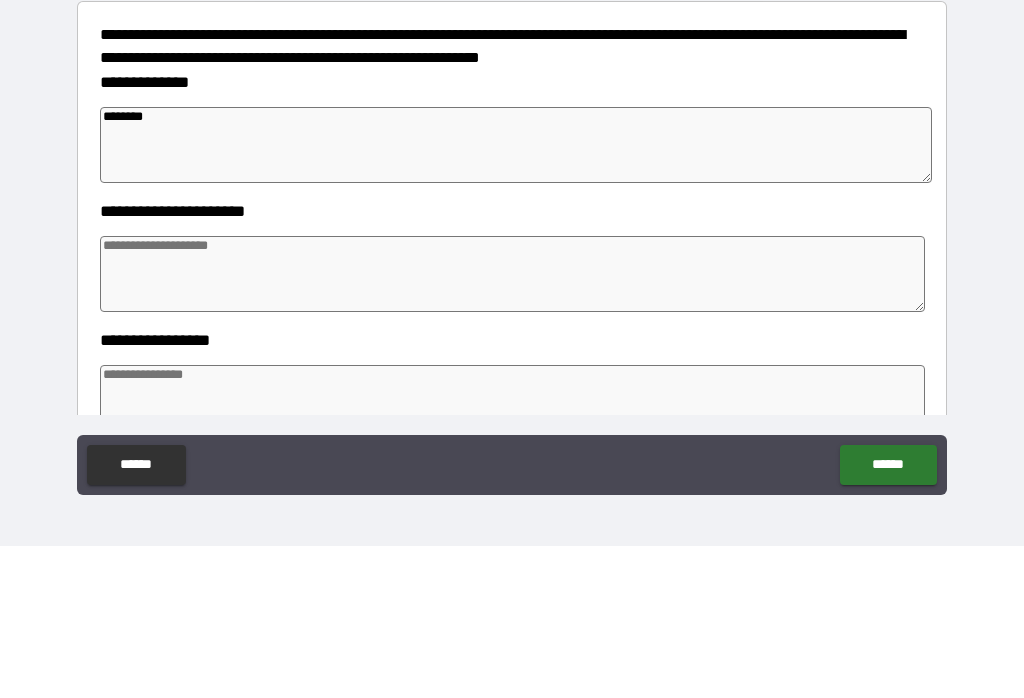 type on "*" 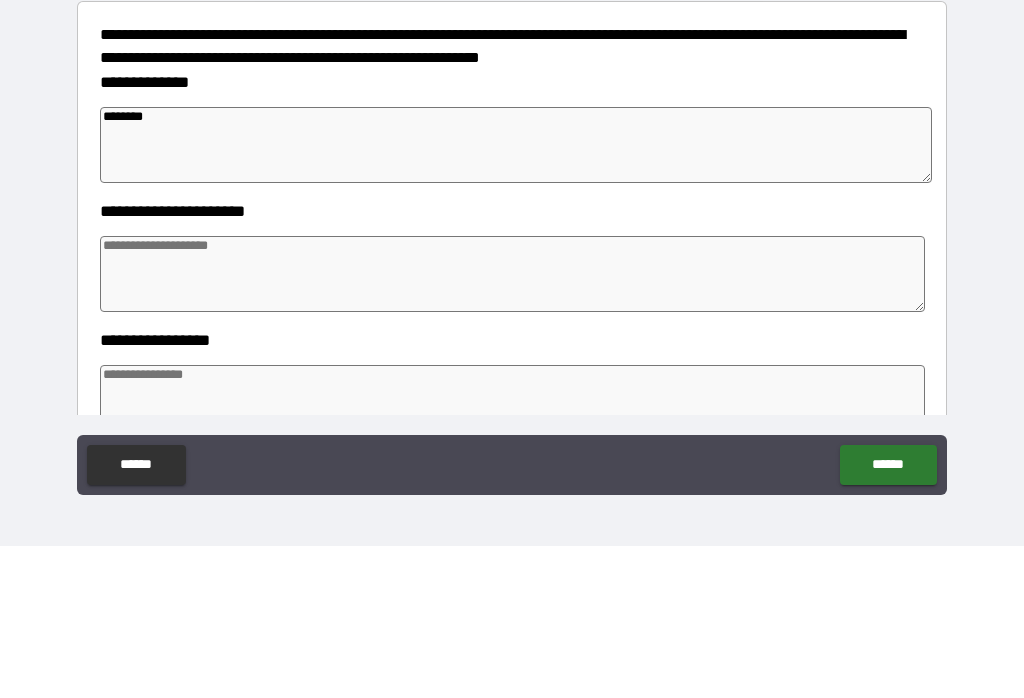 type on "*********" 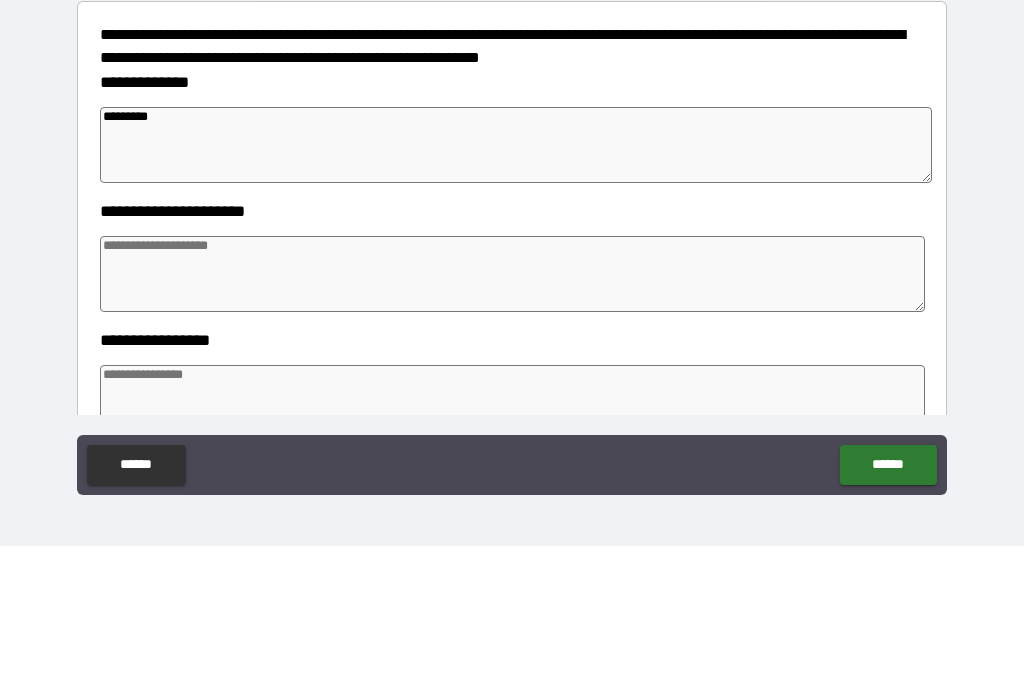 type on "*" 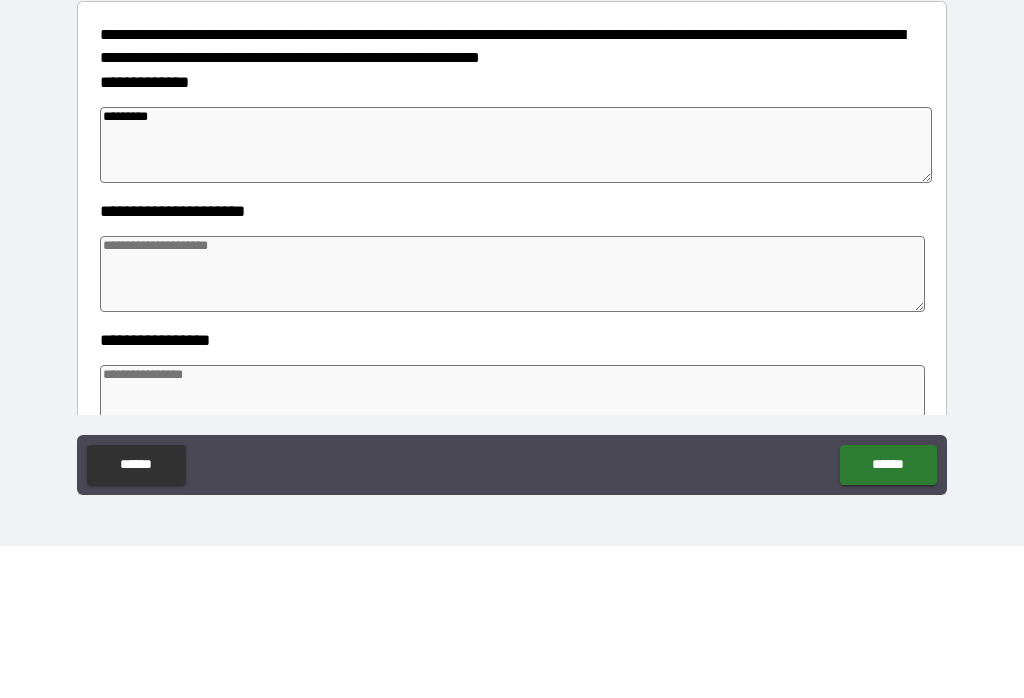type on "*" 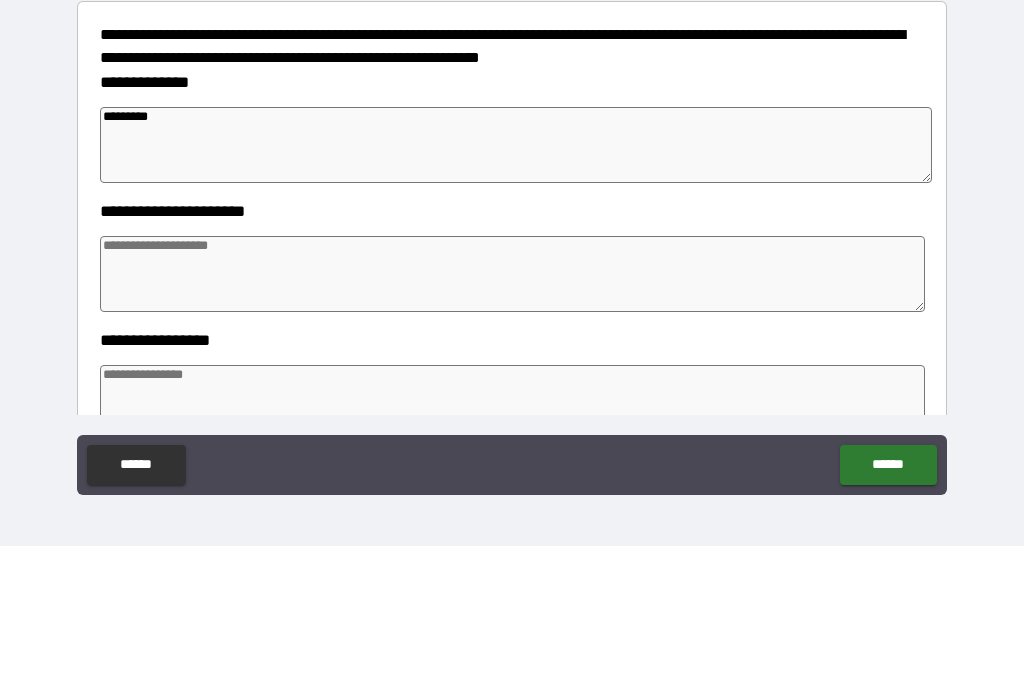 type on "*" 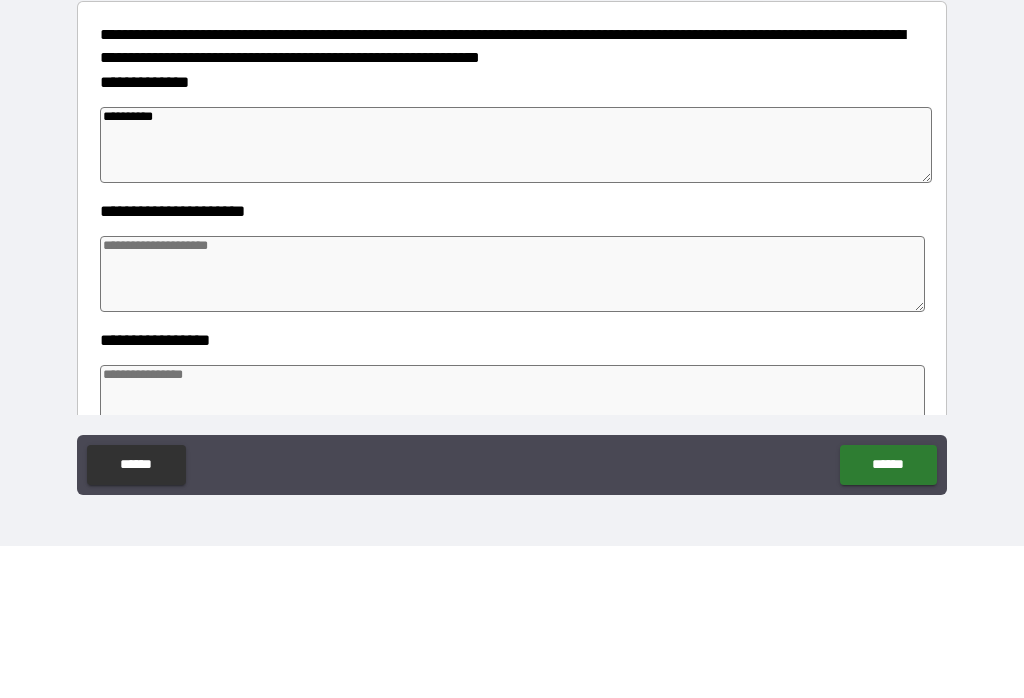 type on "*" 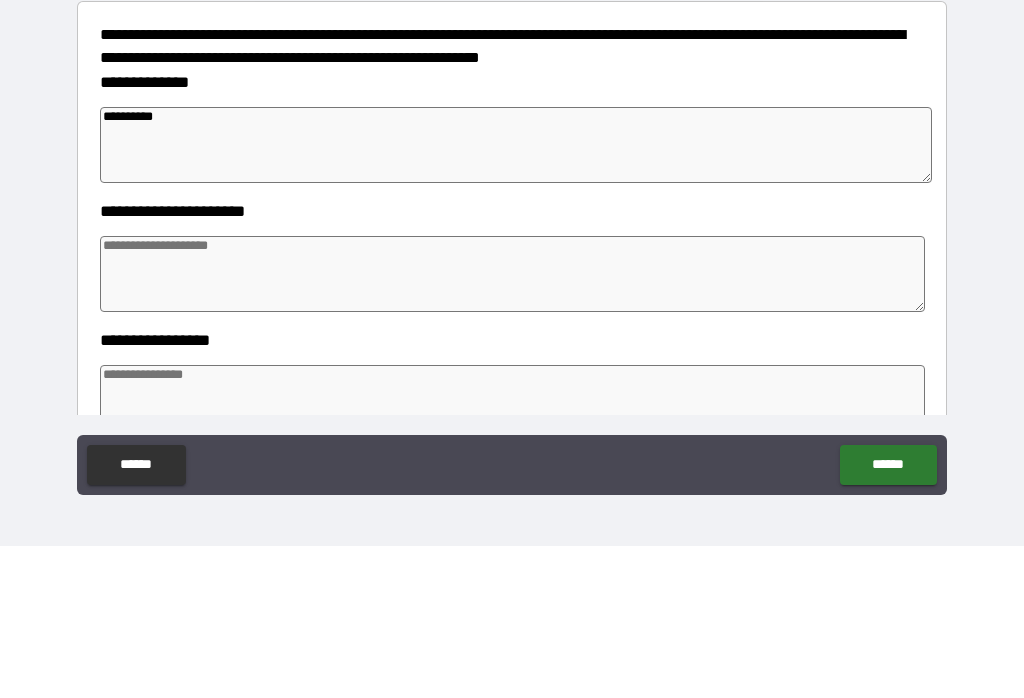 type on "*" 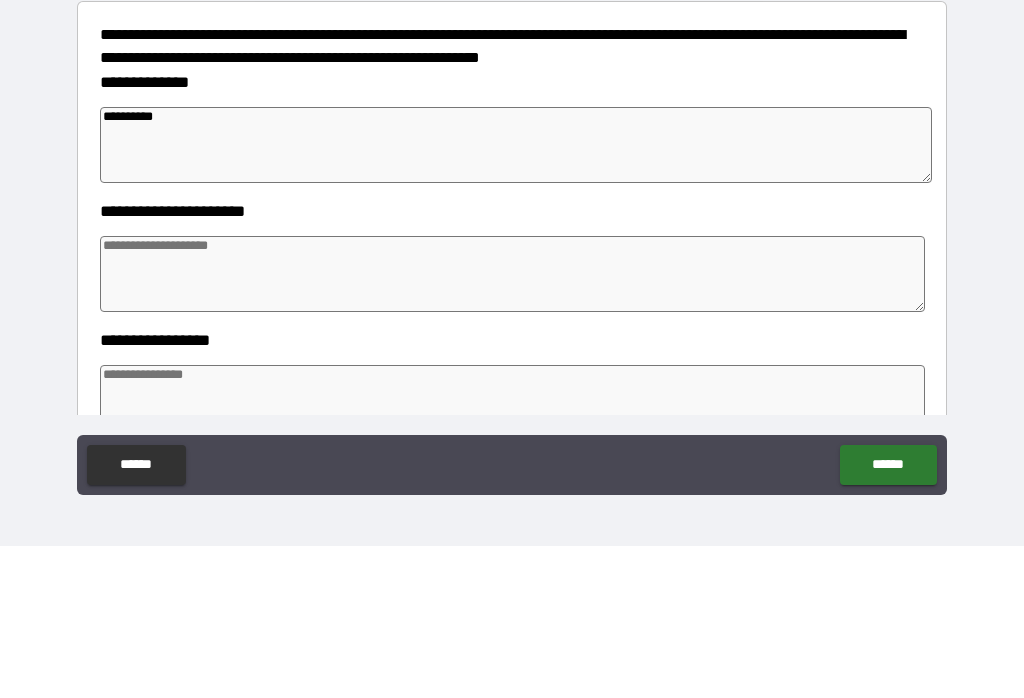 type on "*" 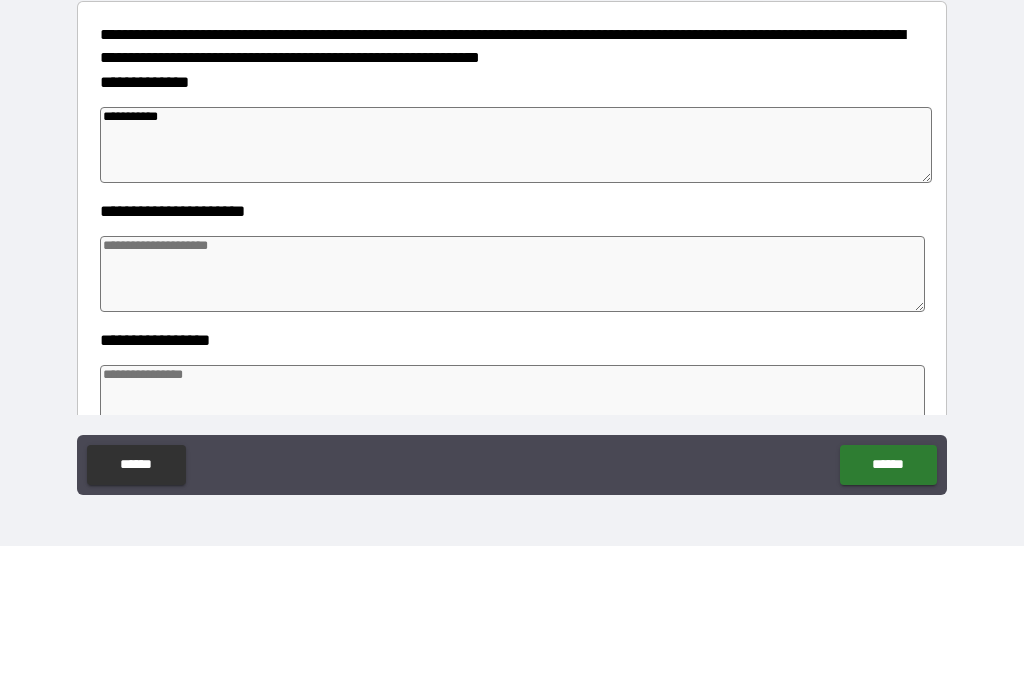 type on "*" 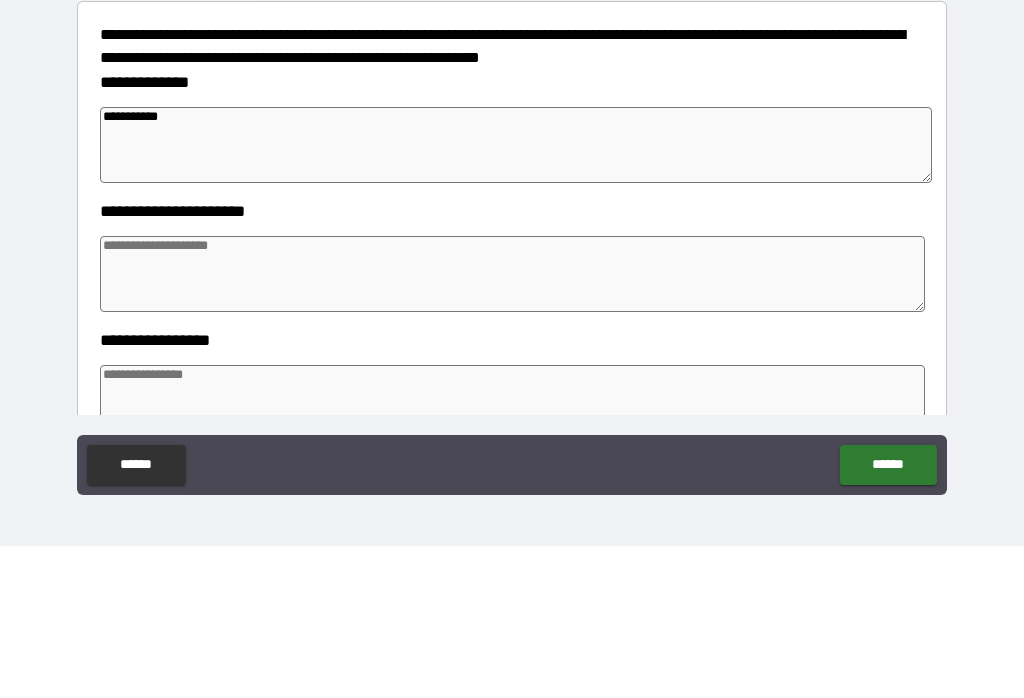 type on "*" 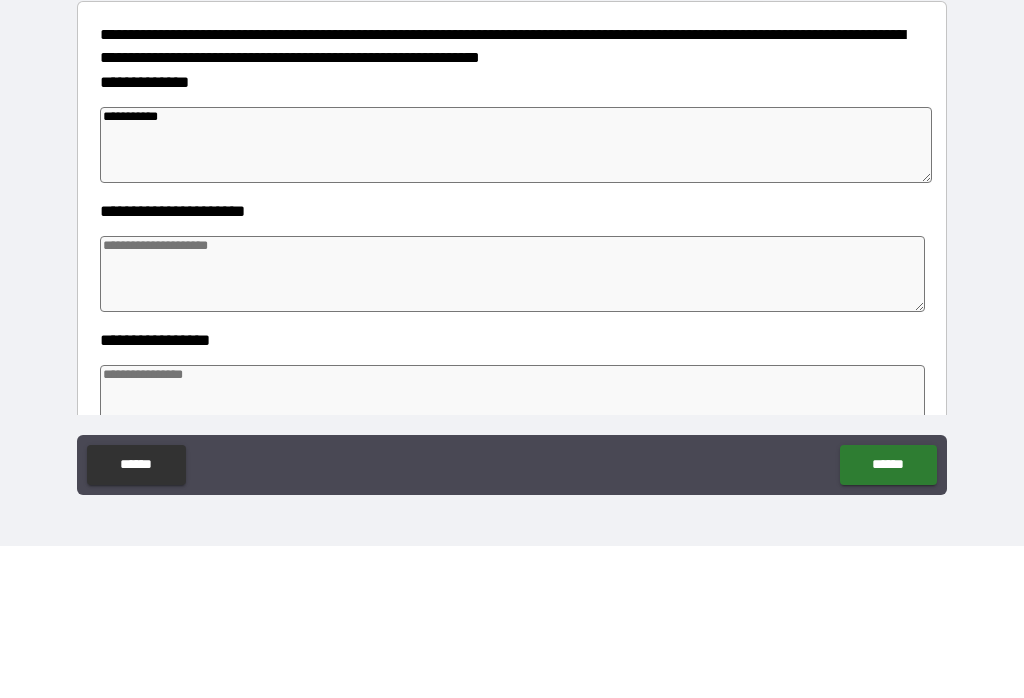 type on "*" 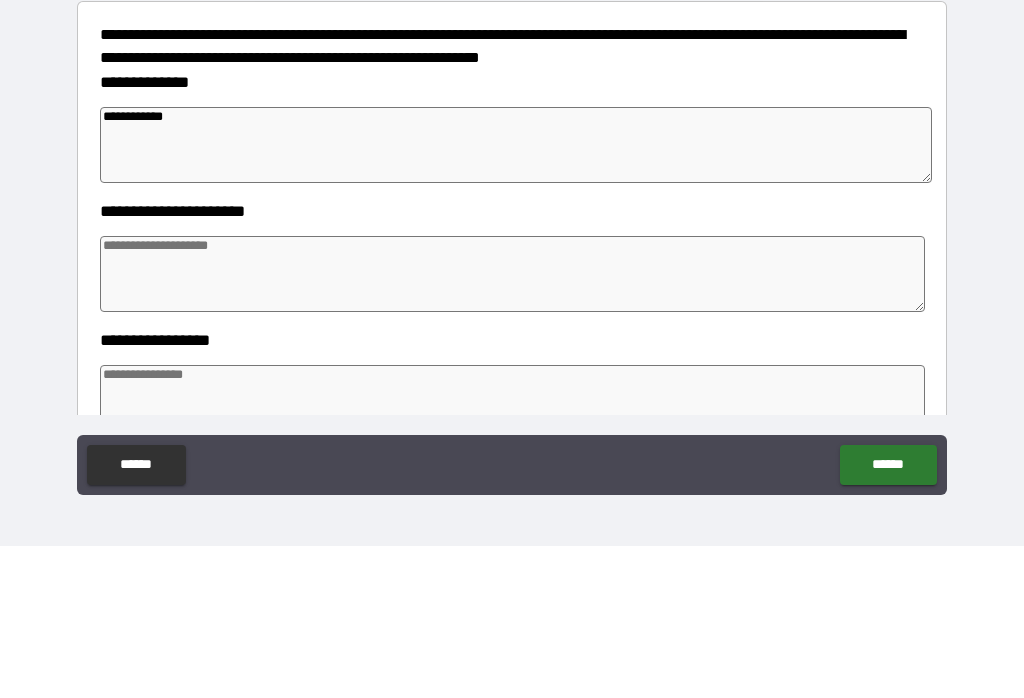 type on "*" 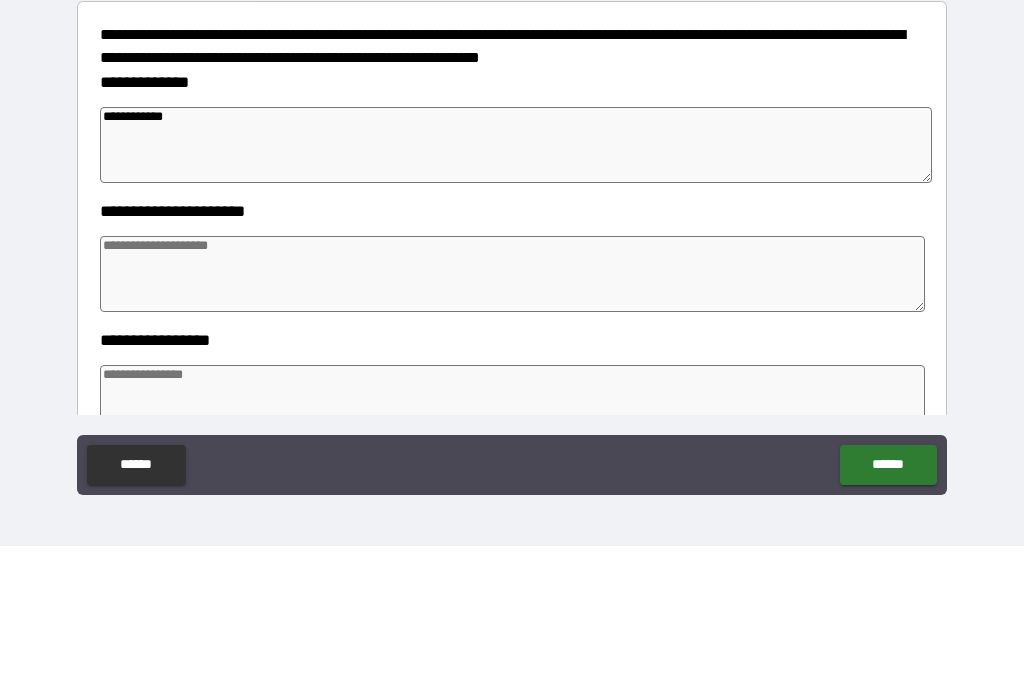 type on "*" 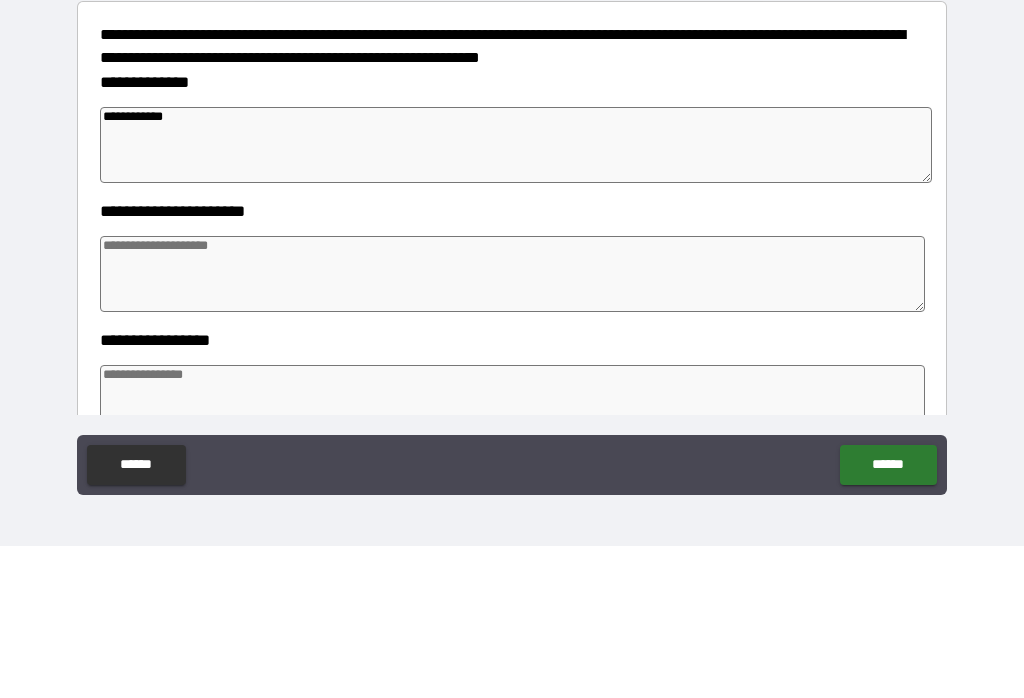 type on "*" 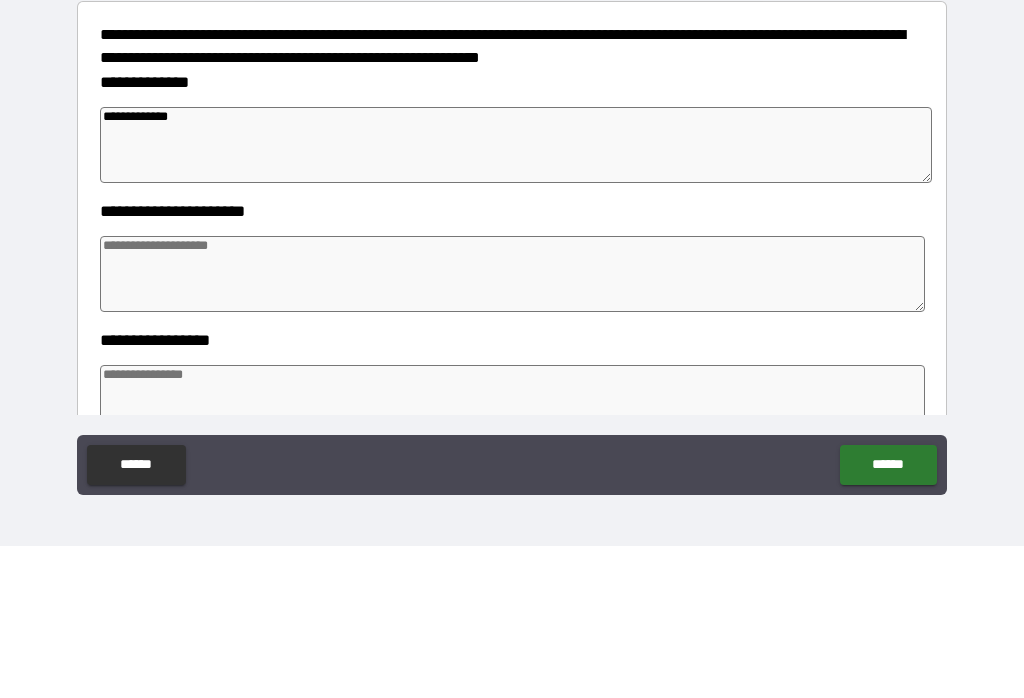 type on "*" 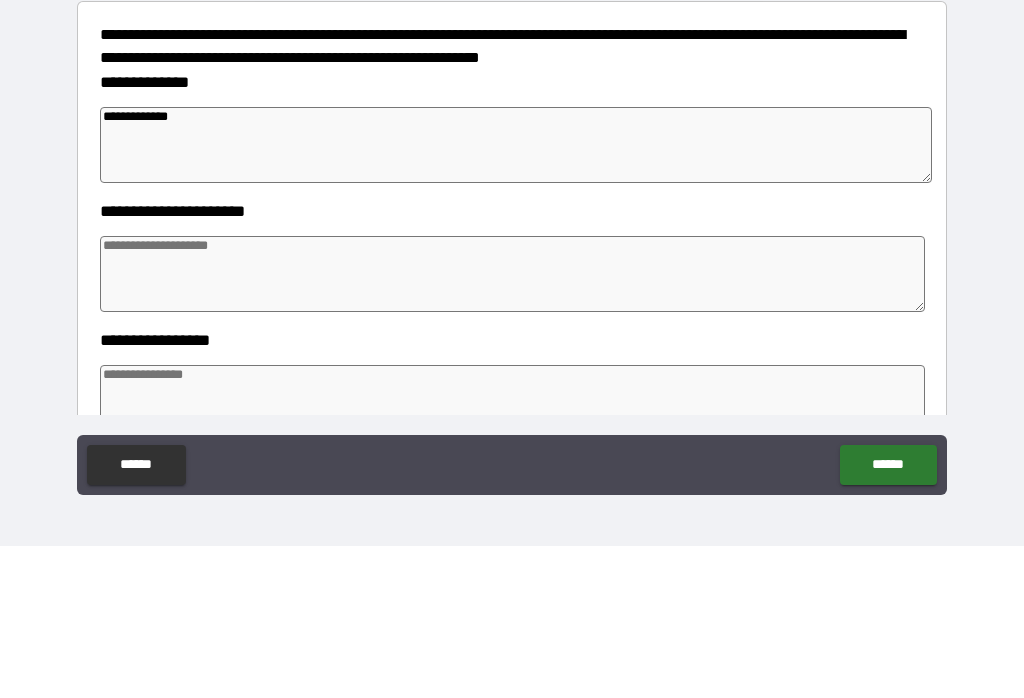 type on "*" 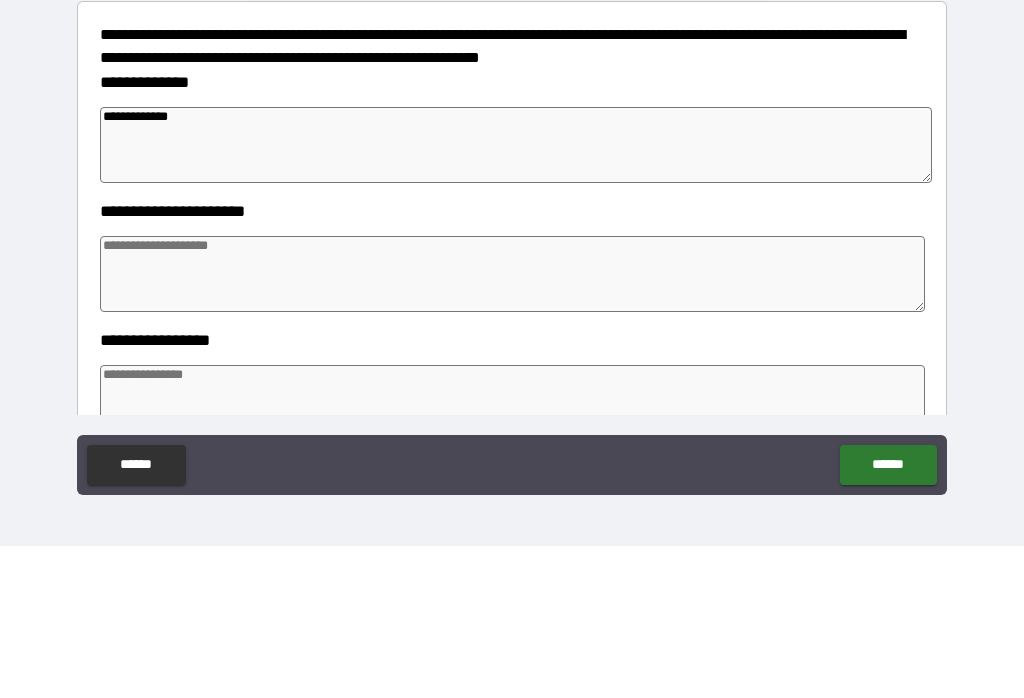 type on "*" 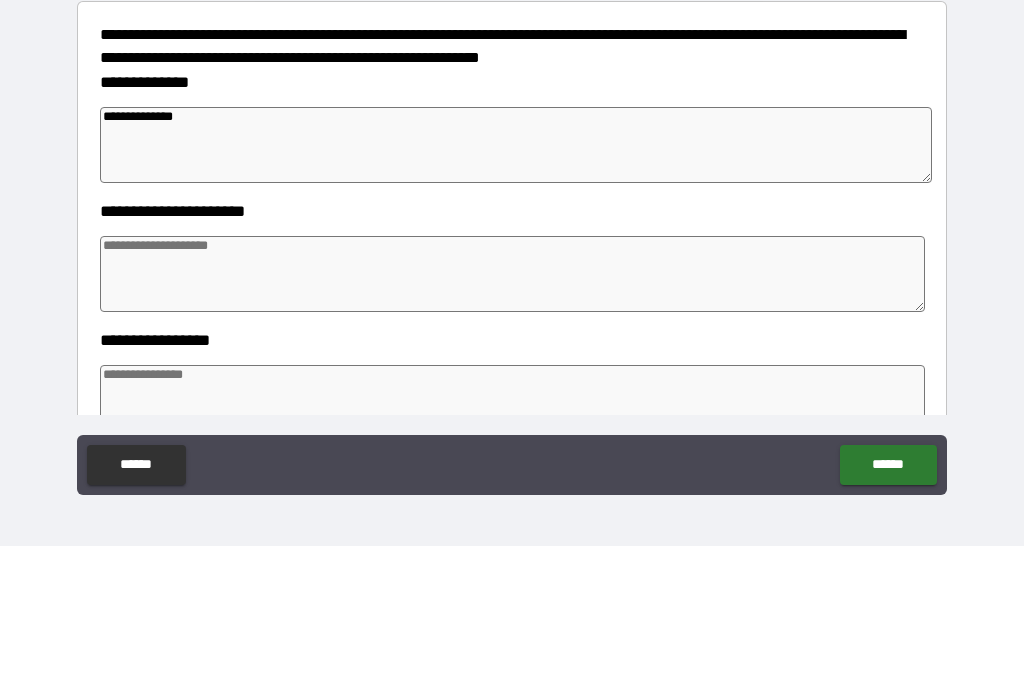 type on "*" 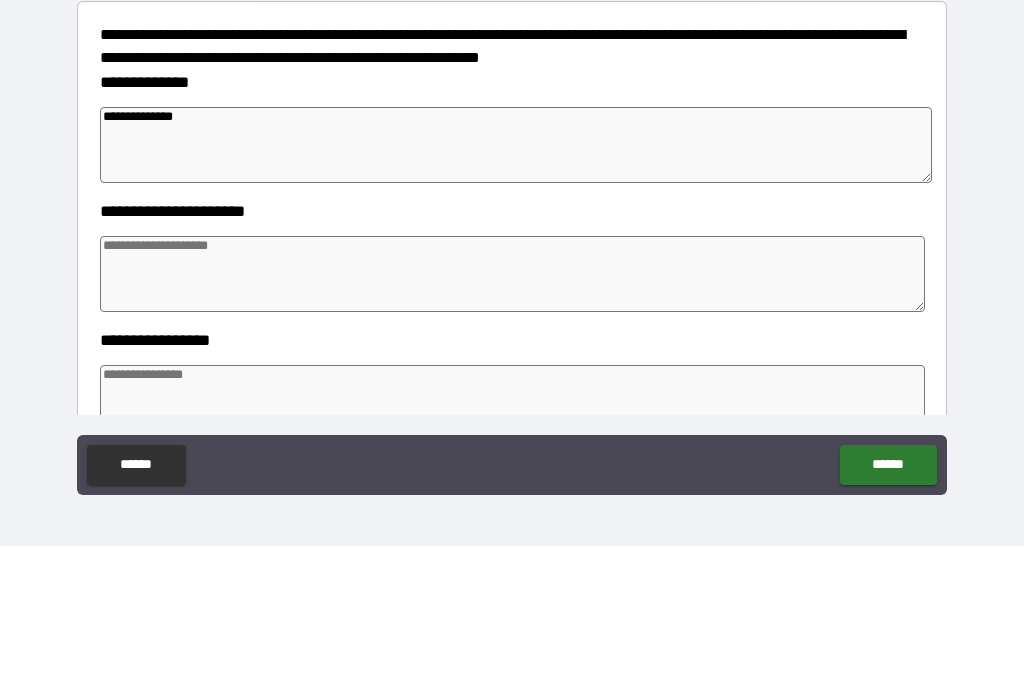 type on "*" 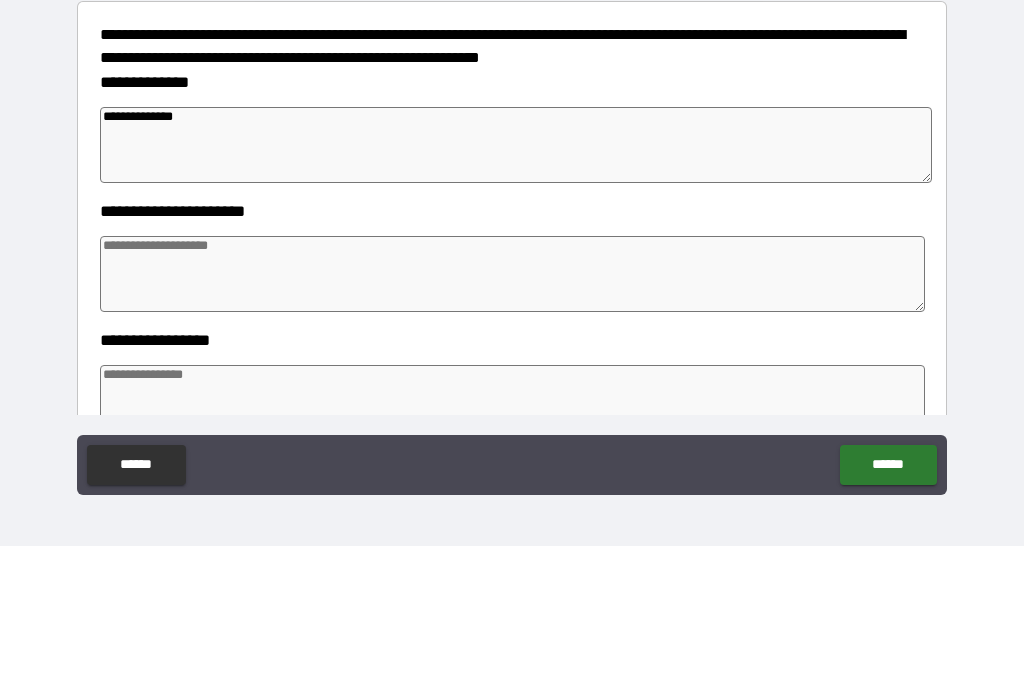 type on "*" 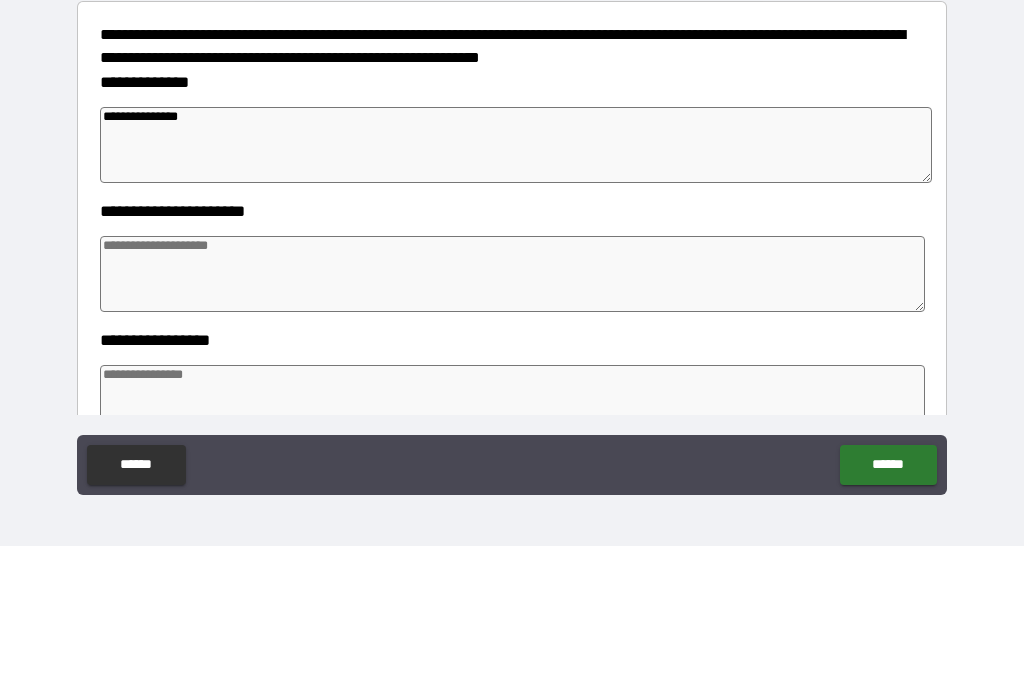 type on "*" 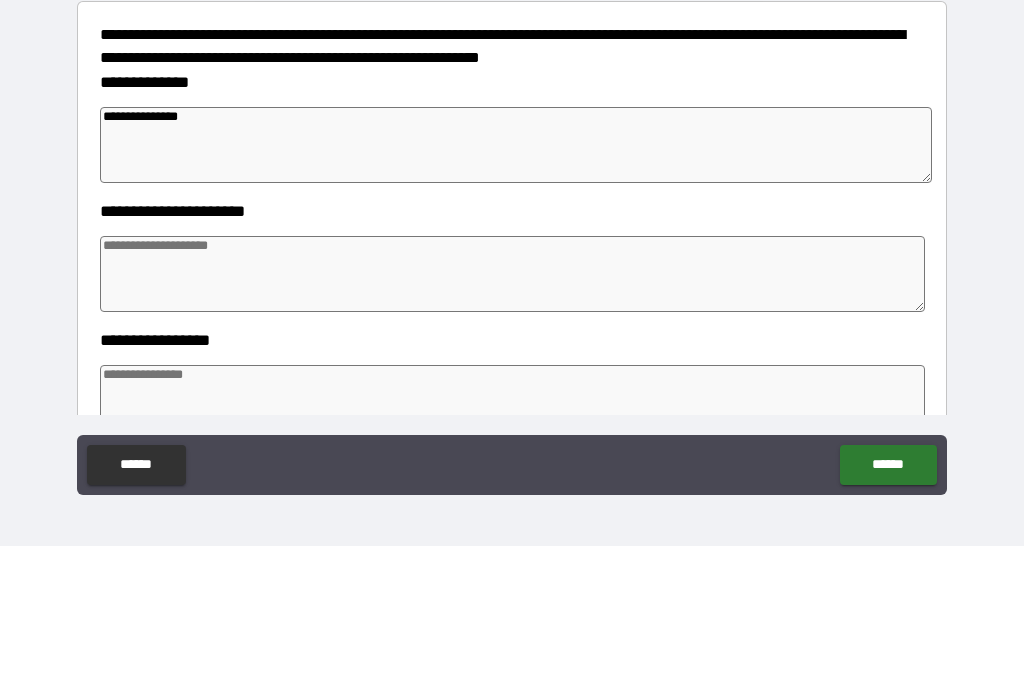 type on "*" 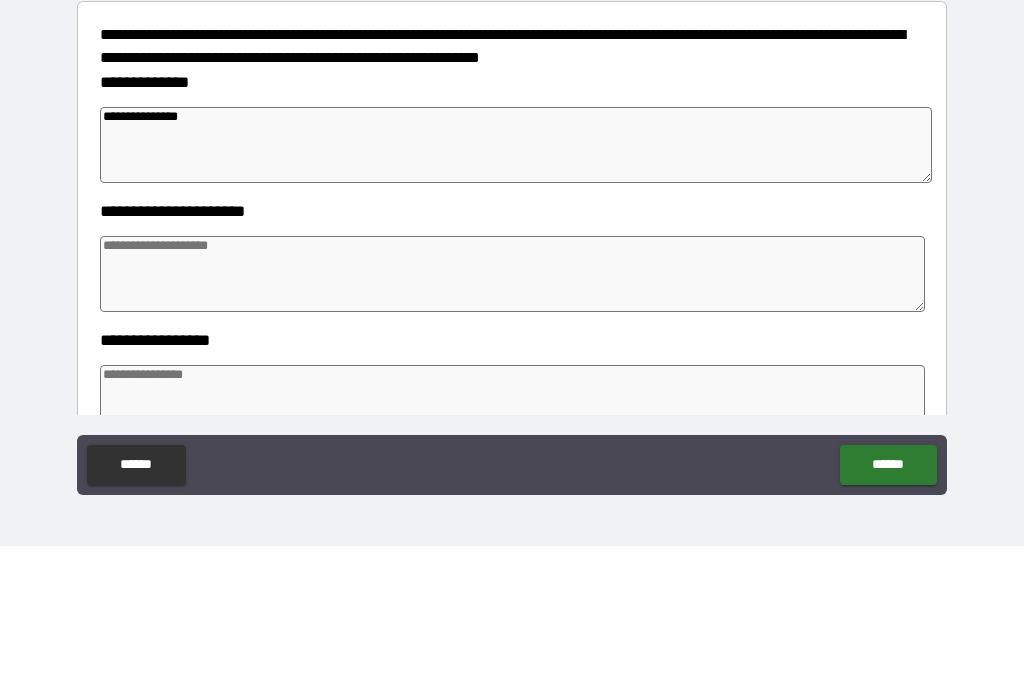 type on "*" 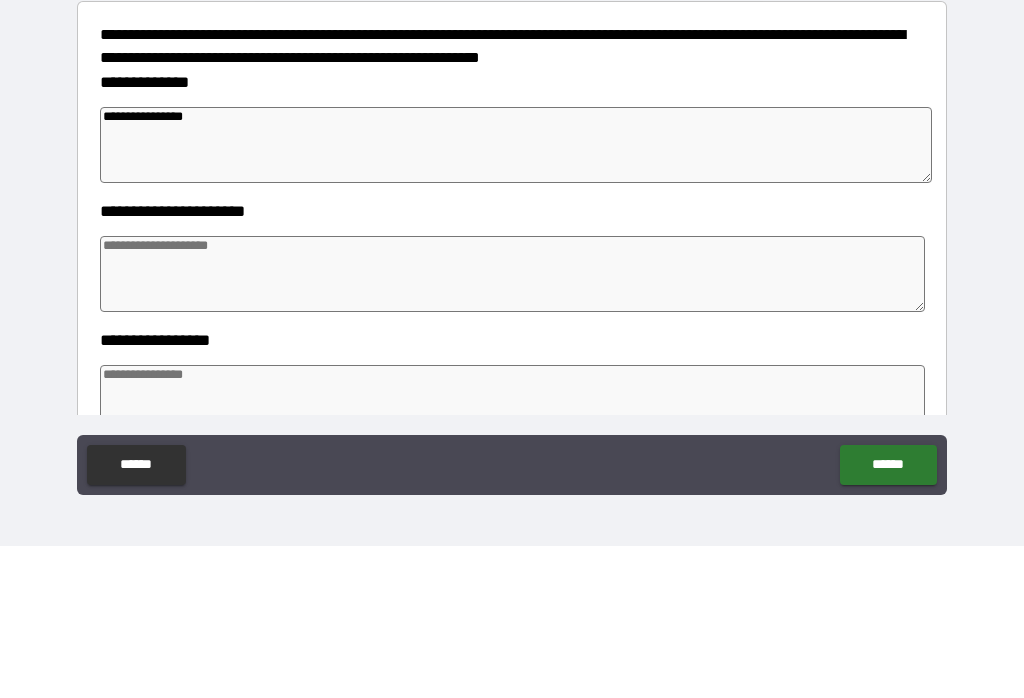 type on "*" 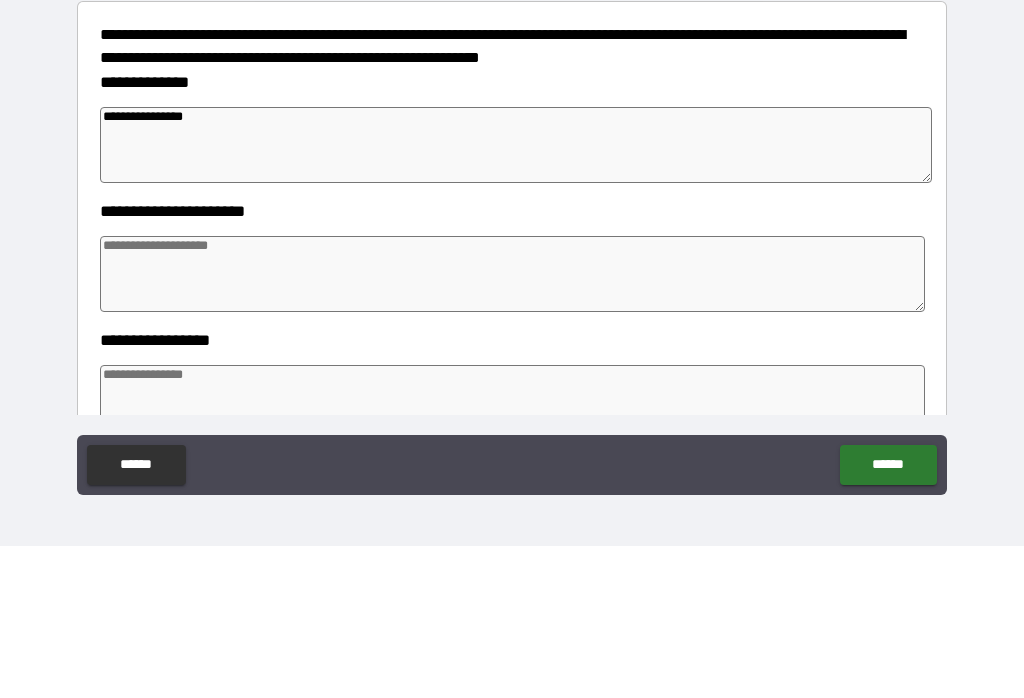 type on "*" 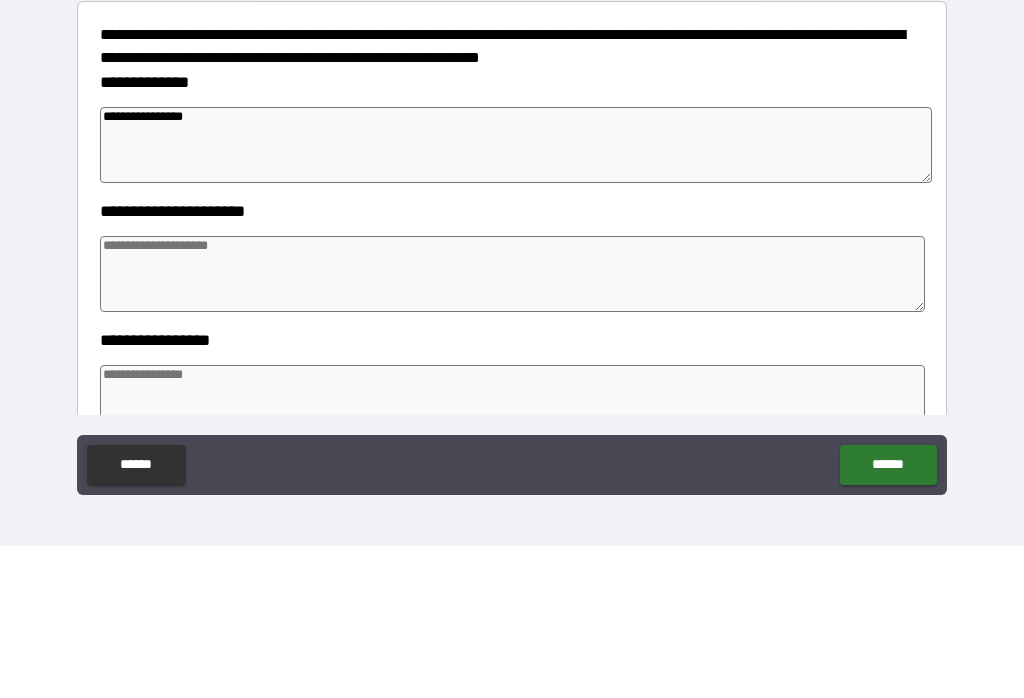 type on "*" 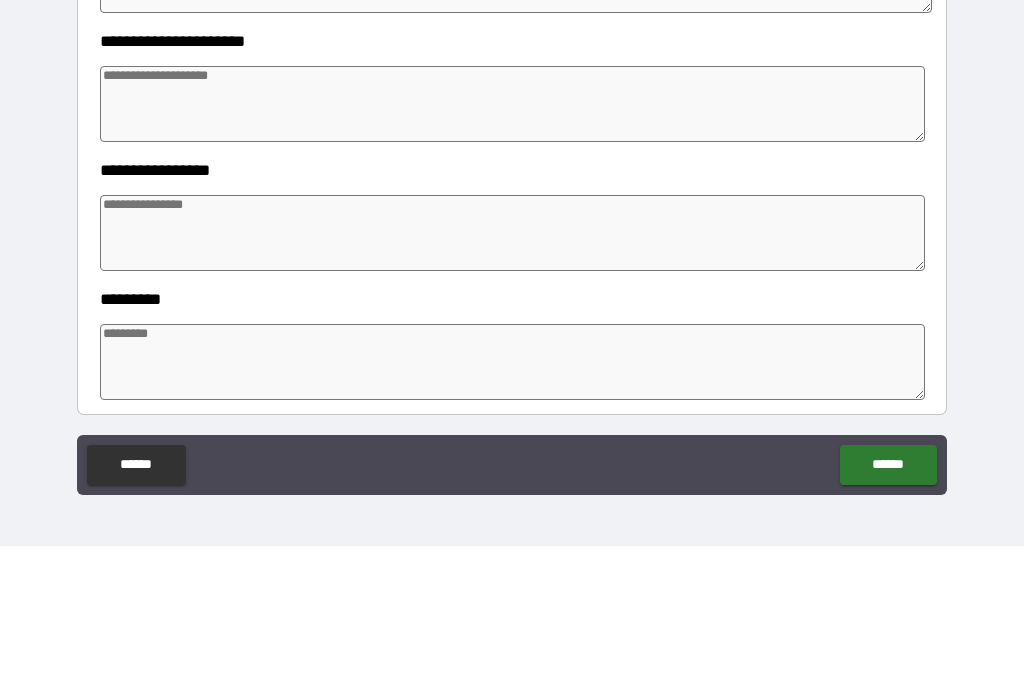 scroll, scrollTop: 299, scrollLeft: 0, axis: vertical 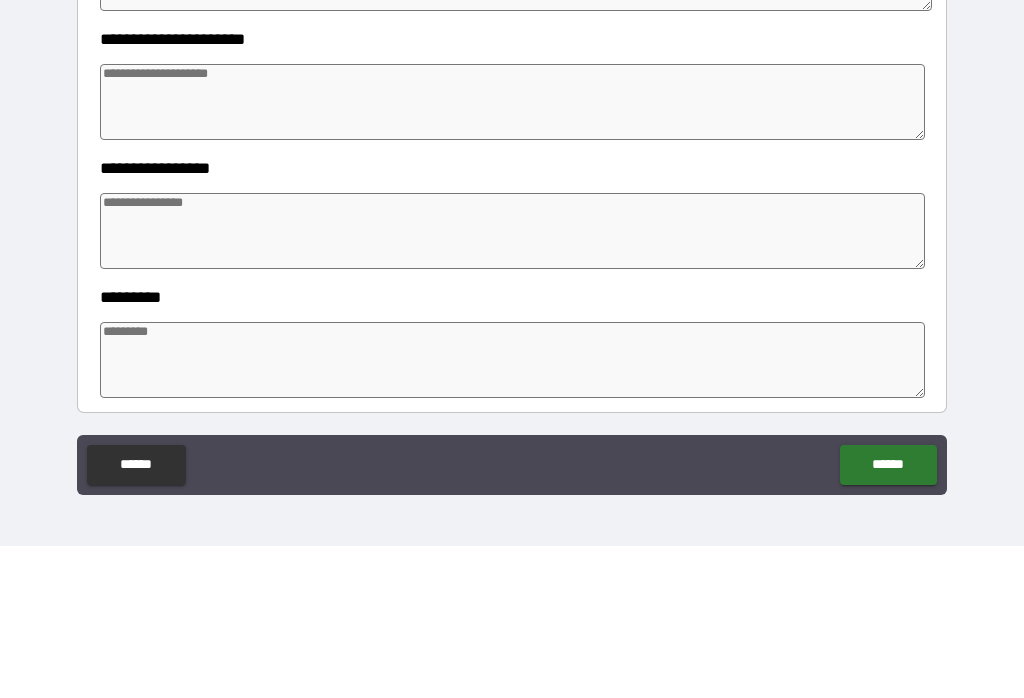 type on "**********" 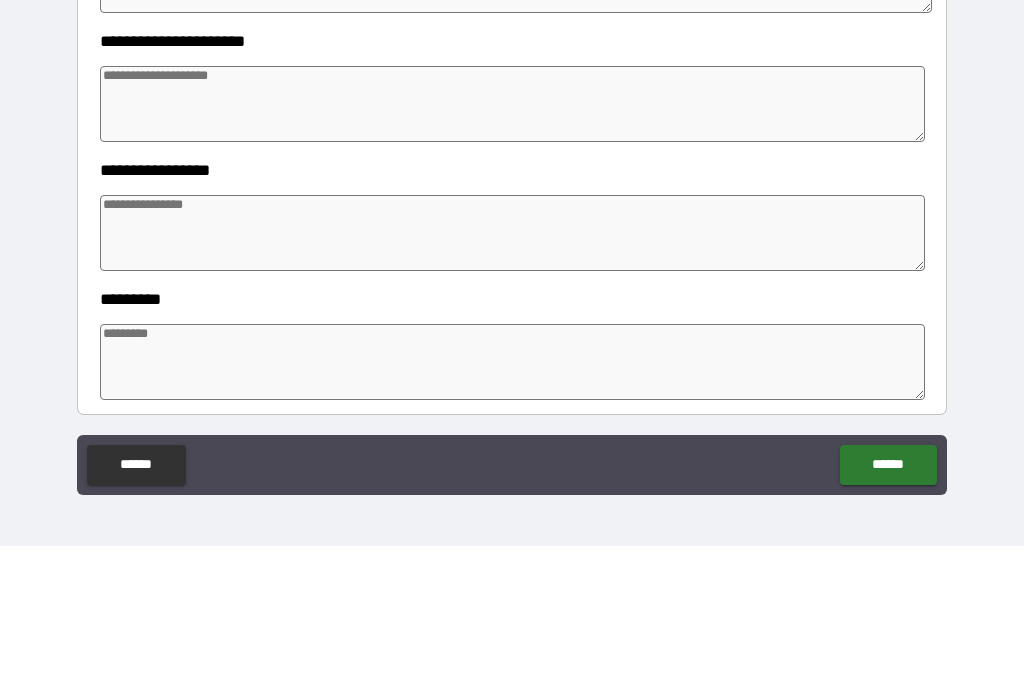 scroll, scrollTop: 336, scrollLeft: 0, axis: vertical 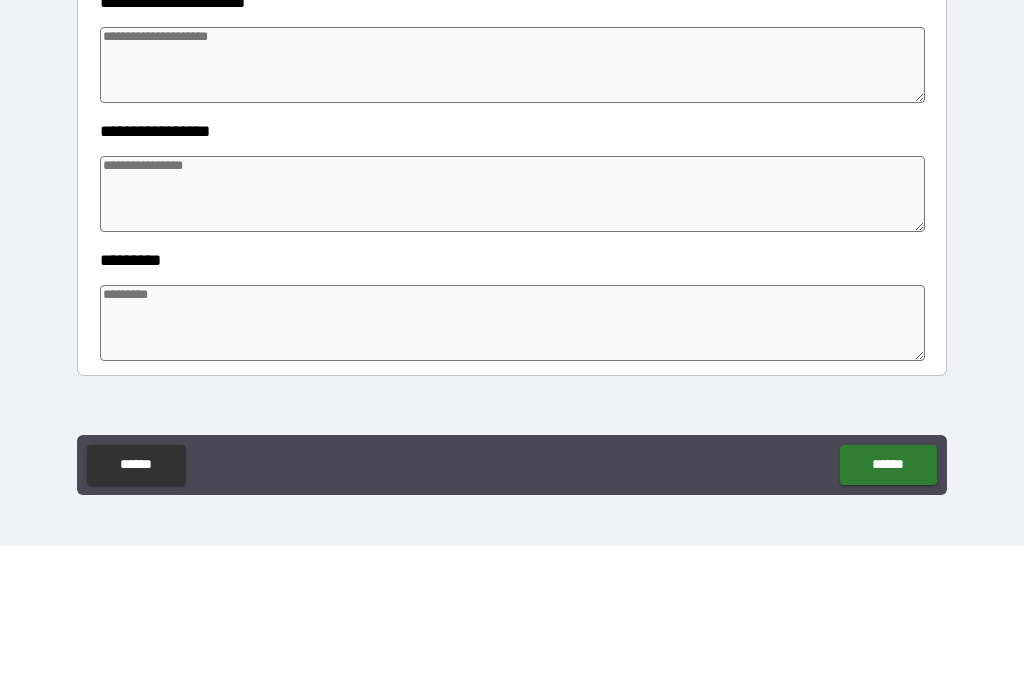 click at bounding box center [513, 346] 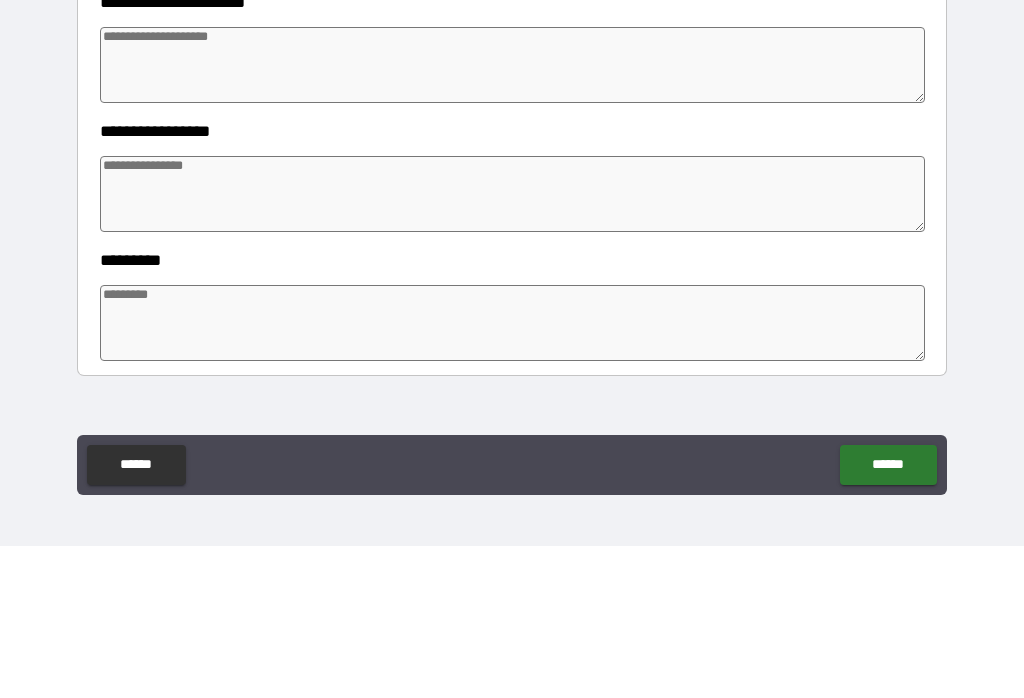 type on "*" 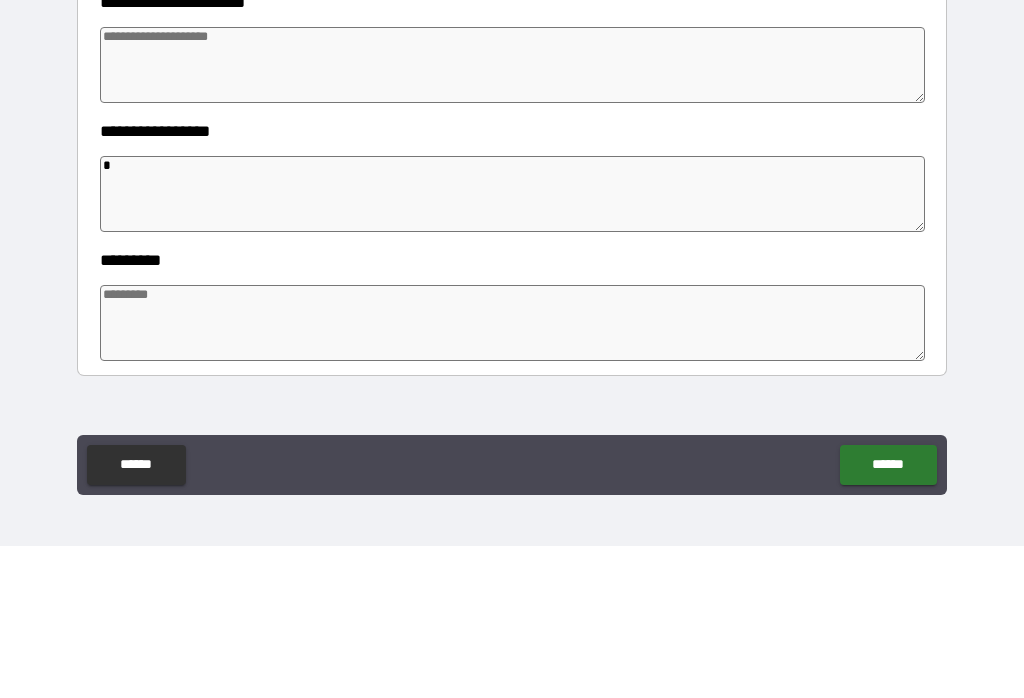 type on "*" 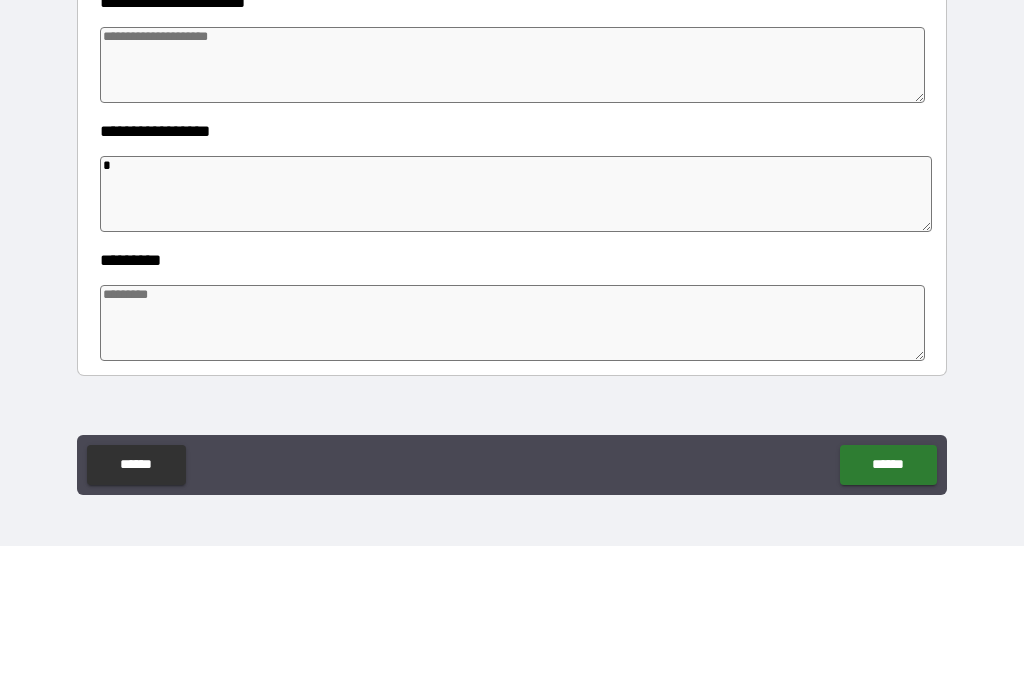 type on "*" 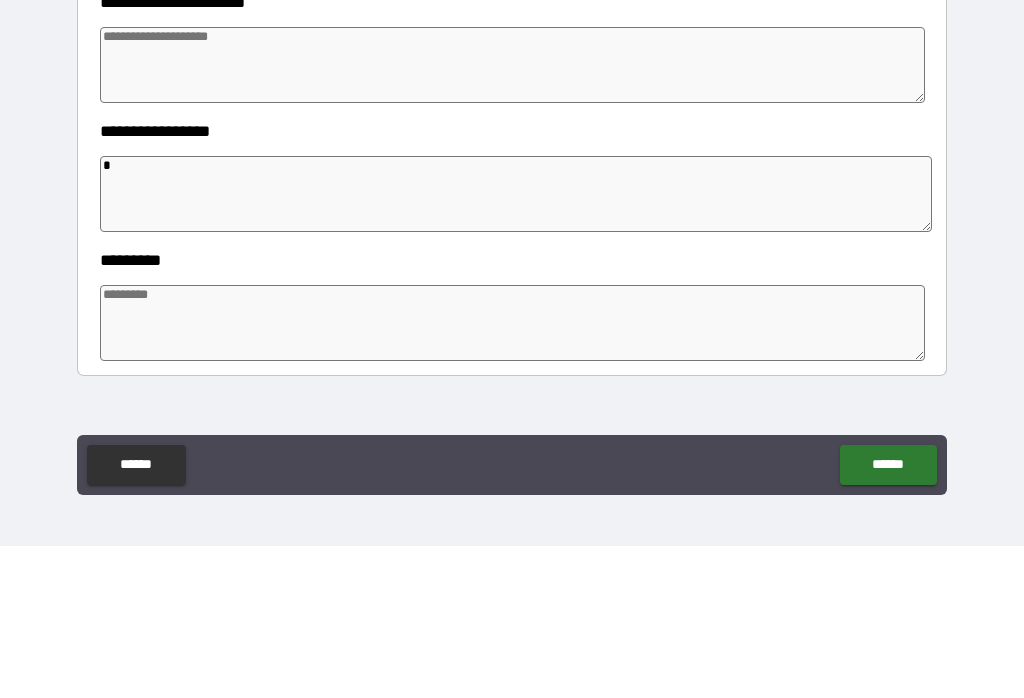 type on "*" 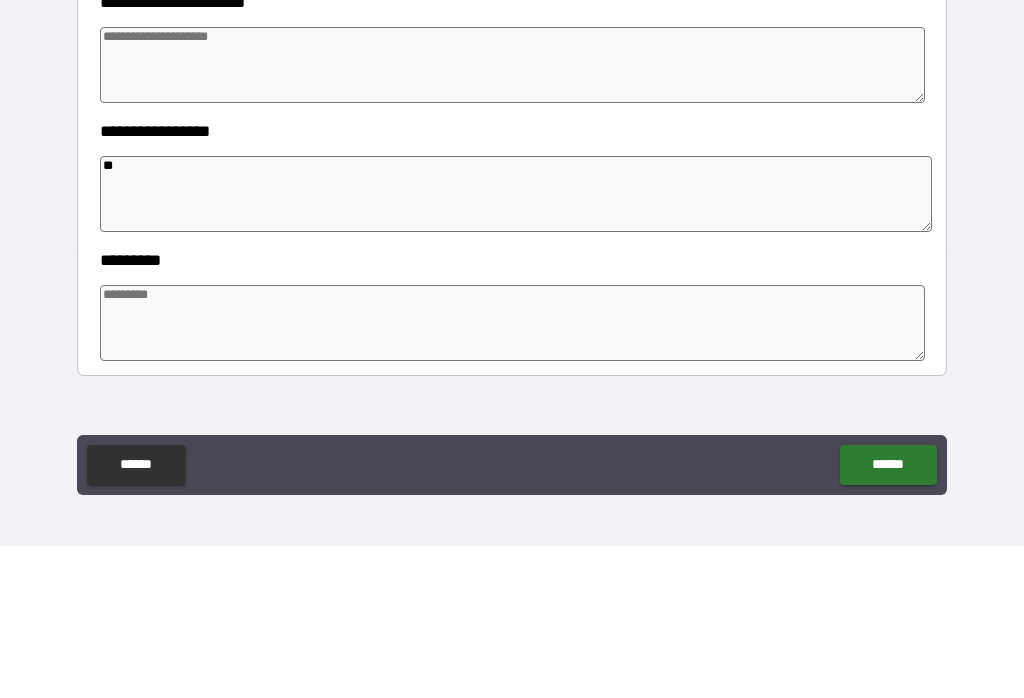 type on "*" 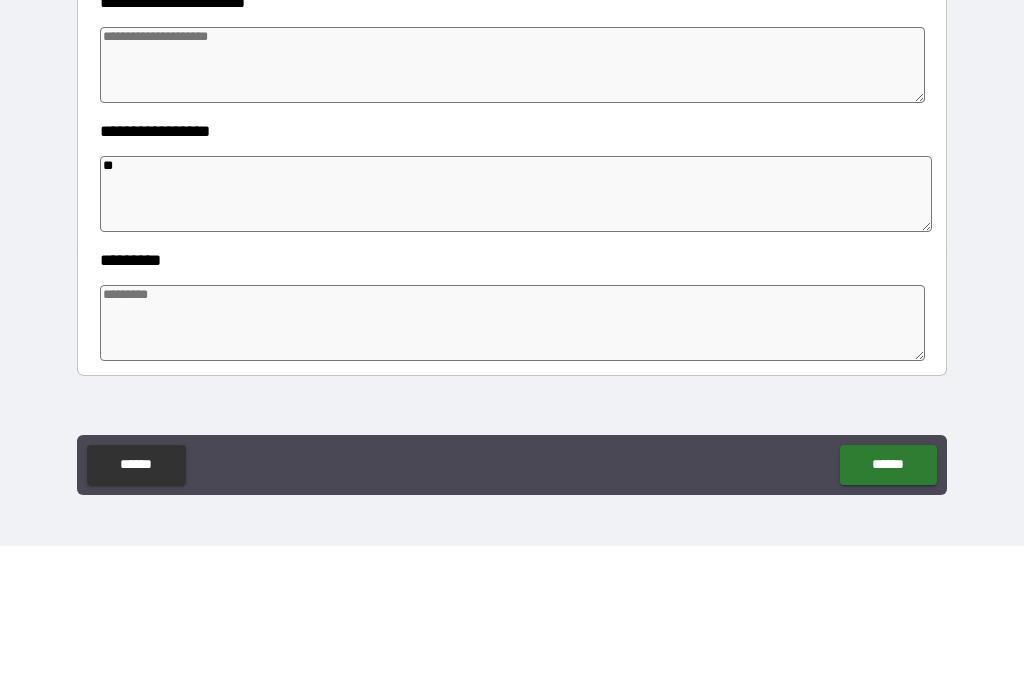 type on "*" 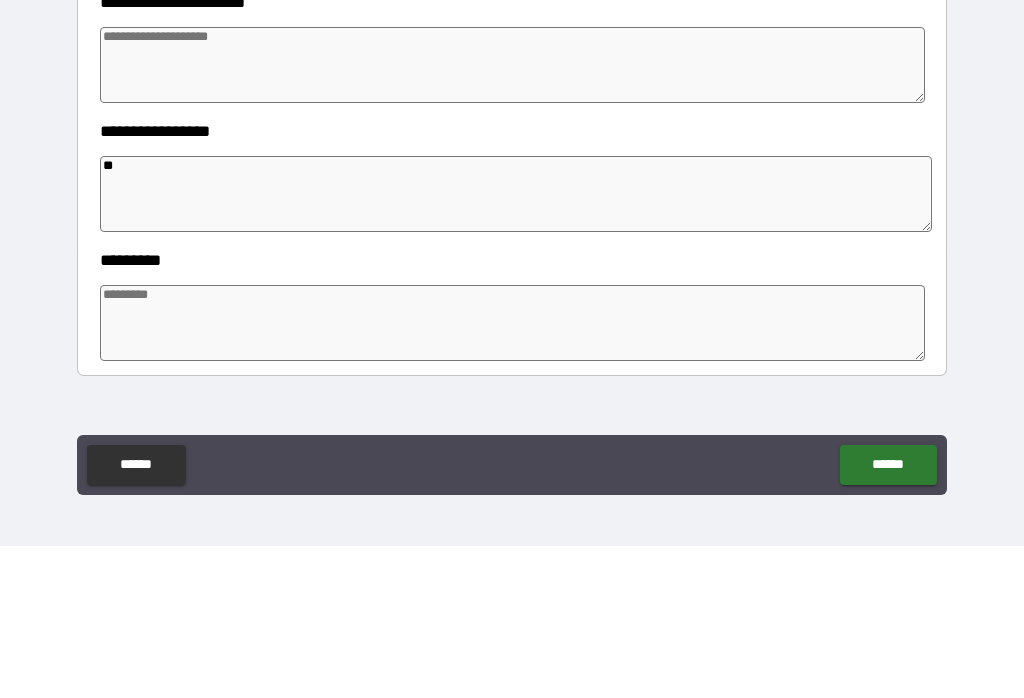 type on "*" 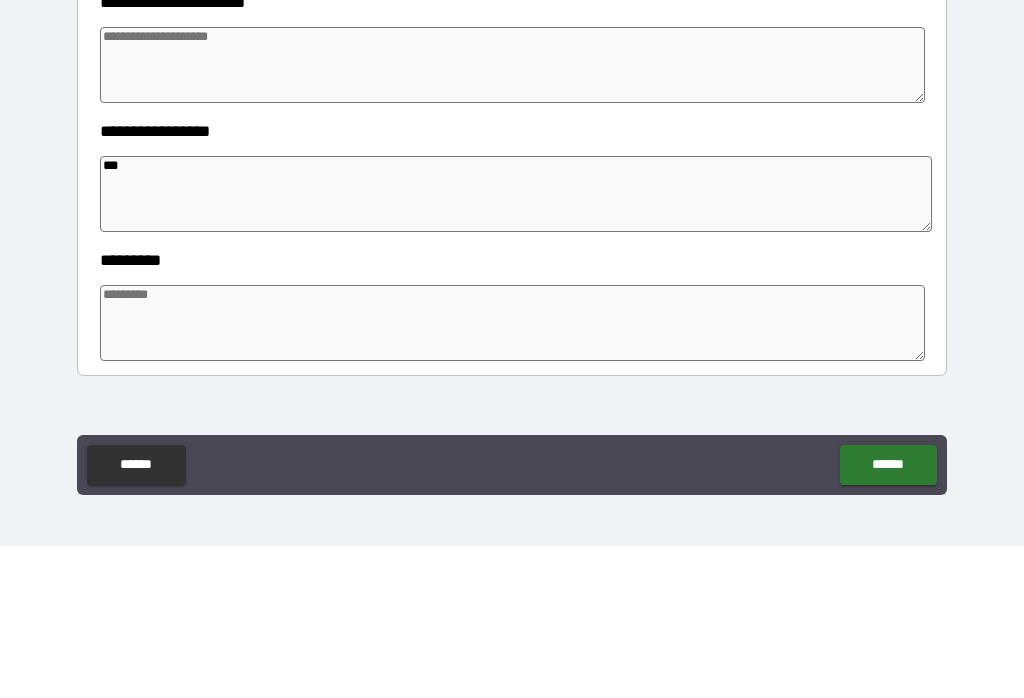 type on "*" 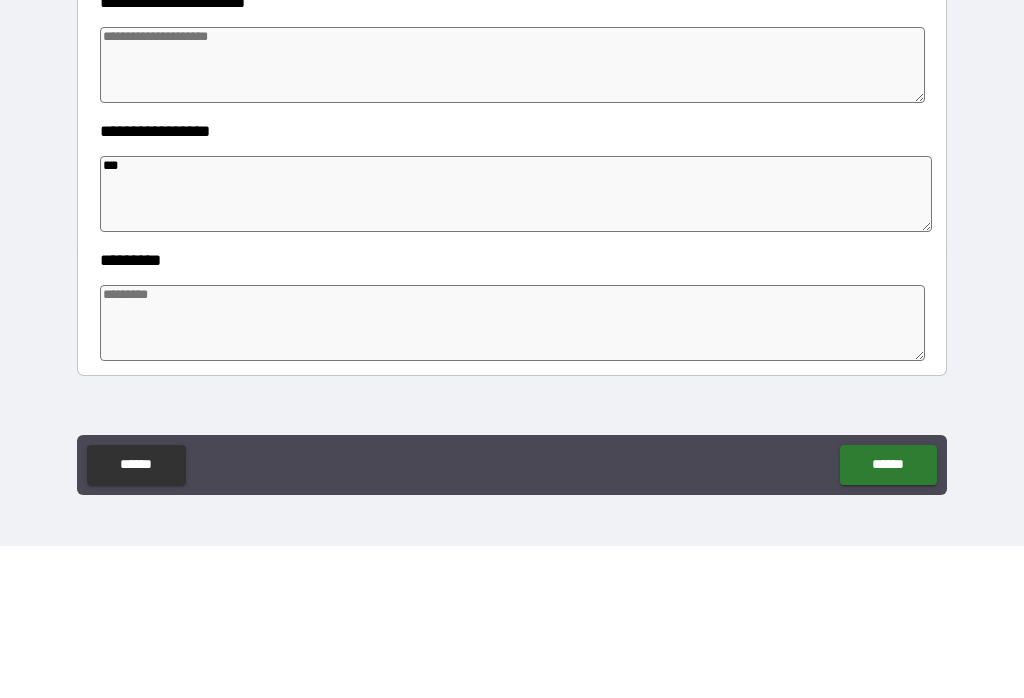 type on "*" 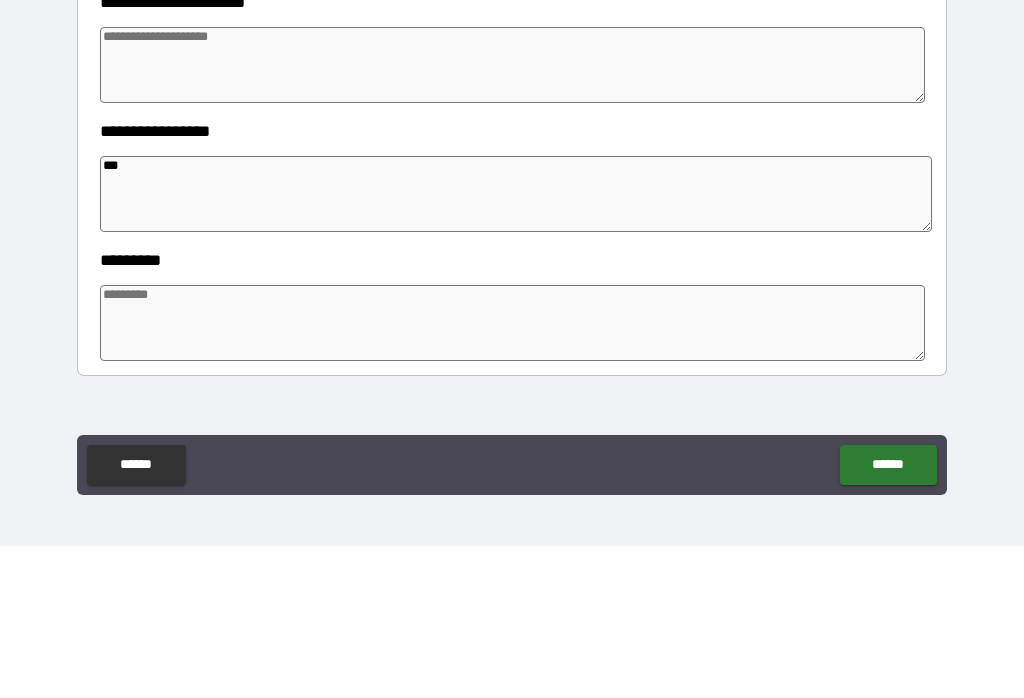 type on "*" 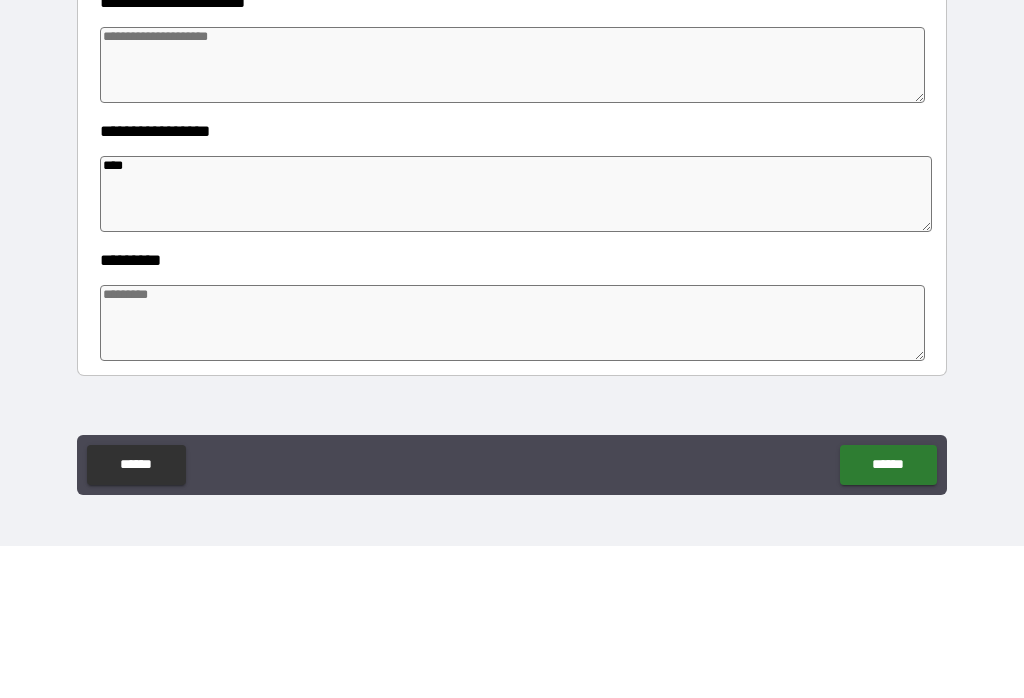 type on "*" 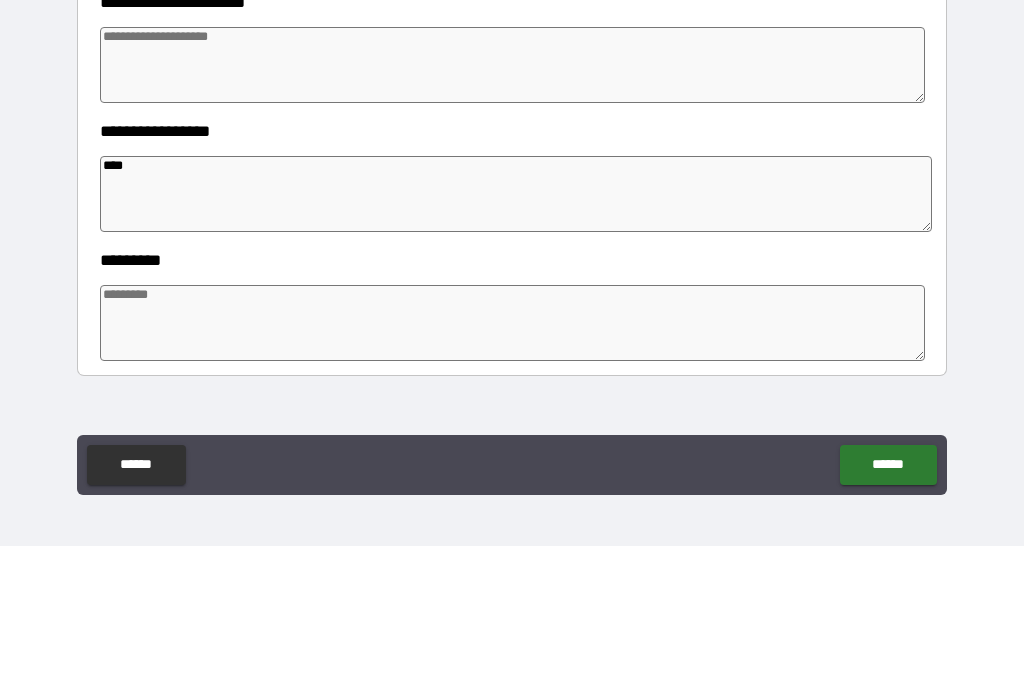 type on "*" 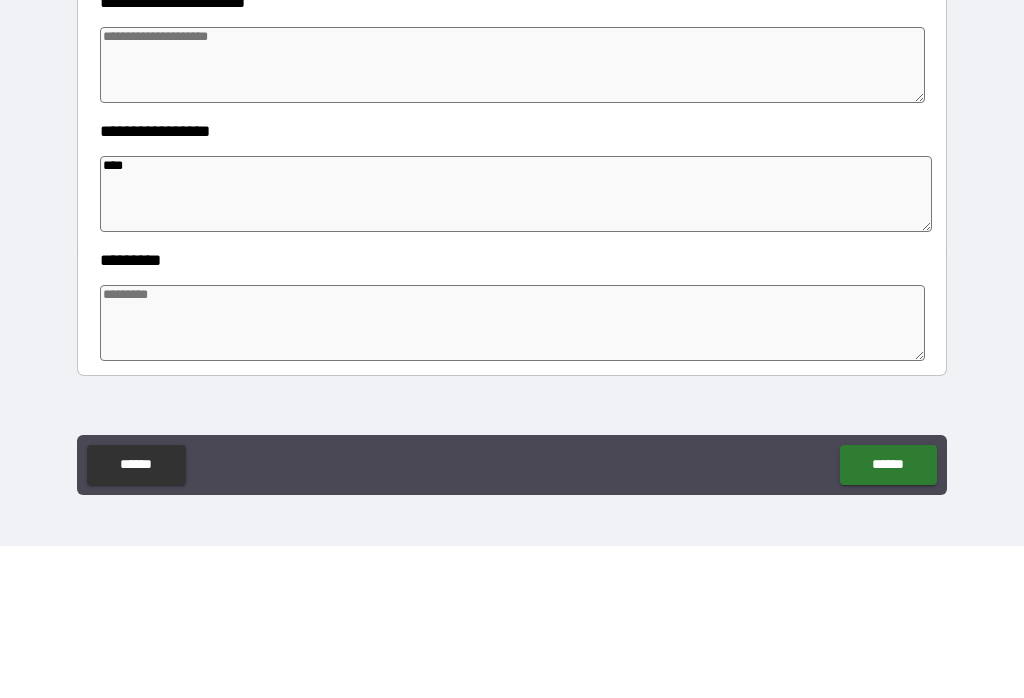 type on "*" 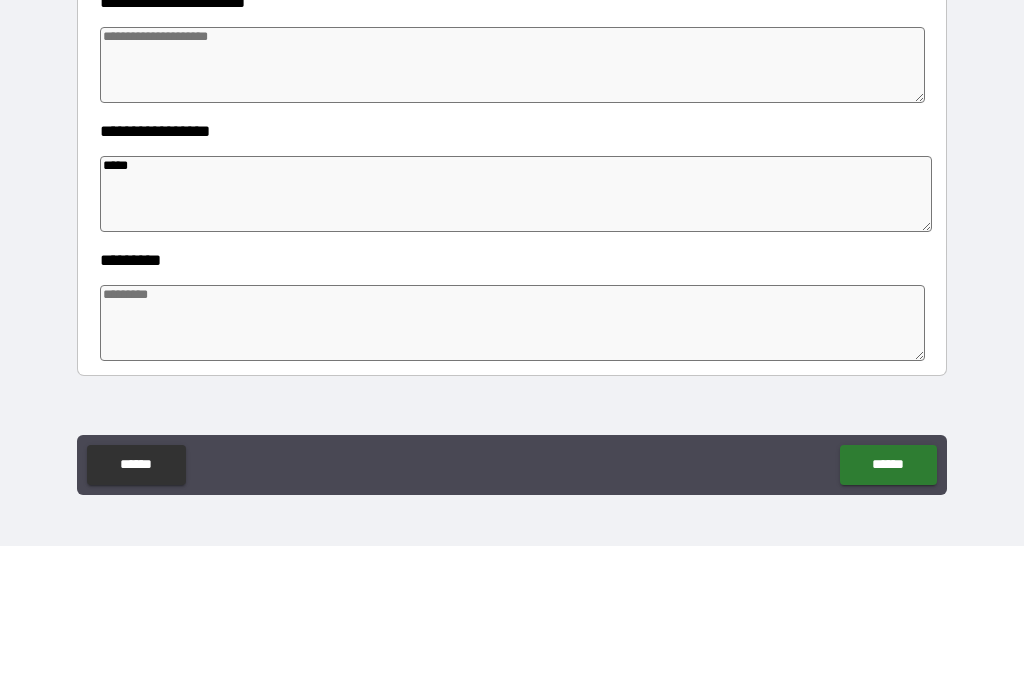type on "*" 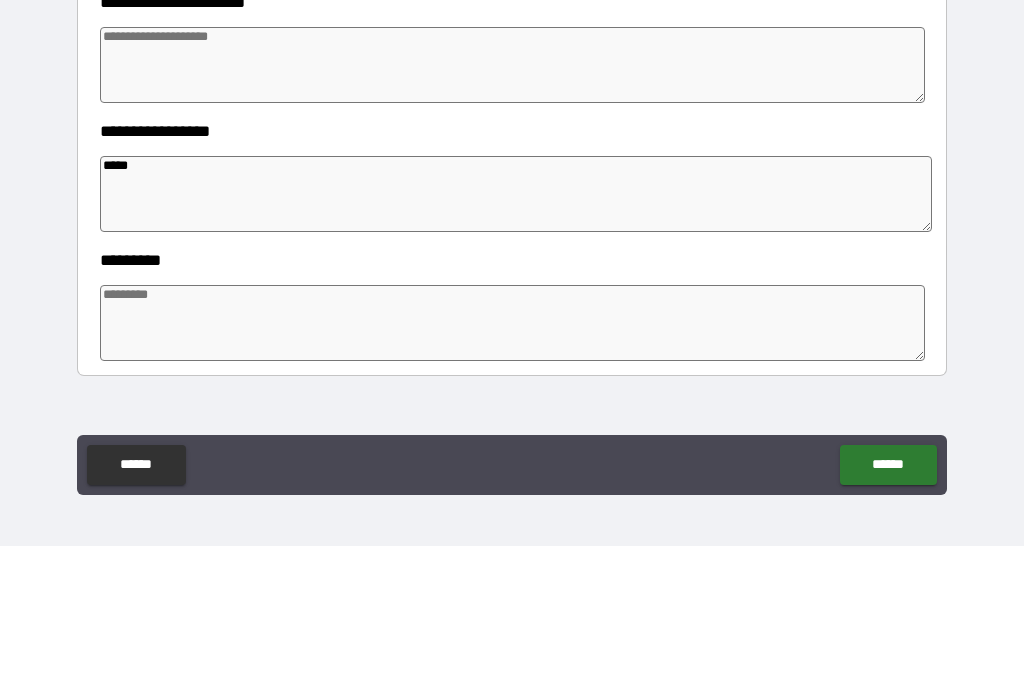 type on "*" 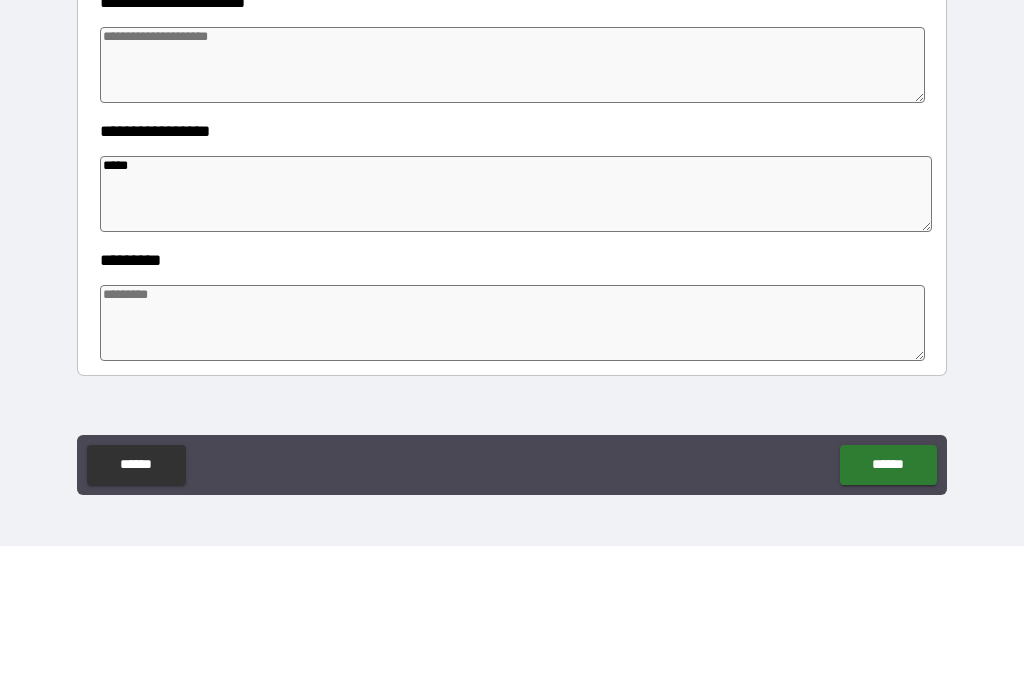 type on "*" 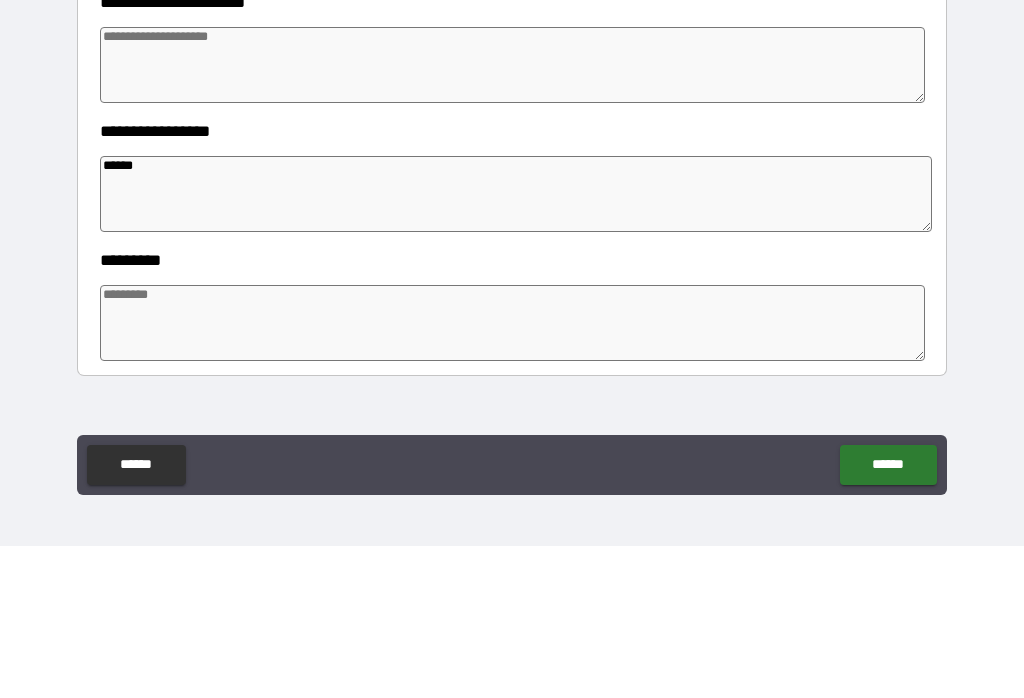 type 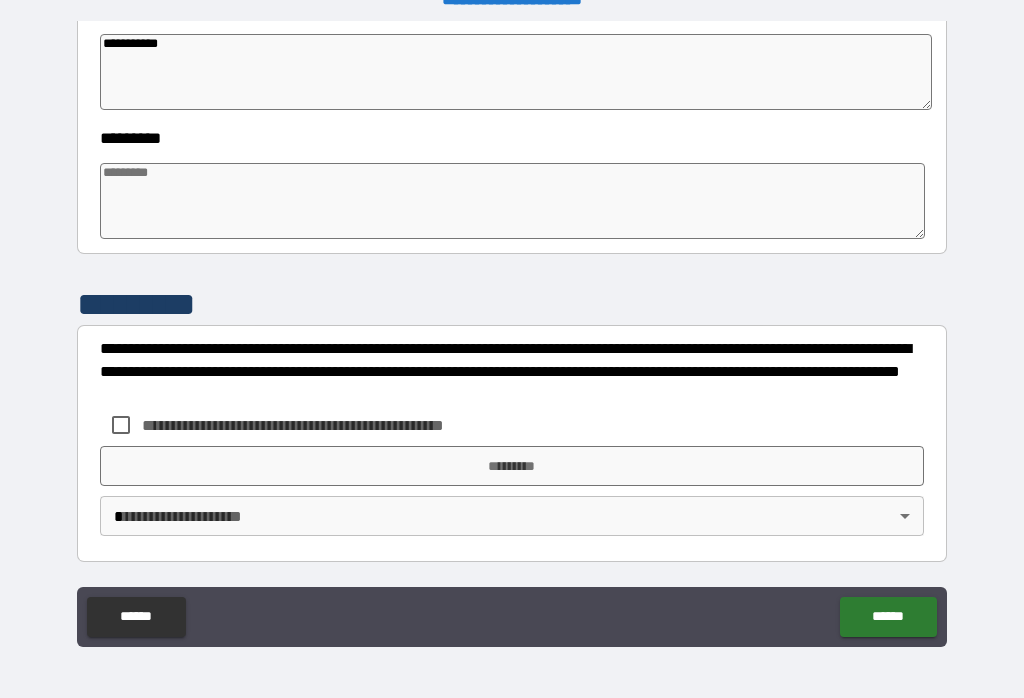 scroll, scrollTop: 610, scrollLeft: 0, axis: vertical 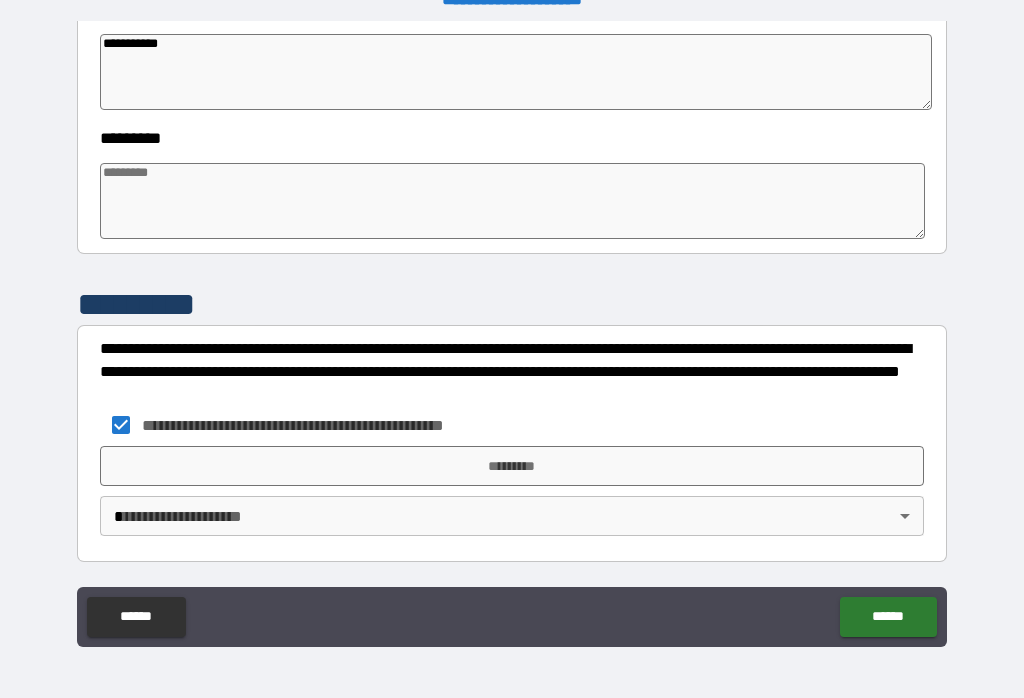 click on "*********" at bounding box center [512, 466] 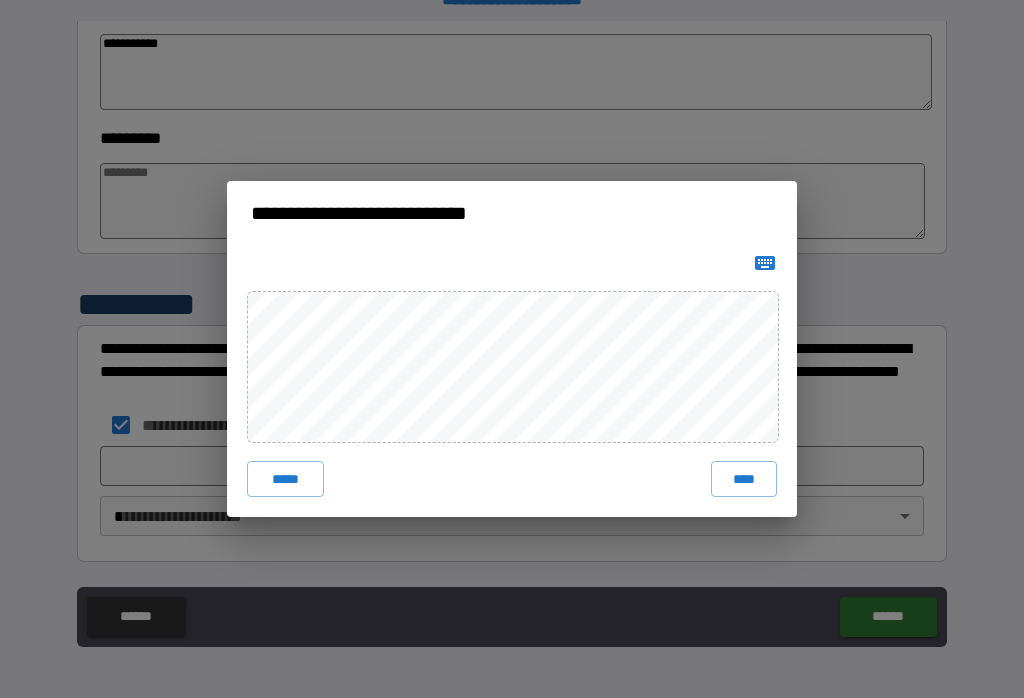 click on "****" at bounding box center [744, 479] 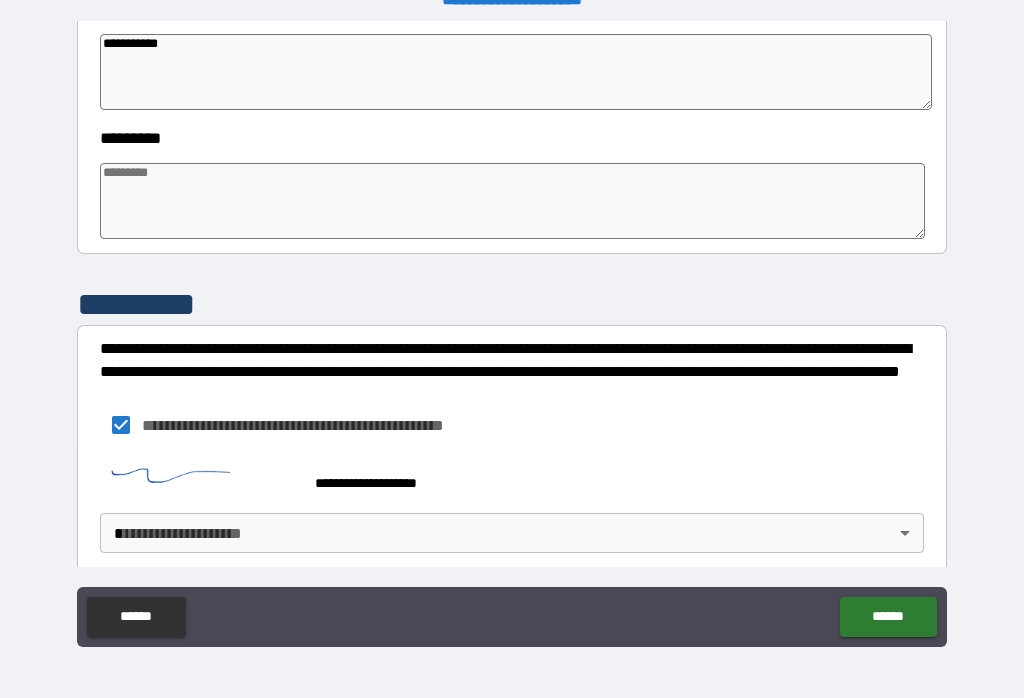 click on "[FIRST] [LAST] [POSTAL_CODE] [CITY] [STATE] [COUNTRY] [STREET] [NUMBER] [APARTMENT] [UNIT] [BUILDING] [FLOOR] [ADDRESS_LINE_1] [ADDRESS_LINE_2] [ADDRESS_LINE_3] [ADDRESS_LINE_4] [ADDRESS_LINE_5] [ADDRESS_LINE_6] [ADDRESS_LINE_7] [ADDRESS_LINE_8] [ADDRESS_LINE_9] [ADDRESS_LINE_10] [ADDRESS_LINE_11] [ADDRESS_LINE_12] [ADDRESS_LINE_13] [ADDRESS_LINE_14] [ADDRESS_LINE_15] [ADDRESS_LINE_16] [ADDRESS_LINE_17] [ADDRESS_LINE_18] [ADDRESS_LINE_19] [ADDRESS_LINE_20] [ADDRESS_LINE_21] [ADDRESS_LINE_22] [ADDRESS_LINE_23] [ADDRESS_LINE_24] [ADDRESS_LINE_25] [ADDRESS_LINE_26] [ADDRESS_LINE_27] [ADDRESS_LINE_28] [ADDRESS_LINE_29] [ADDRESS_LINE_30] [ADDRESS_LINE_31] [ADDRESS_LINE_32] [ADDRESS_LINE_33] [ADDRESS_LINE_34] [ADDRESS_LINE_35] [ADDRESS_LINE_36] [ADDRESS_LINE_37] [ADDRESS_LINE_38] [ADDRESS_LINE_39] [ADDRESS_LINE_40] [ADDRESS_LINE_41] [ADDRESS_LINE_42] [ADDRESS_LINE_43] [ADDRESS_LINE_44] [ADDRESS_LINE_45] [ADDRESS_LINE_46] [ADDRESS_LINE_47] [ADDRESS_LINE_48] [ADDRESS_LINE_49] [ADDRESS_LINE_50] [ADDRESS_LINE_51] [ADDRESS_LINE_52] [ADDRESS_LINE_53] [ADDRESS_LINE_54] [ADDRESS_LINE_55] [ADDRESS_LINE_56] [ADDRESS_LINE_57] [ADDRESS_LINE_58] [ADDRESS_LINE_59] [ADDRESS_LINE_60] [ADDRESS_LINE_61] [ADDRESS_LINE_62] [ADDRESS_LINE_63] [ADDRESS_LINE_64] [ADDRESS_LINE_65] [ADDRESS_LINE_66] [ADDRESS_LINE_67] [ADDRESS_LINE_68] [ADDRESS_LINE_69] [ADDRESS_LINE_70] [ADDRESS_LINE_71] [ADDRESS_LINE_72] [ADDRESS_LINE_73] [ADDRESS_LINE_74] [ADDRESS_LINE_75] [ADDRESS_LINE_76] [ADDRESS_LINE_77] [ADDRESS_LINE_78] [ADDRESS_LINE_79] [ADDRESS_LINE_80] [ADDRESS_LINE_81] [ADDRESS_LINE_82] [ADDRESS_LINE_83] [ADDRESS_LINE_84] [ADDRESS_LINE_85] [ADDRESS_LINE_86] [ADDRESS_LINE_87] [ADDRESS_LINE_88] [ADDRESS_LINE_89] [ADDRESS_LINE_90] [ADDRESS_LINE_91] [ADDRESS_LINE_92] [ADDRESS_LINE_93] [ADDRESS_LINE_94] [ADDRESS_LINE_95] [ADDRESS_LINE_96] [ADDRESS_LINE_97] [ADDRESS_LINE_98] [ADDRESS_LINE_99] [ADDRESS_LINE_100]" at bounding box center (512, 333) 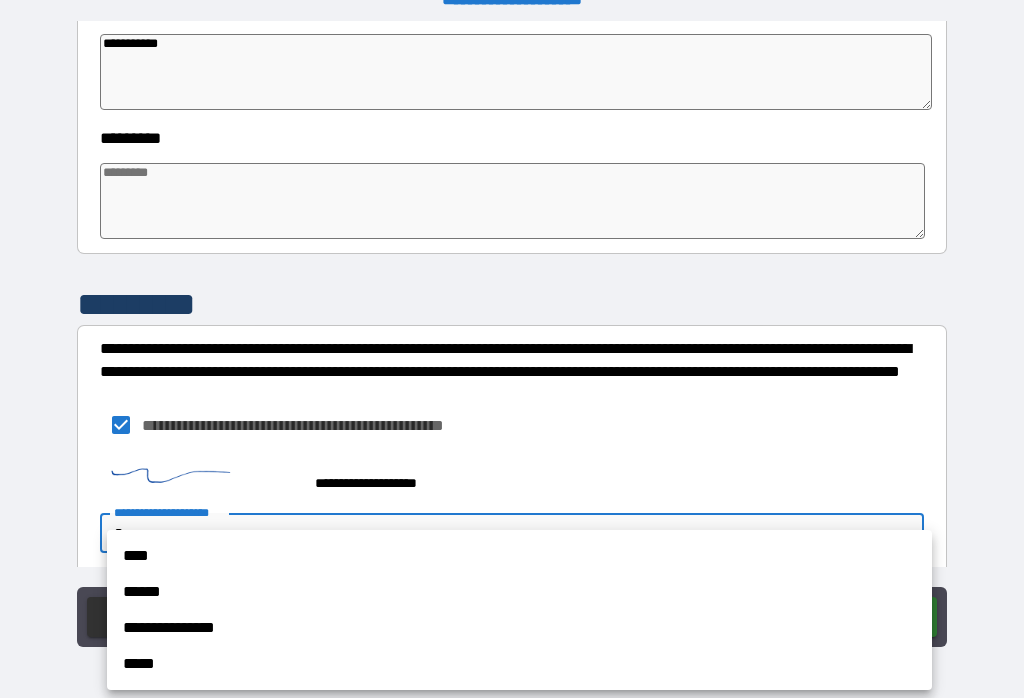 click on "**********" at bounding box center [519, 628] 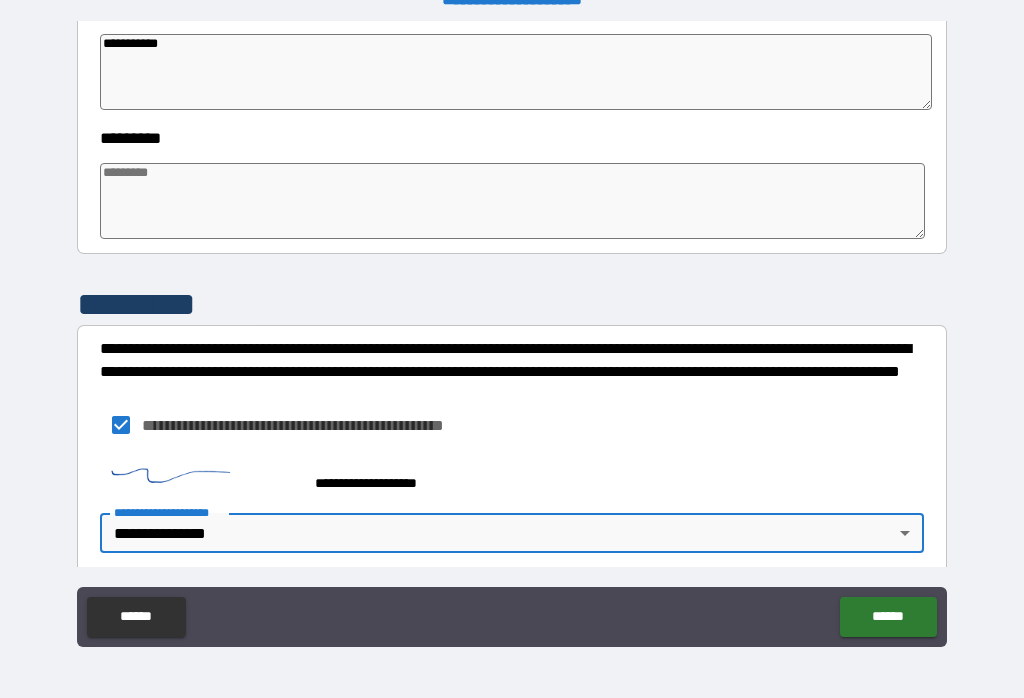 click on "******" at bounding box center [888, 617] 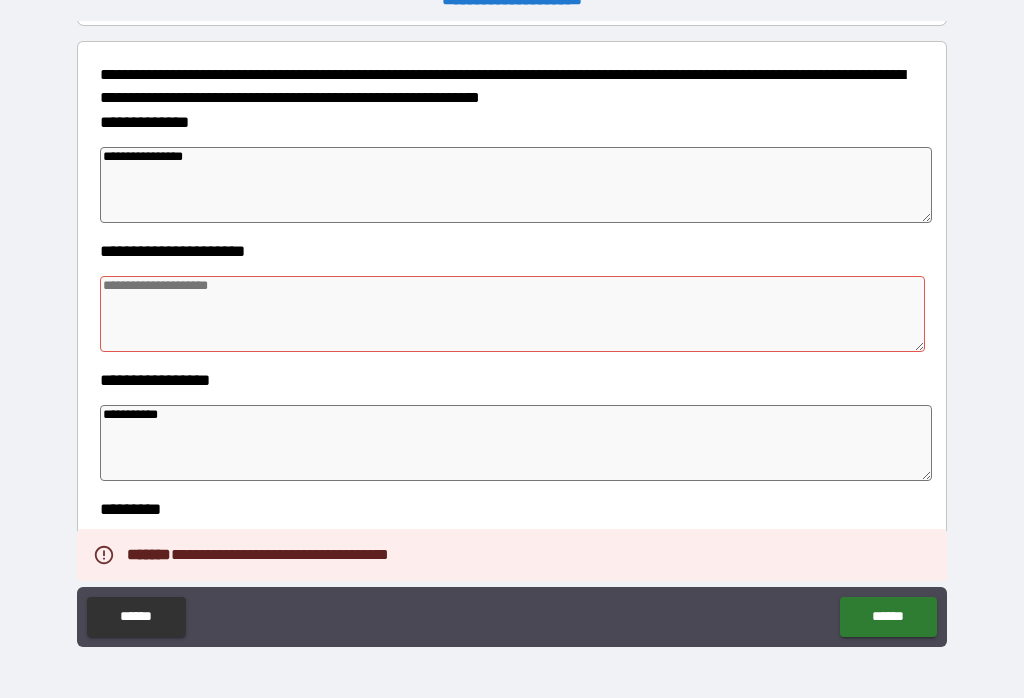 scroll, scrollTop: 218, scrollLeft: 0, axis: vertical 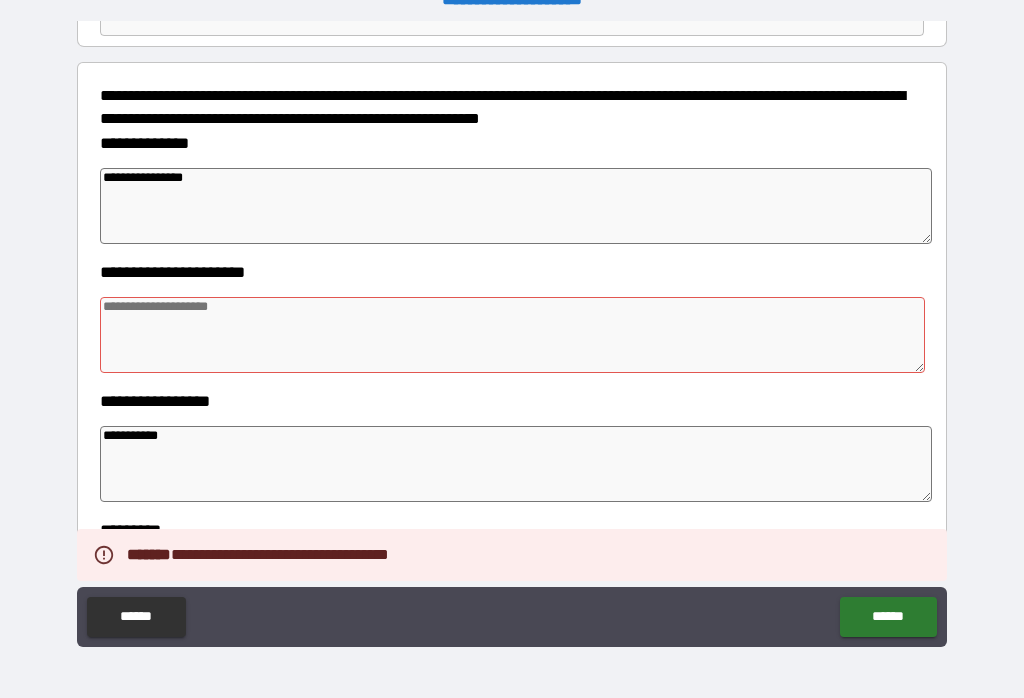 click at bounding box center [513, 335] 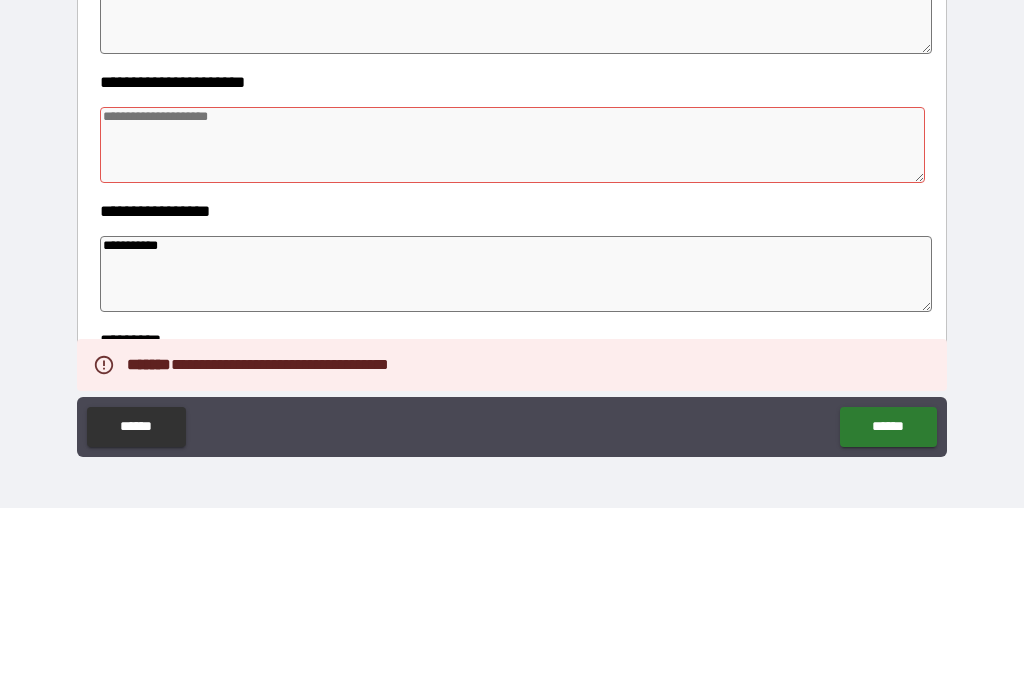 scroll, scrollTop: 0, scrollLeft: 0, axis: both 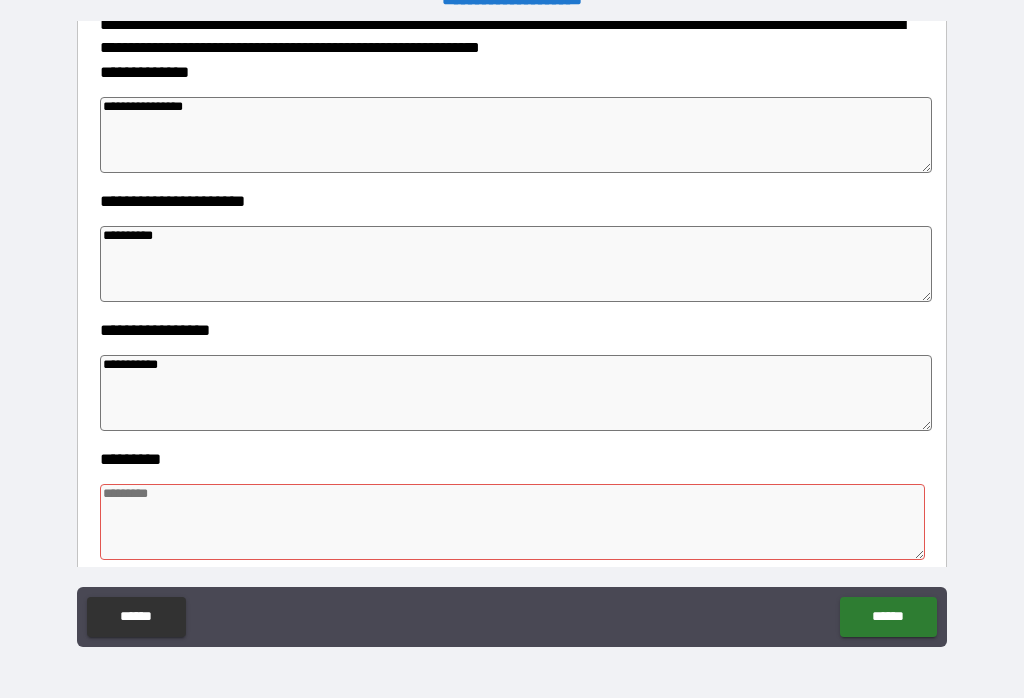 click on "**********" at bounding box center [516, 393] 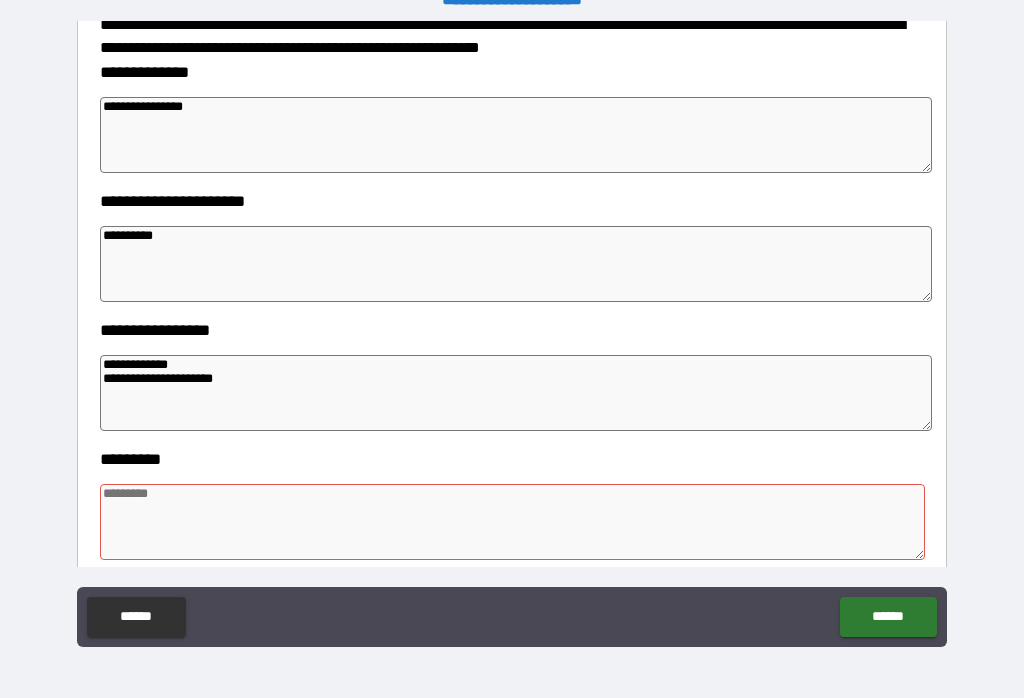 click at bounding box center [513, 522] 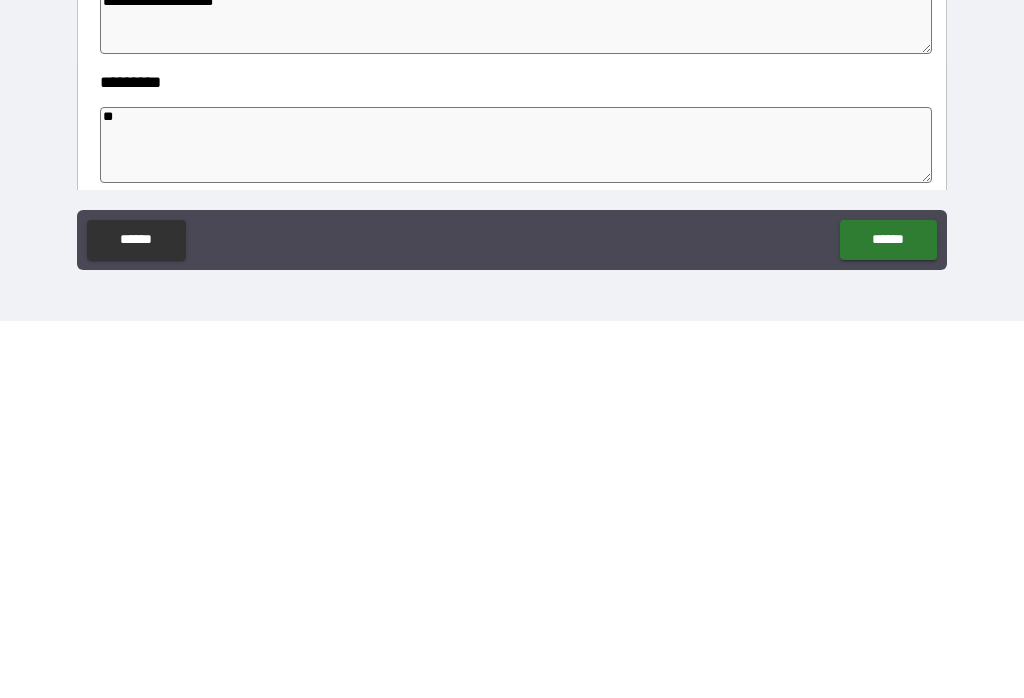 click on "******" at bounding box center (888, 617) 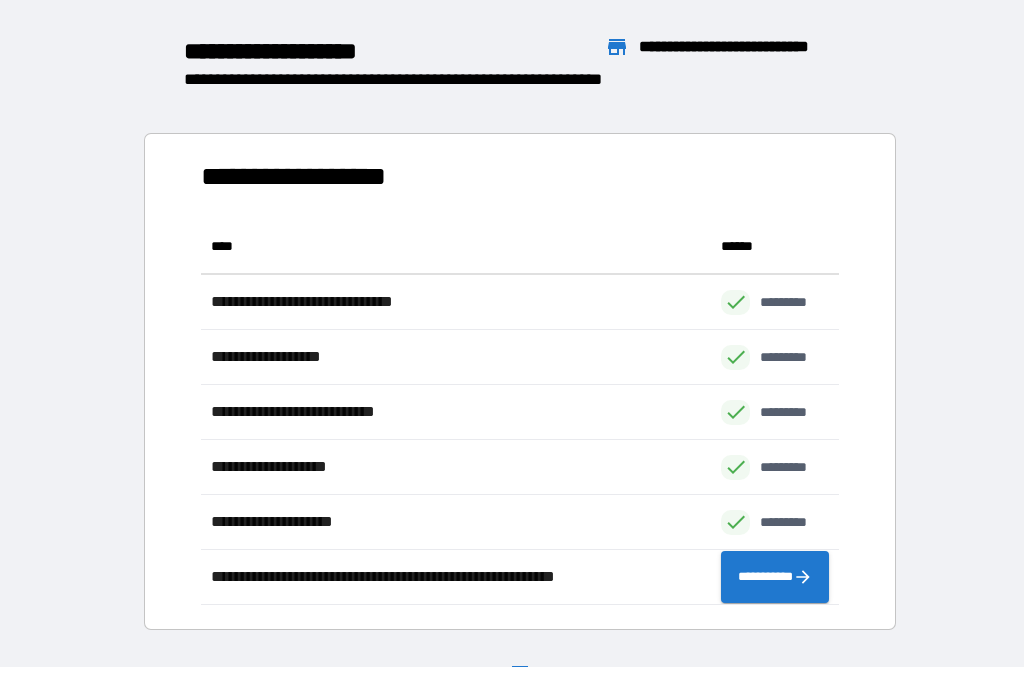 scroll, scrollTop: 1, scrollLeft: 1, axis: both 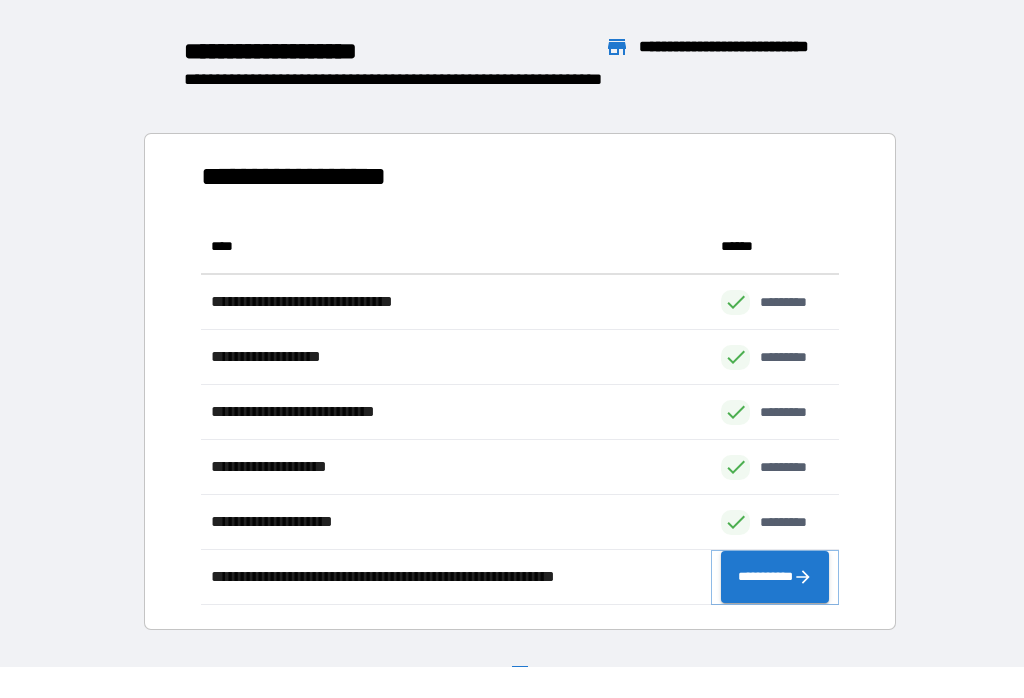 click on "**********" at bounding box center [775, 577] 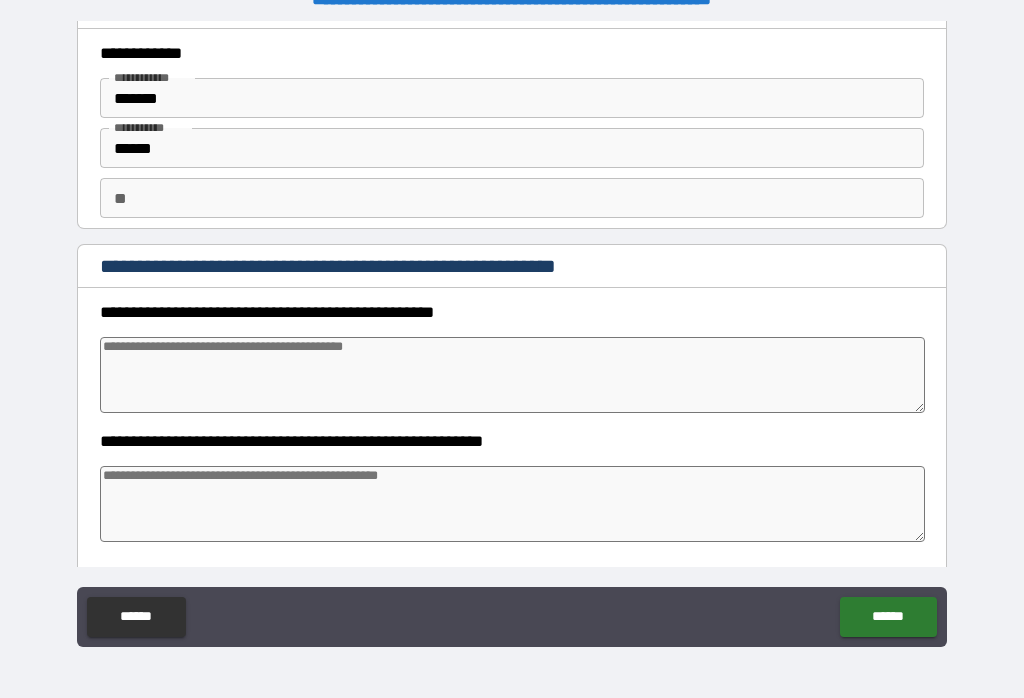 scroll, scrollTop: 40, scrollLeft: 0, axis: vertical 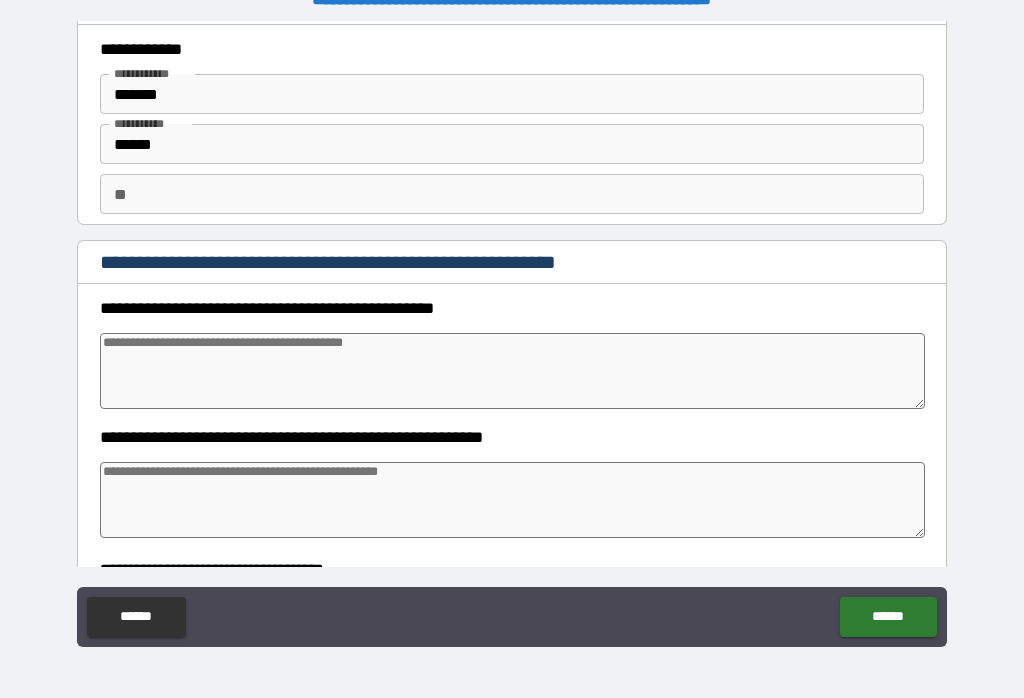 click at bounding box center (513, 371) 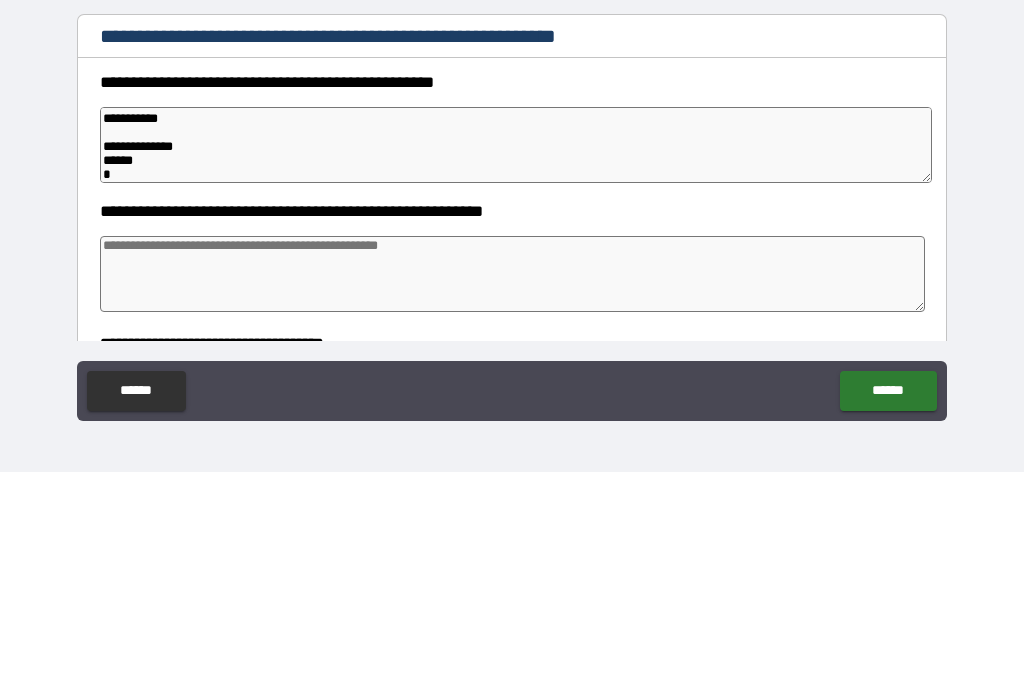 scroll, scrollTop: 26, scrollLeft: 0, axis: vertical 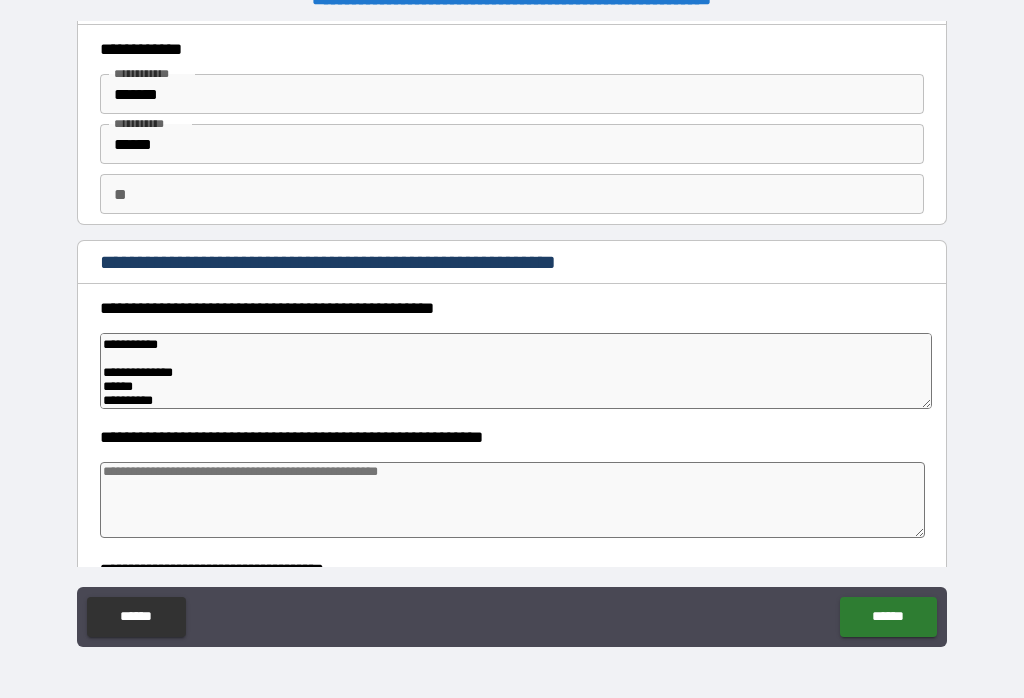 click at bounding box center (513, 500) 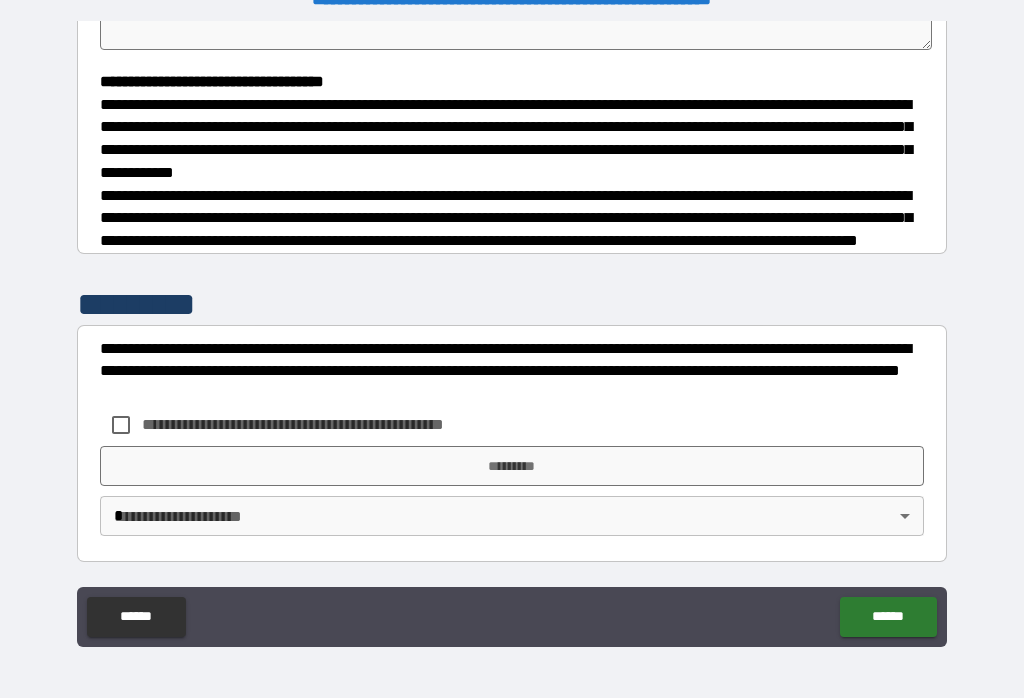 scroll, scrollTop: 544, scrollLeft: 0, axis: vertical 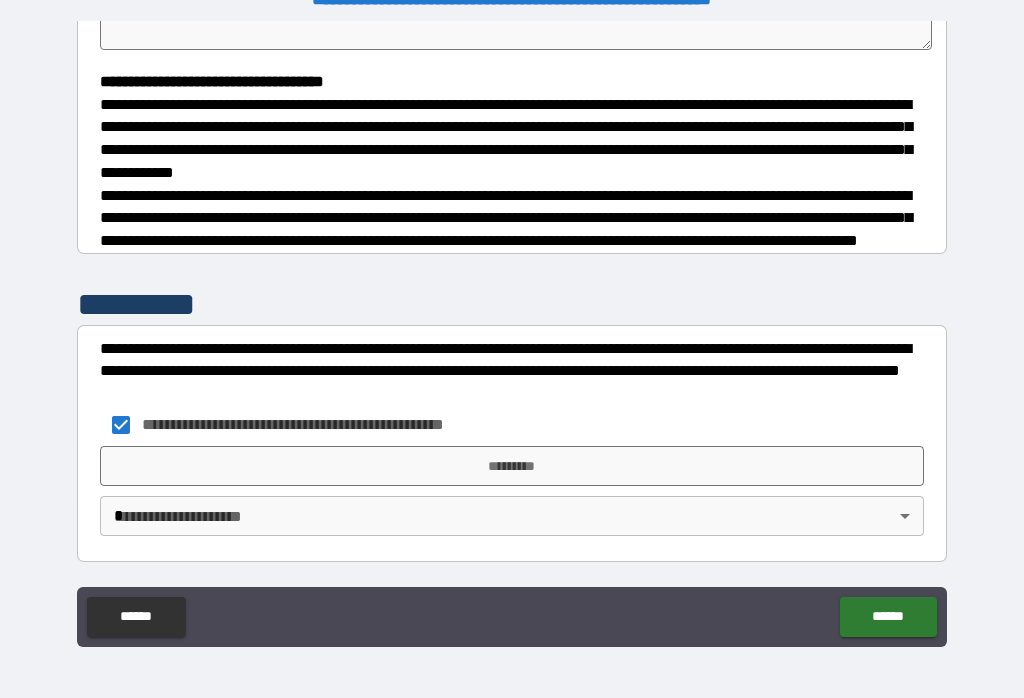 click on "*********" at bounding box center (512, 466) 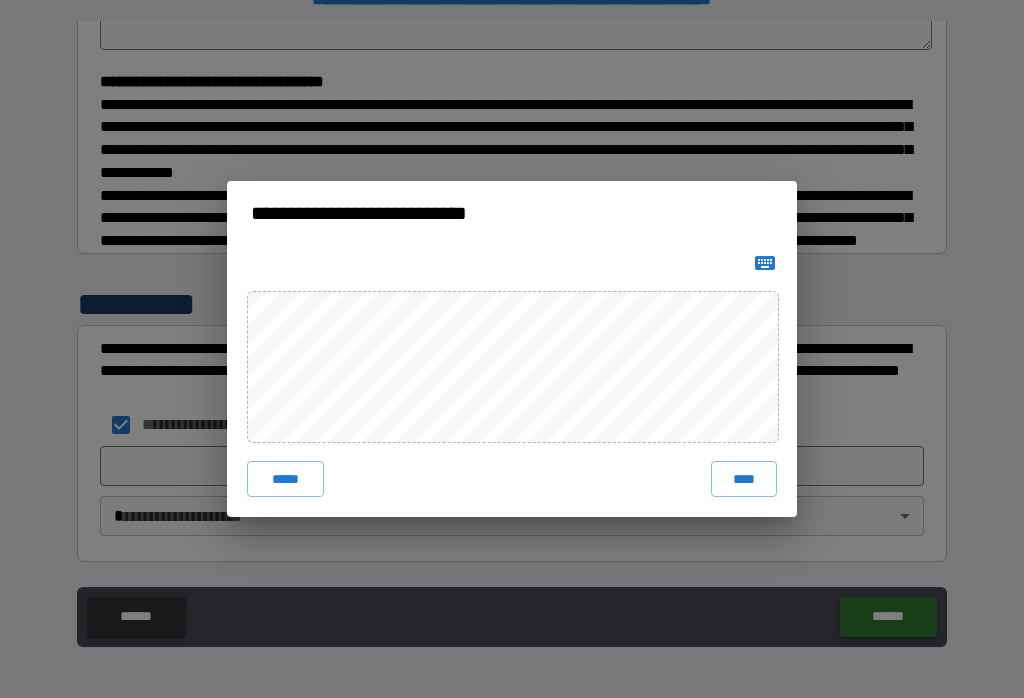click on "****" at bounding box center (744, 479) 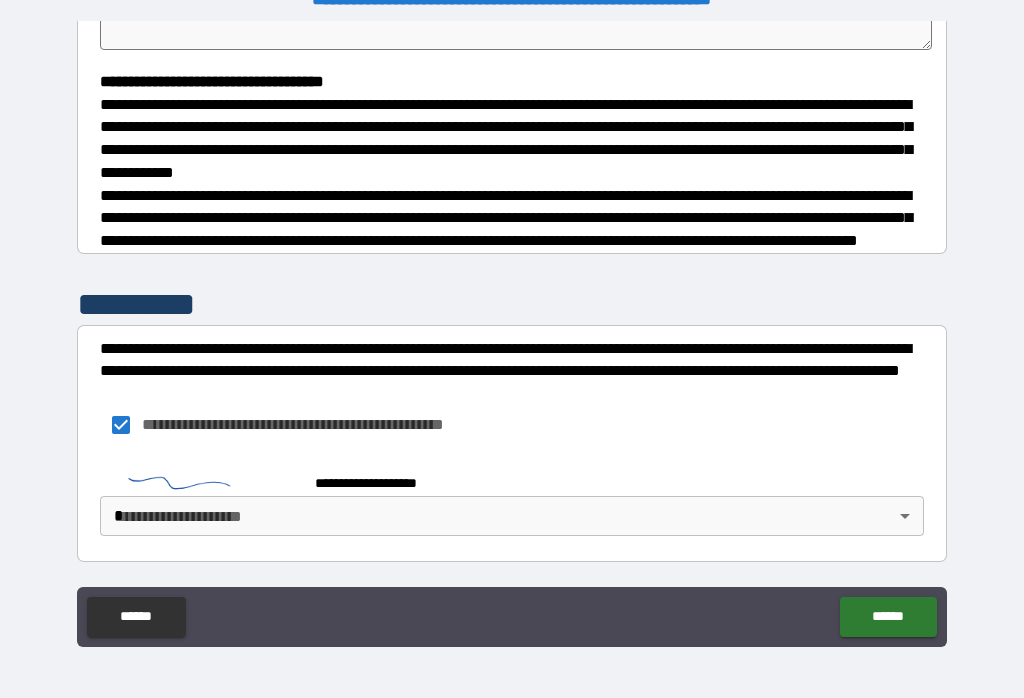 scroll, scrollTop: 534, scrollLeft: 0, axis: vertical 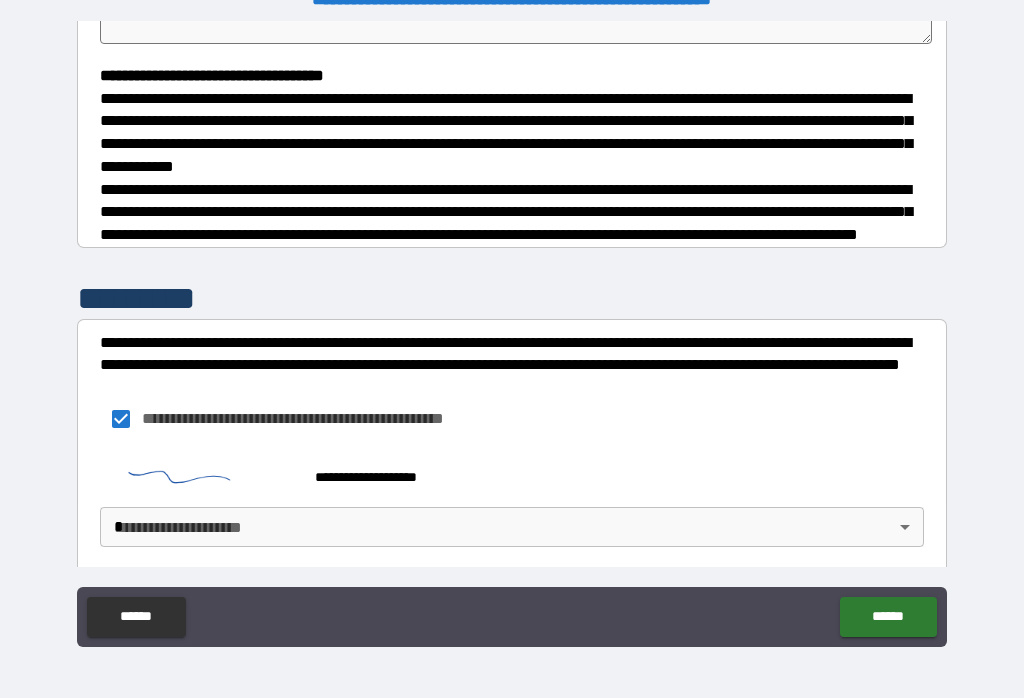 click on "[FIRST] [LAST] [POSTAL_CODE] [CITY] [STATE] [COUNTRY] [STREET] [NUMBER] [APARTMENT] [UNIT] [BUILDING] [FLOOR] [ADDRESS_LINE_1] [ADDRESS_LINE_2] [ADDRESS_LINE_3] [ADDRESS_LINE_4] [ADDRESS_LINE_5] [ADDRESS_LINE_6] [ADDRESS_LINE_7] [ADDRESS_LINE_8] [ADDRESS_LINE_9] [ADDRESS_LINE_10] [ADDRESS_LINE_11] [ADDRESS_LINE_12] [ADDRESS_LINE_13] [ADDRESS_LINE_14] [ADDRESS_LINE_15] [ADDRESS_LINE_16] [ADDRESS_LINE_17] [ADDRESS_LINE_18] [ADDRESS_LINE_19] [ADDRESS_LINE_20] [ADDRESS_LINE_21] [ADDRESS_LINE_22] [ADDRESS_LINE_23] [ADDRESS_LINE_24] [ADDRESS_LINE_25] [ADDRESS_LINE_26] [ADDRESS_LINE_27] [ADDRESS_LINE_28] [ADDRESS_LINE_29] [ADDRESS_LINE_30] [ADDRESS_LINE_31] [ADDRESS_LINE_32] [ADDRESS_LINE_33] [ADDRESS_LINE_34] [ADDRESS_LINE_35] [ADDRESS_LINE_36] [ADDRESS_LINE_37] [ADDRESS_LINE_38] [ADDRESS_LINE_39] [ADDRESS_LINE_40] [ADDRESS_LINE_41] [ADDRESS_LINE_42] [ADDRESS_LINE_43] [ADDRESS_LINE_44] [ADDRESS_LINE_45] [ADDRESS_LINE_46] [ADDRESS_LINE_47] [ADDRESS_LINE_48] [ADDRESS_LINE_49] [ADDRESS_LINE_50] [ADDRESS_LINE_51] [ADDRESS_LINE_52] [ADDRESS_LINE_53] [ADDRESS_LINE_54] [ADDRESS_LINE_55] [ADDRESS_LINE_56] [ADDRESS_LINE_57] [ADDRESS_LINE_58] [ADDRESS_LINE_59] [ADDRESS_LINE_60] [ADDRESS_LINE_61] [ADDRESS_LINE_62] [ADDRESS_LINE_63] [ADDRESS_LINE_64] [ADDRESS_LINE_65] [ADDRESS_LINE_66] [ADDRESS_LINE_67] [ADDRESS_LINE_68] [ADDRESS_LINE_69] [ADDRESS_LINE_70] [ADDRESS_LINE_71] [ADDRESS_LINE_72] [ADDRESS_LINE_73] [ADDRESS_LINE_74] [ADDRESS_LINE_75] [ADDRESS_LINE_76] [ADDRESS_LINE_77] [ADDRESS_LINE_78] [ADDRESS_LINE_79] [ADDRESS_LINE_80] [ADDRESS_LINE_81] [ADDRESS_LINE_82] [ADDRESS_LINE_83] [ADDRESS_LINE_84] [ADDRESS_LINE_85] [ADDRESS_LINE_86] [ADDRESS_LINE_87] [ADDRESS_LINE_88] [ADDRESS_LINE_89] [ADDRESS_LINE_90] [ADDRESS_LINE_91] [ADDRESS_LINE_92] [ADDRESS_LINE_93] [ADDRESS_LINE_94] [ADDRESS_LINE_95] [ADDRESS_LINE_96] [ADDRESS_LINE_97] [ADDRESS_LINE_98] [ADDRESS_LINE_99] [ADDRESS_LINE_100]" at bounding box center (512, 333) 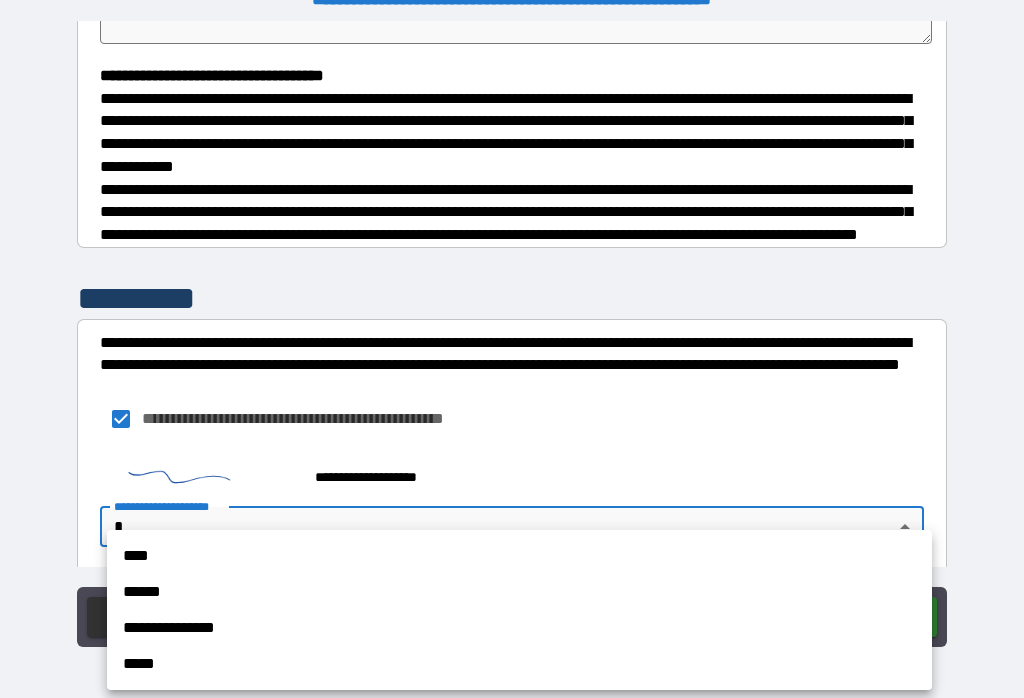 click on "**********" at bounding box center [519, 628] 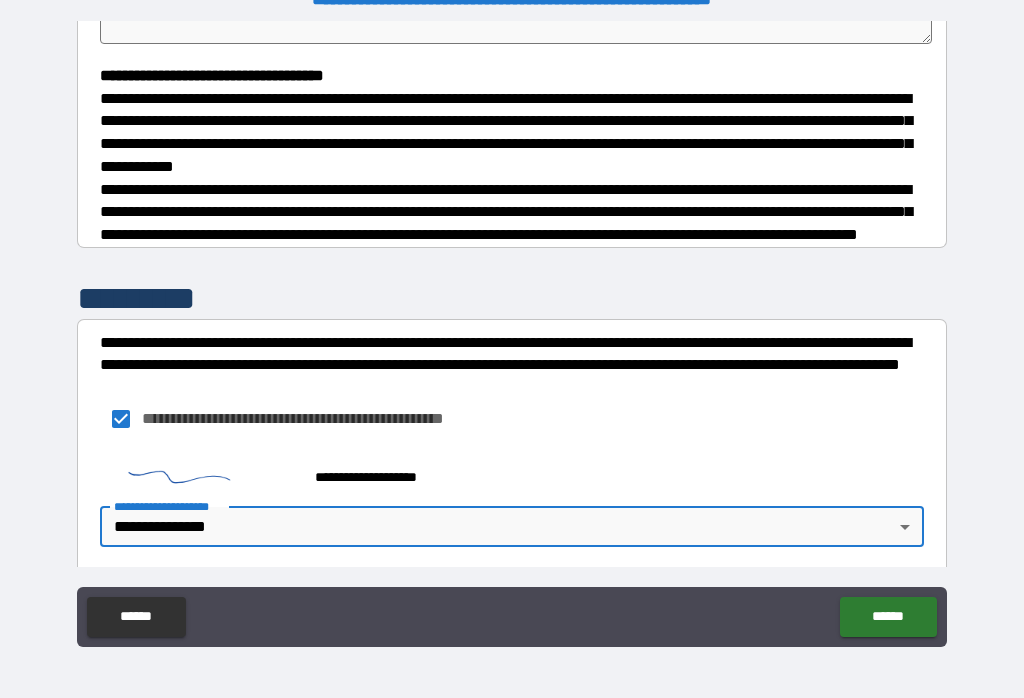 click on "******" at bounding box center [888, 617] 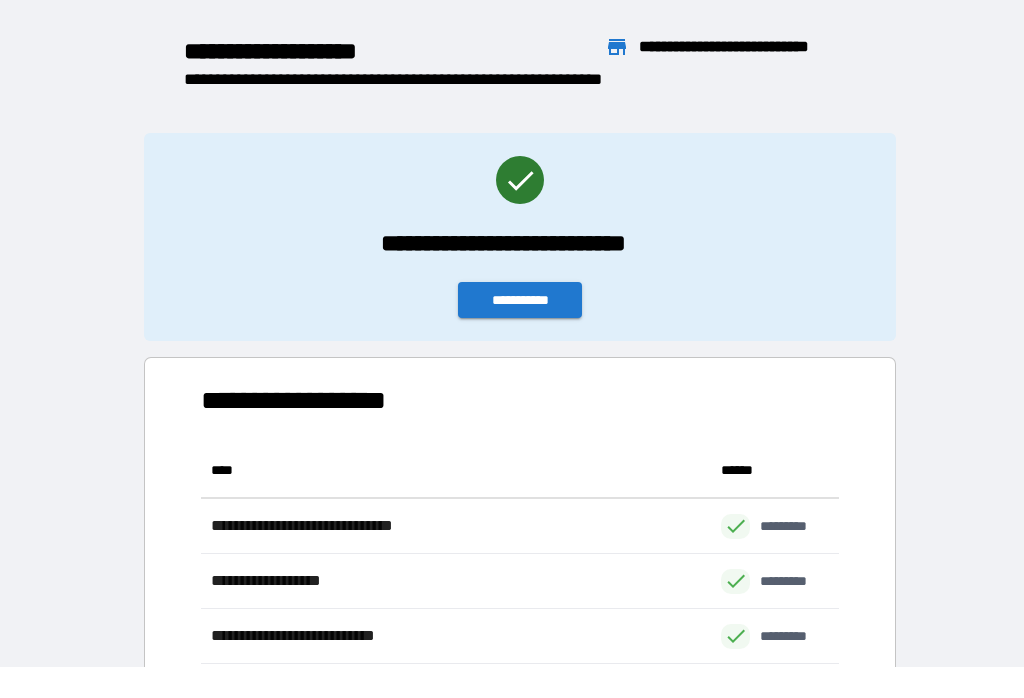 scroll, scrollTop: 386, scrollLeft: 638, axis: both 